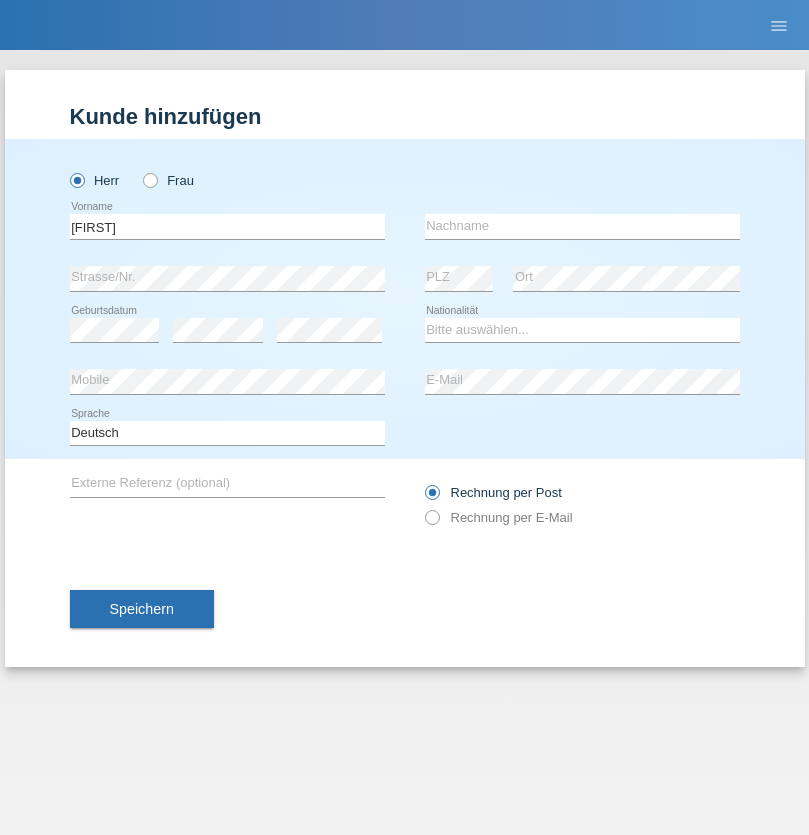 scroll, scrollTop: 0, scrollLeft: 0, axis: both 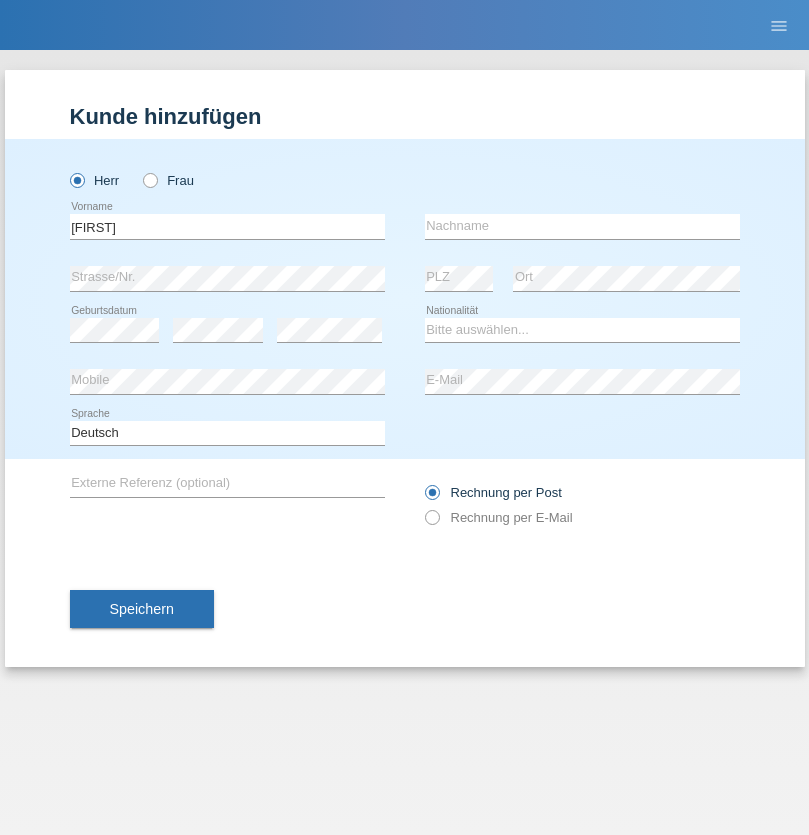 type on "[FIRST]" 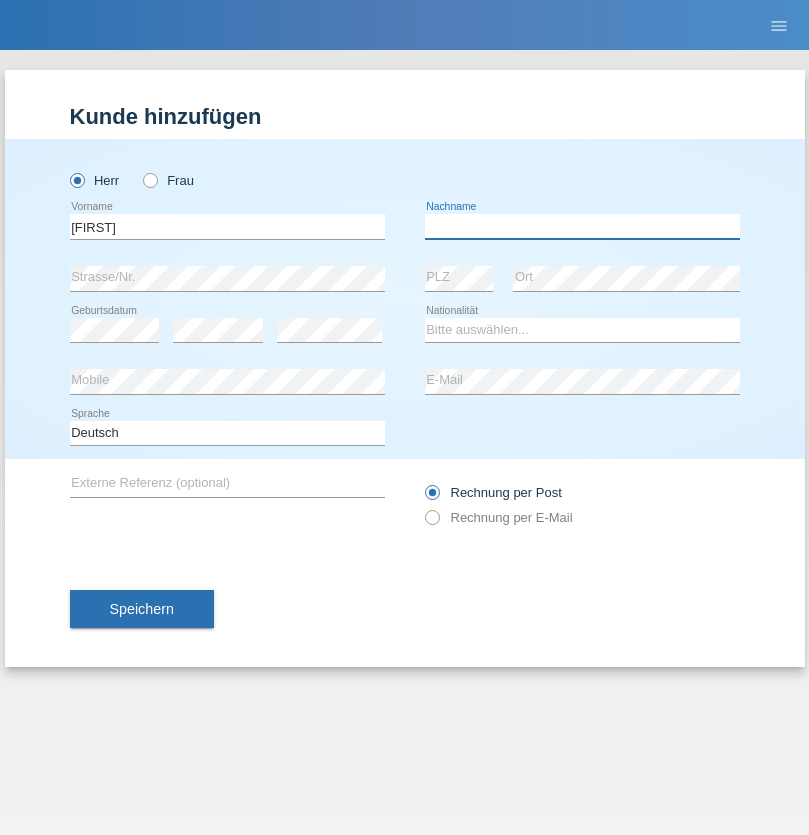 click at bounding box center [582, 226] 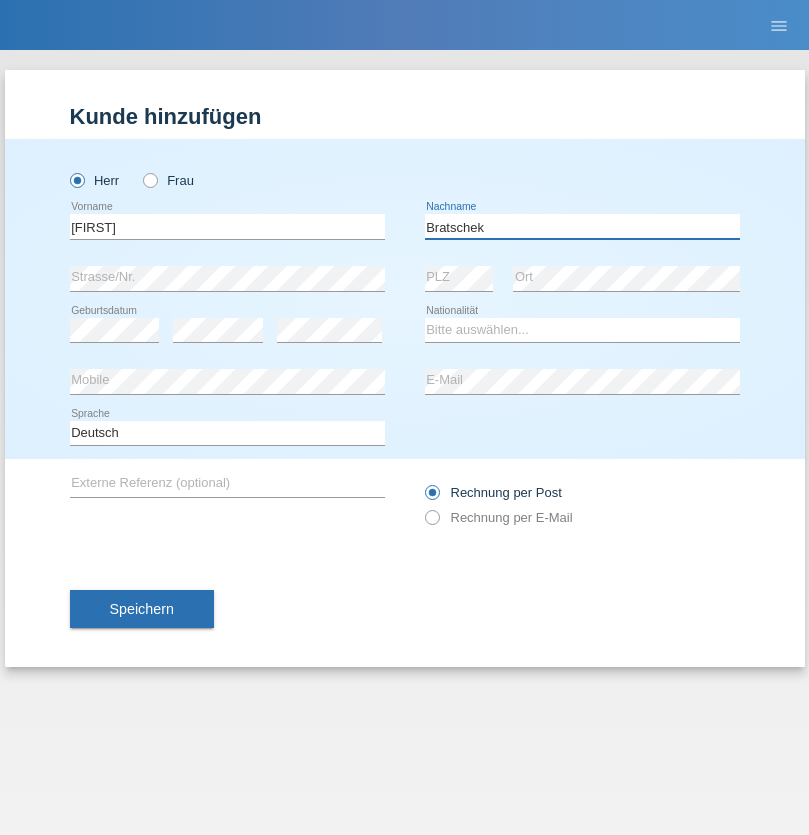 type on "Bratschek" 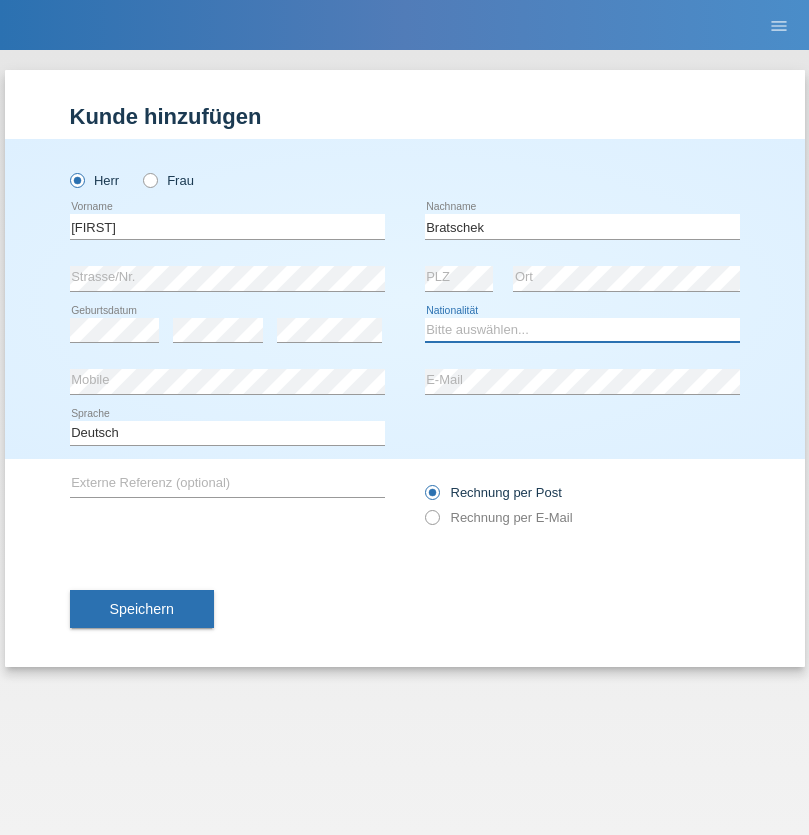 select on "DE" 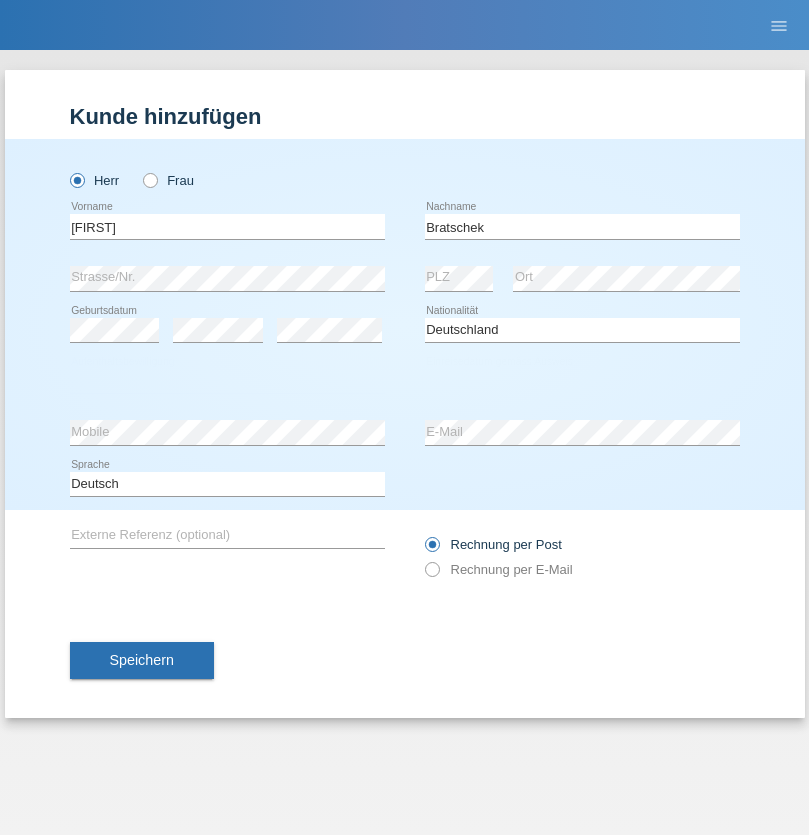 select on "C" 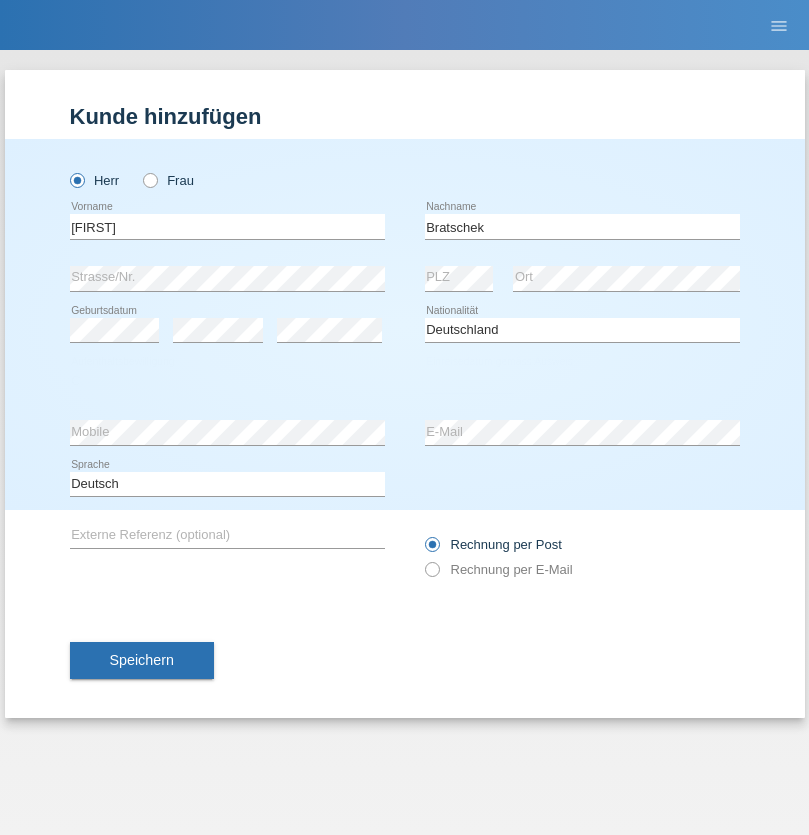 select on "22" 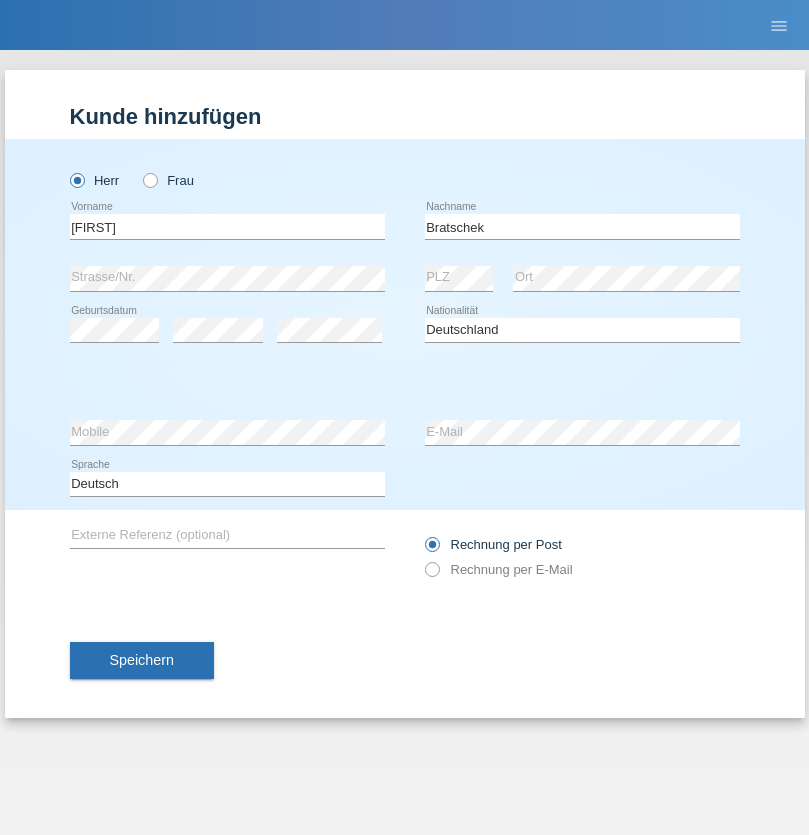 select on "03" 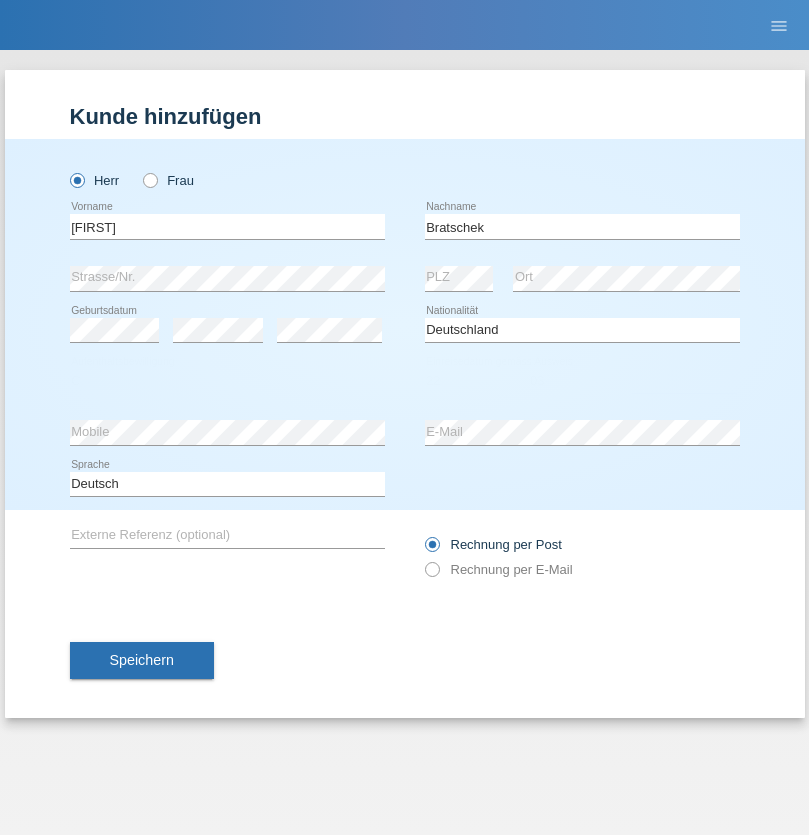 select on "2009" 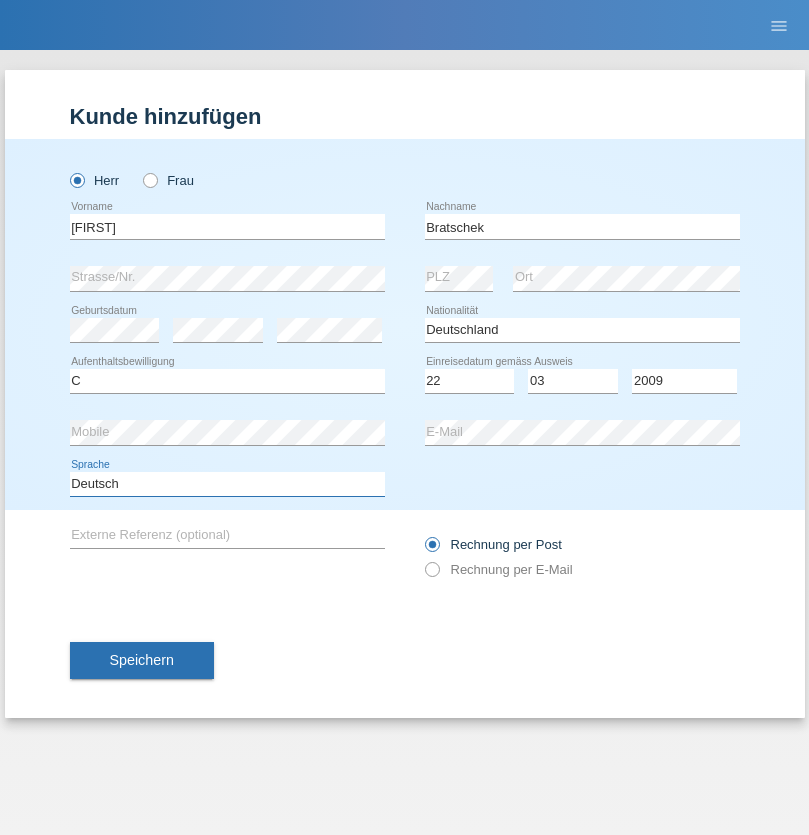 select on "en" 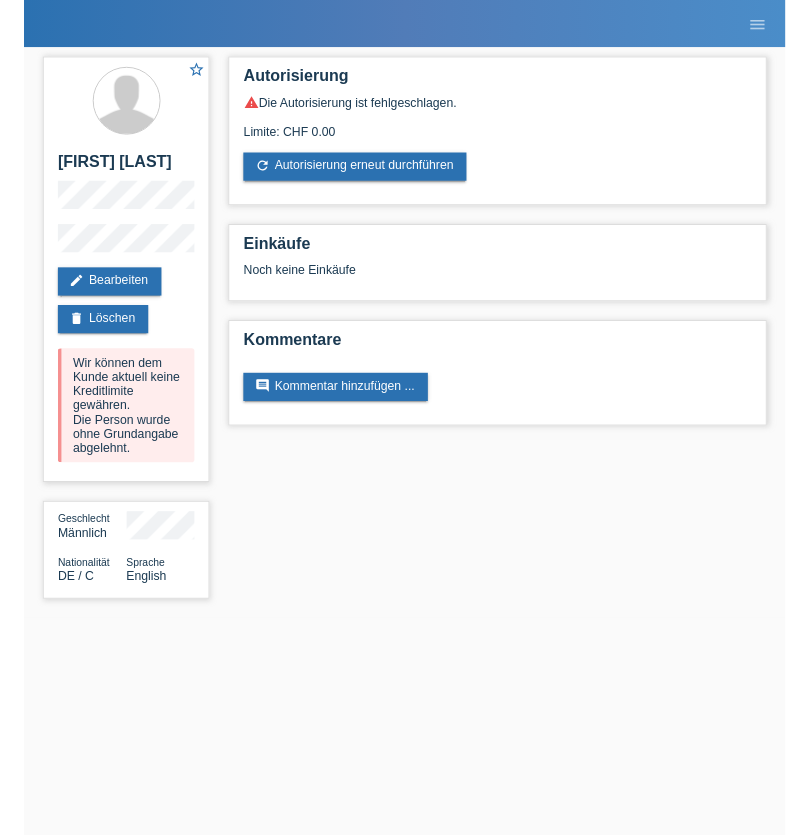 scroll, scrollTop: 0, scrollLeft: 0, axis: both 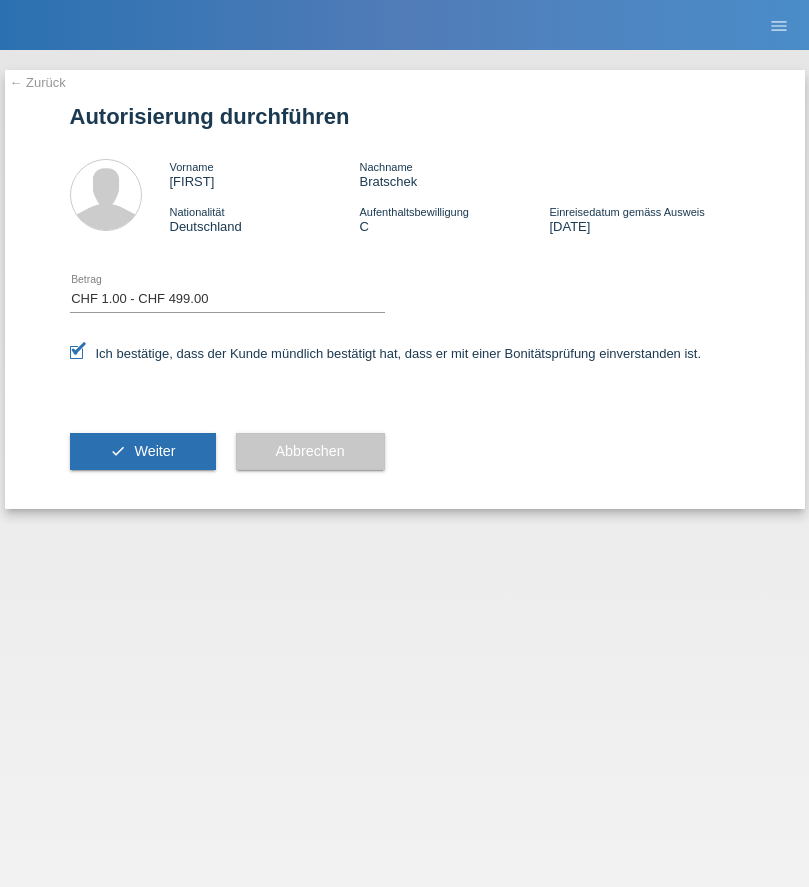 select on "1" 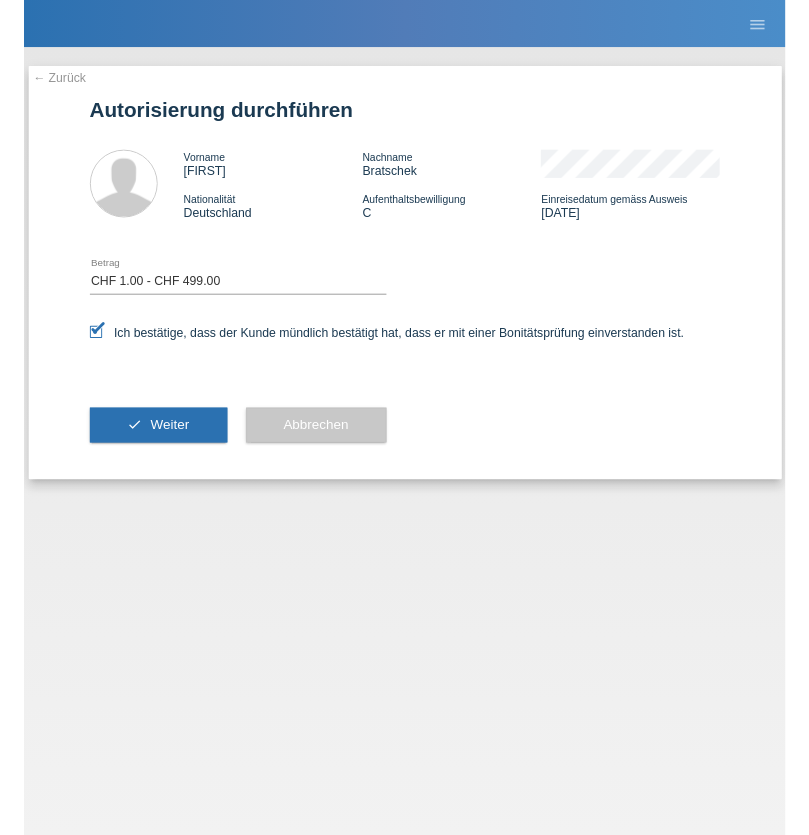 scroll, scrollTop: 0, scrollLeft: 0, axis: both 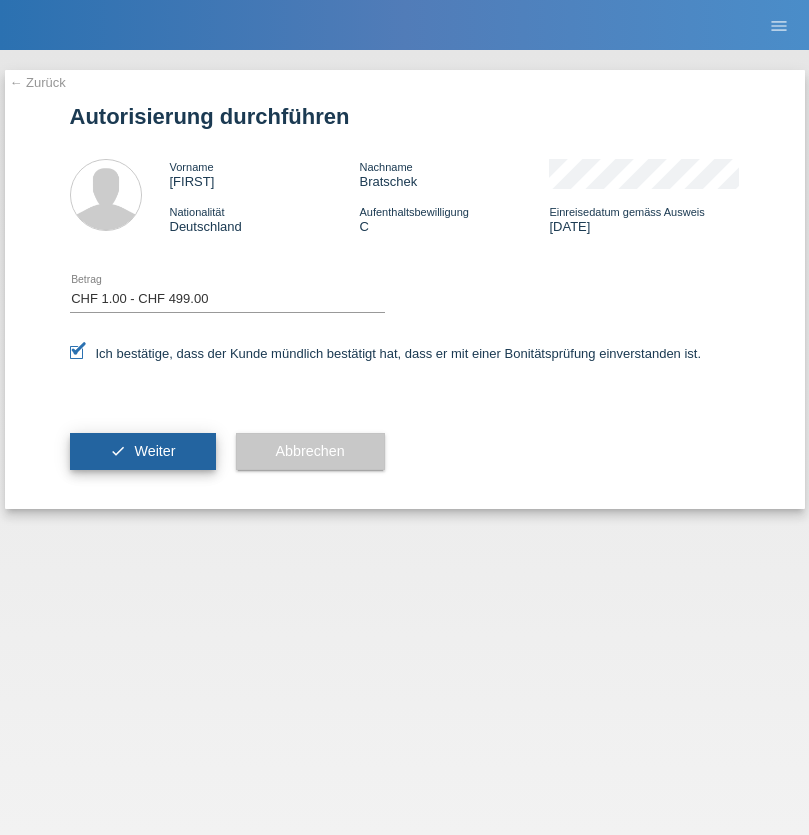 click on "Weiter" at bounding box center [154, 451] 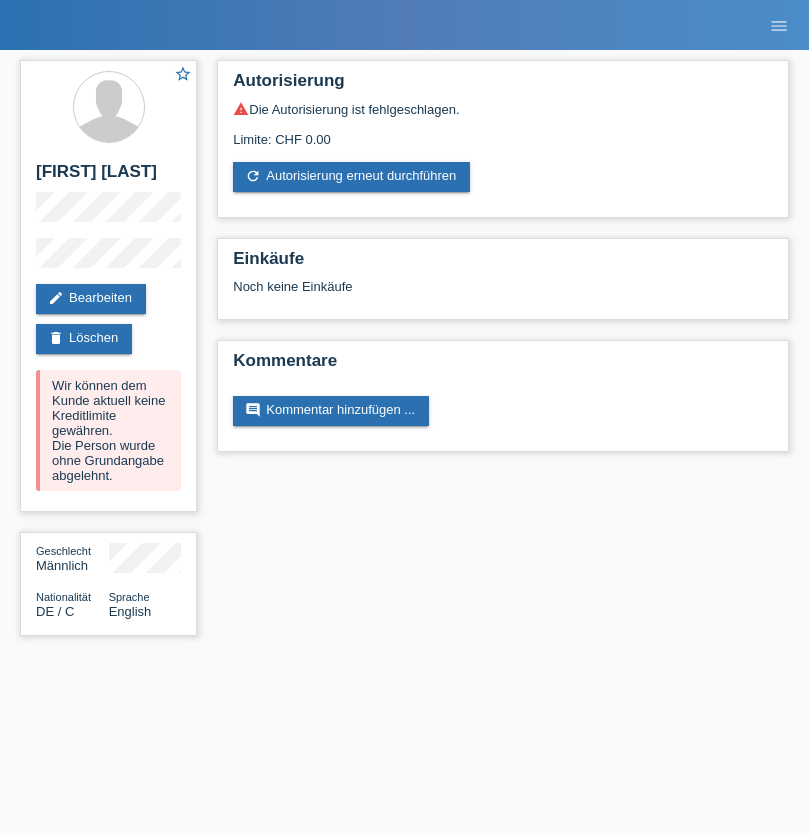 scroll, scrollTop: 0, scrollLeft: 0, axis: both 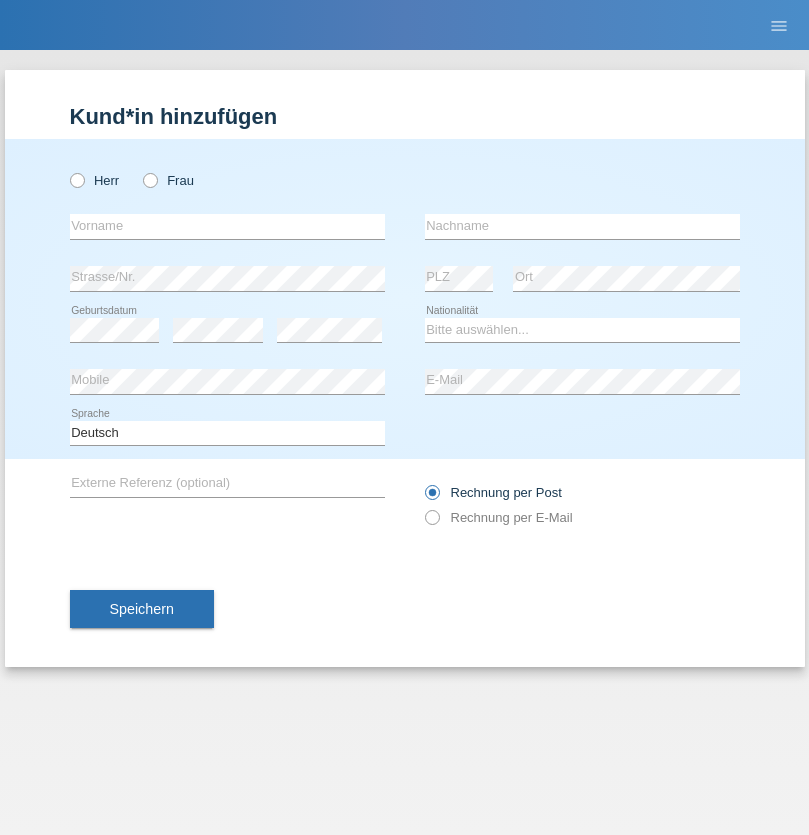 radio on "true" 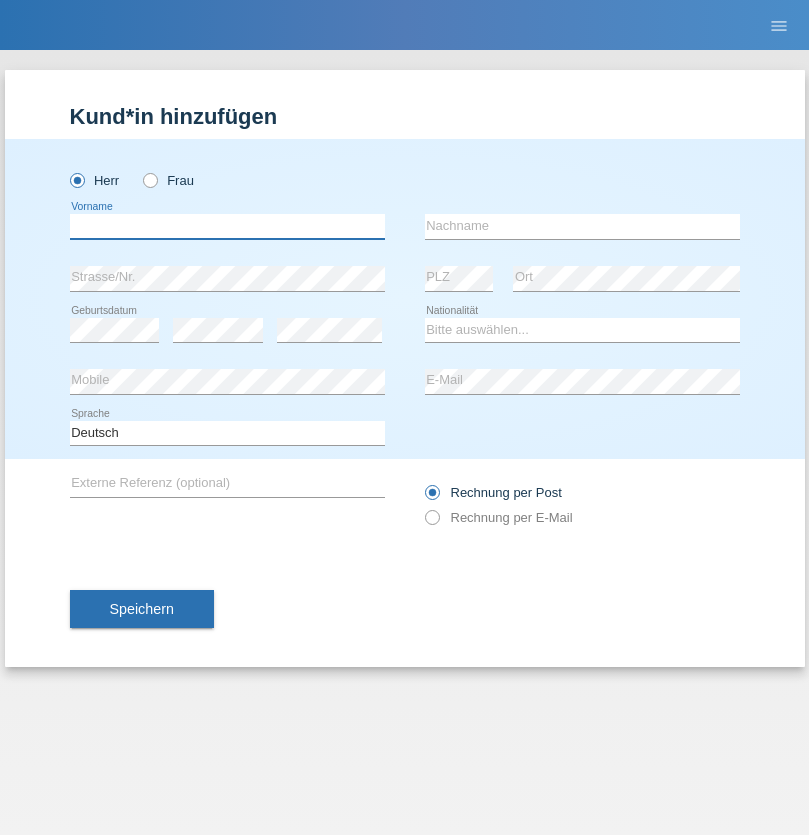 click at bounding box center [227, 226] 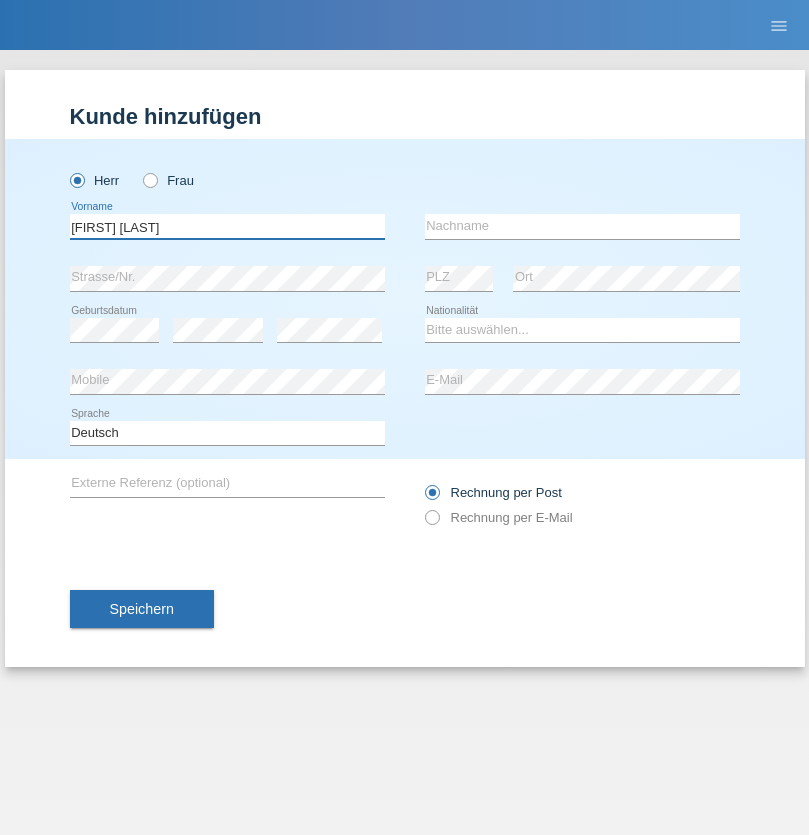 type on "[FIRST] [LAST]" 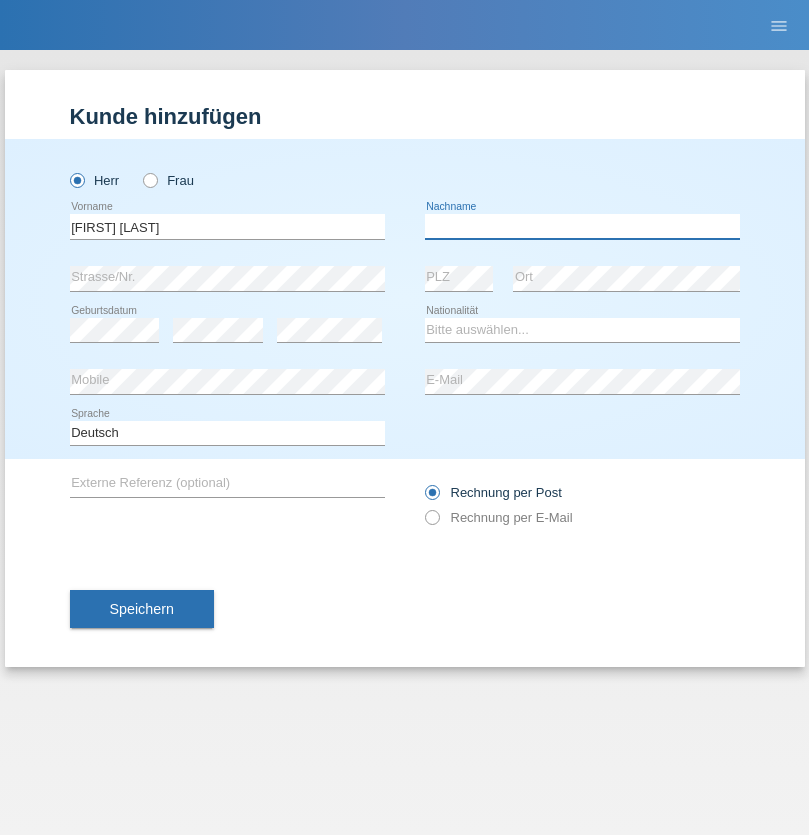 click at bounding box center [582, 226] 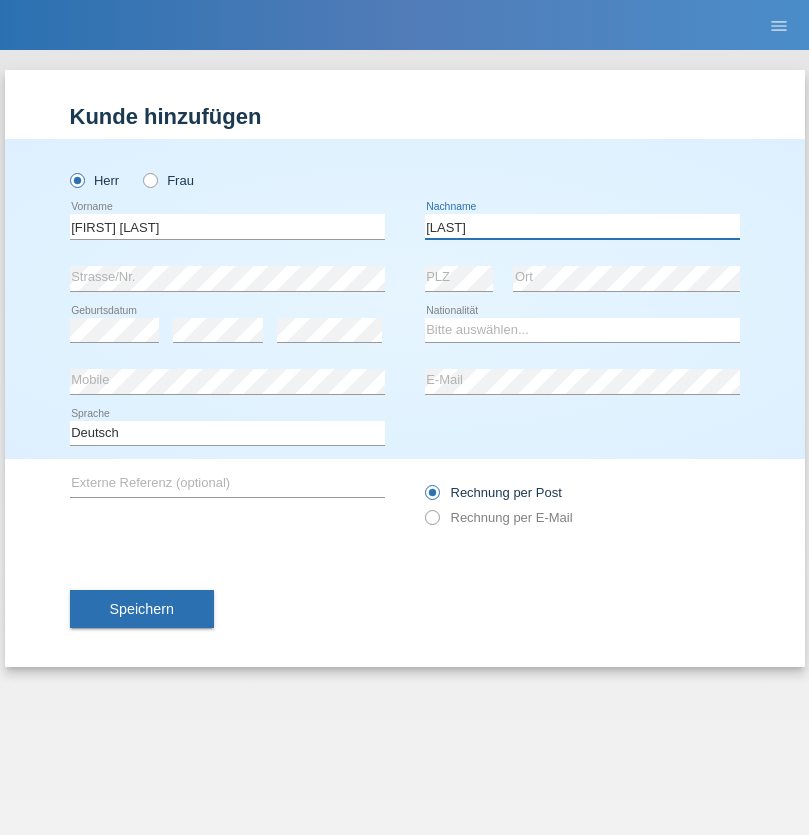 type on "[NAME]" 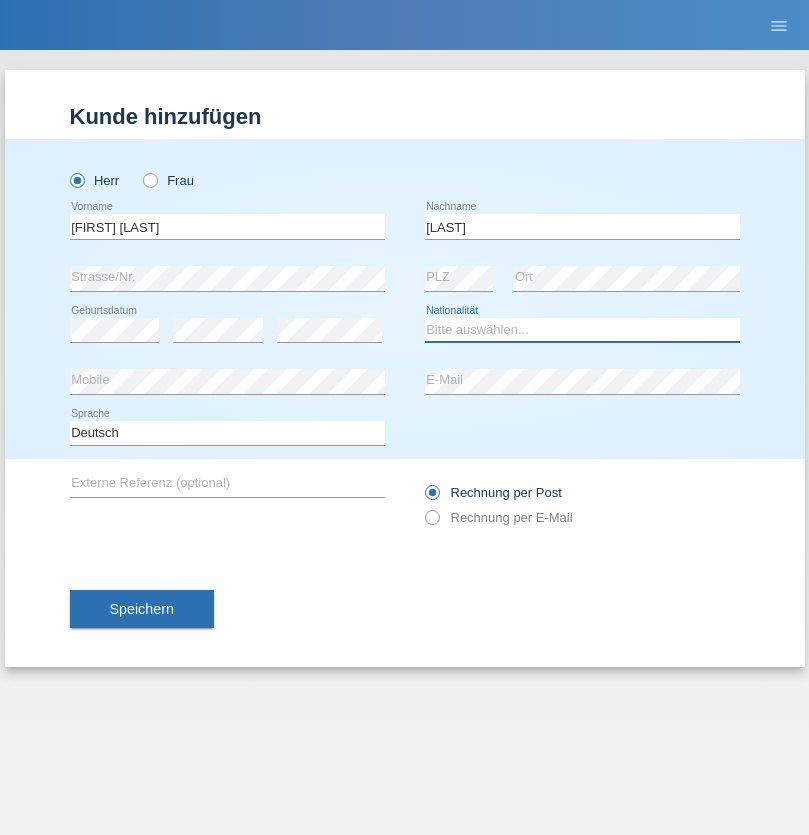 select on "PH" 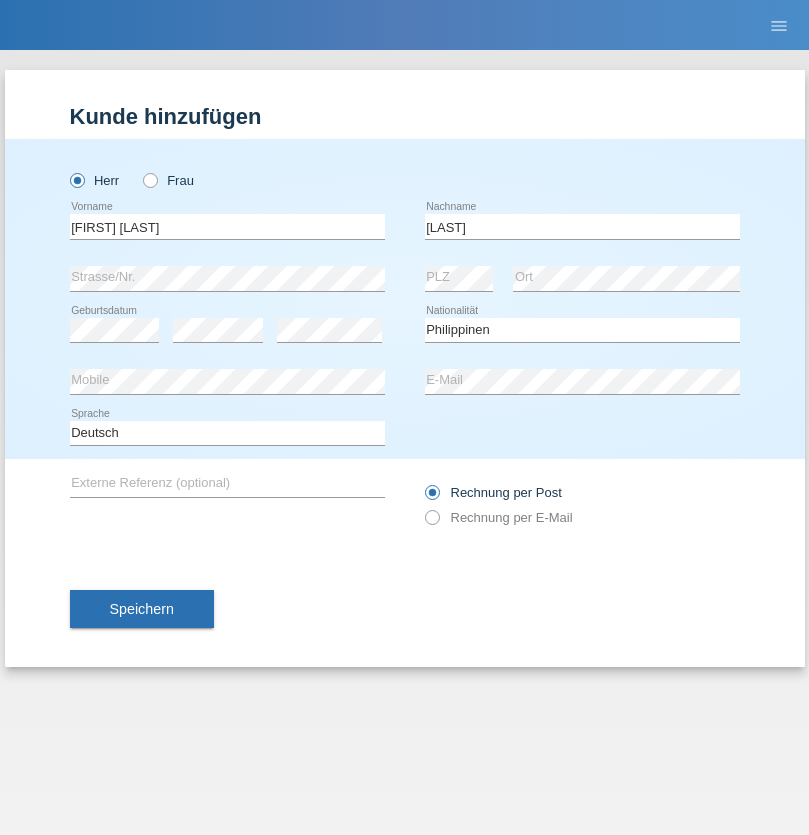 select on "C" 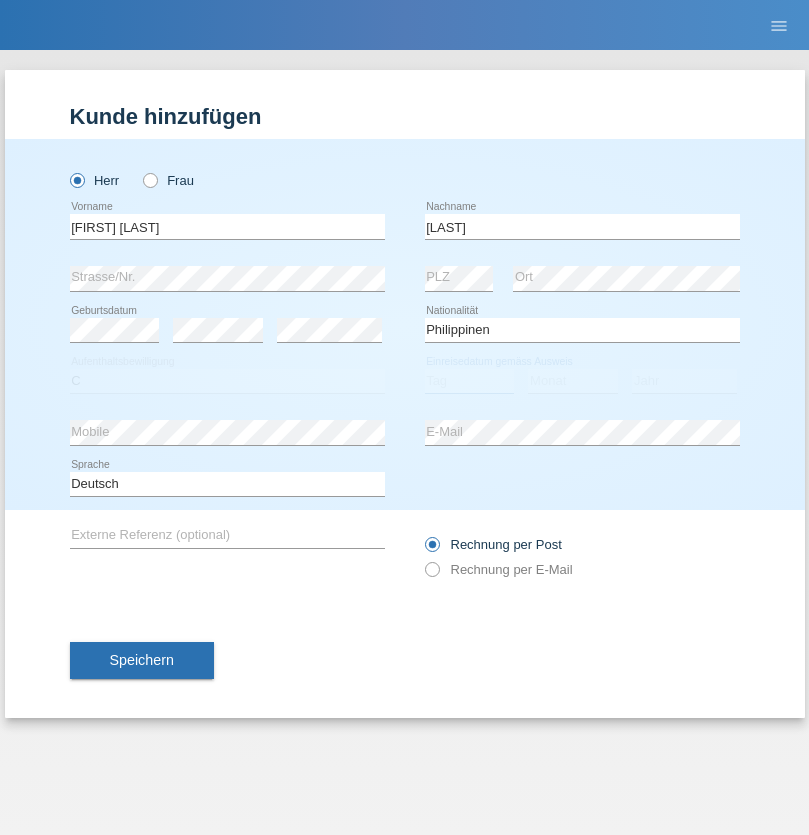 select on "04" 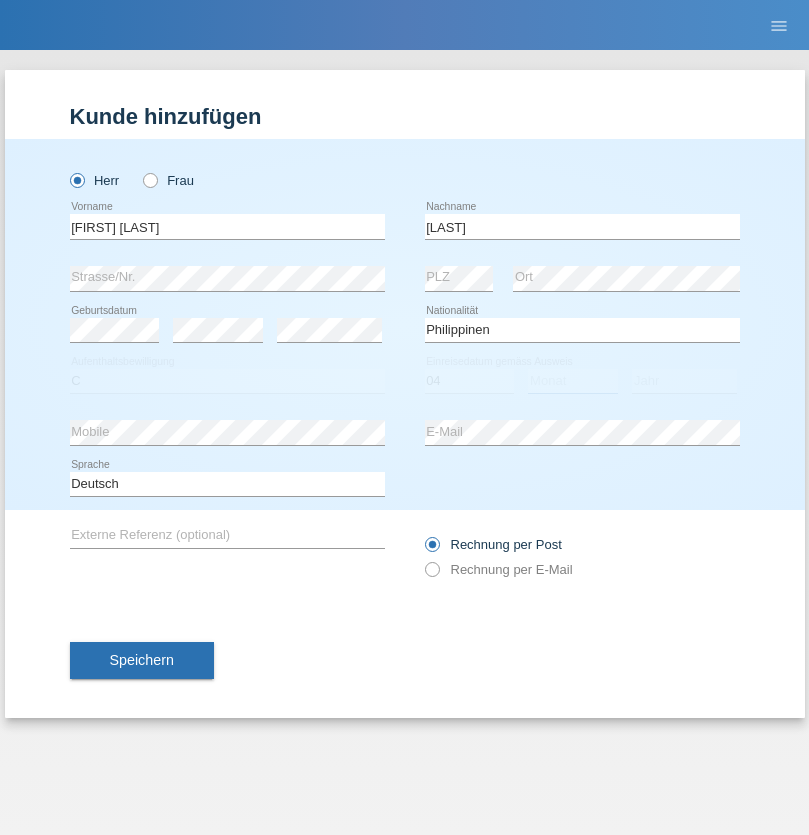 select on "08" 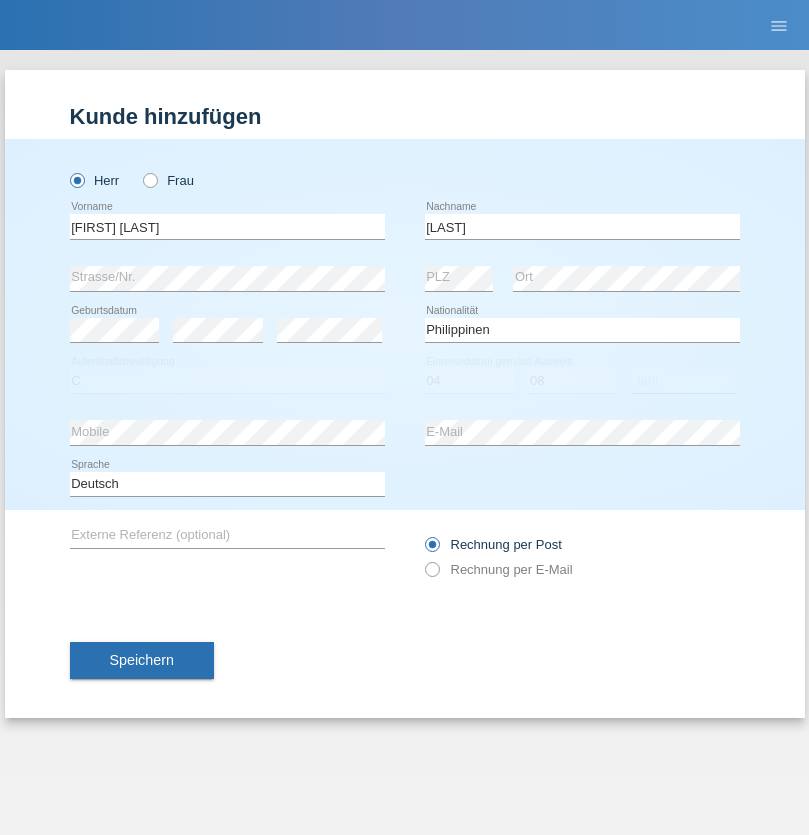 select on "1993" 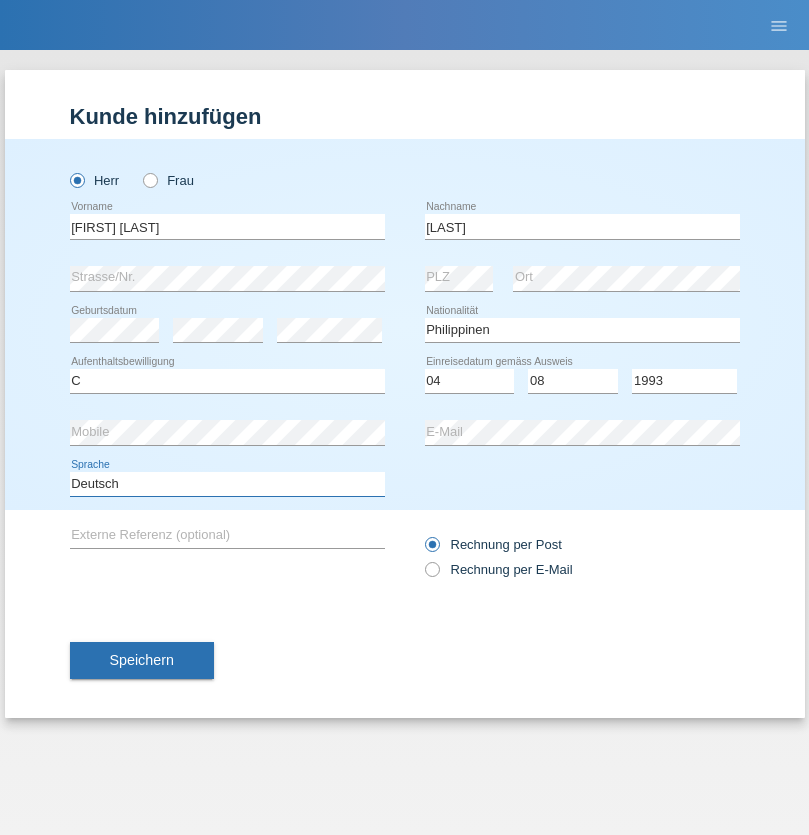 select on "en" 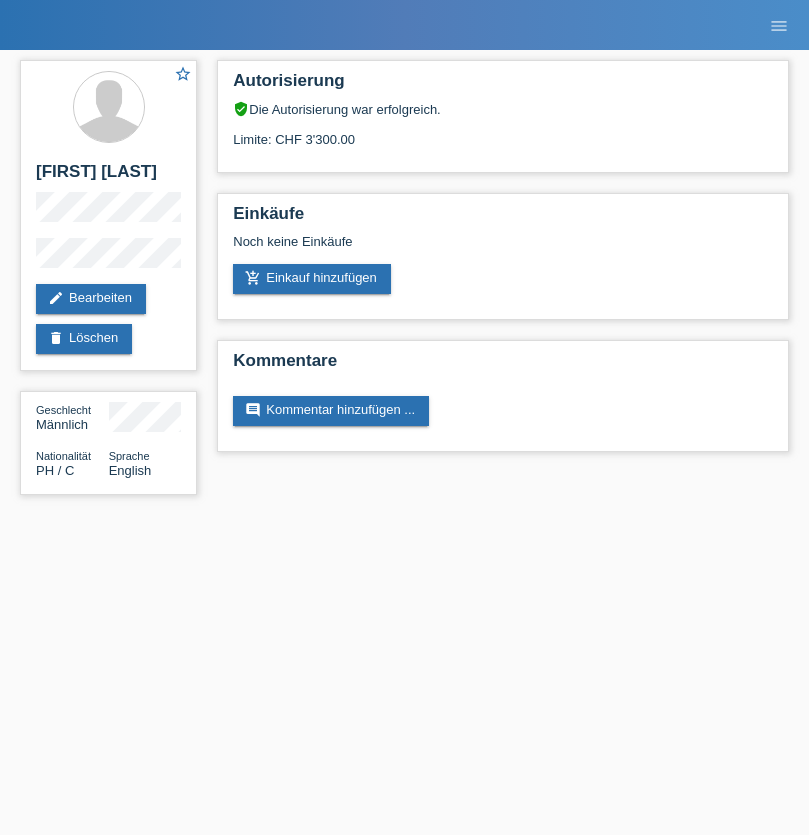 scroll, scrollTop: 0, scrollLeft: 0, axis: both 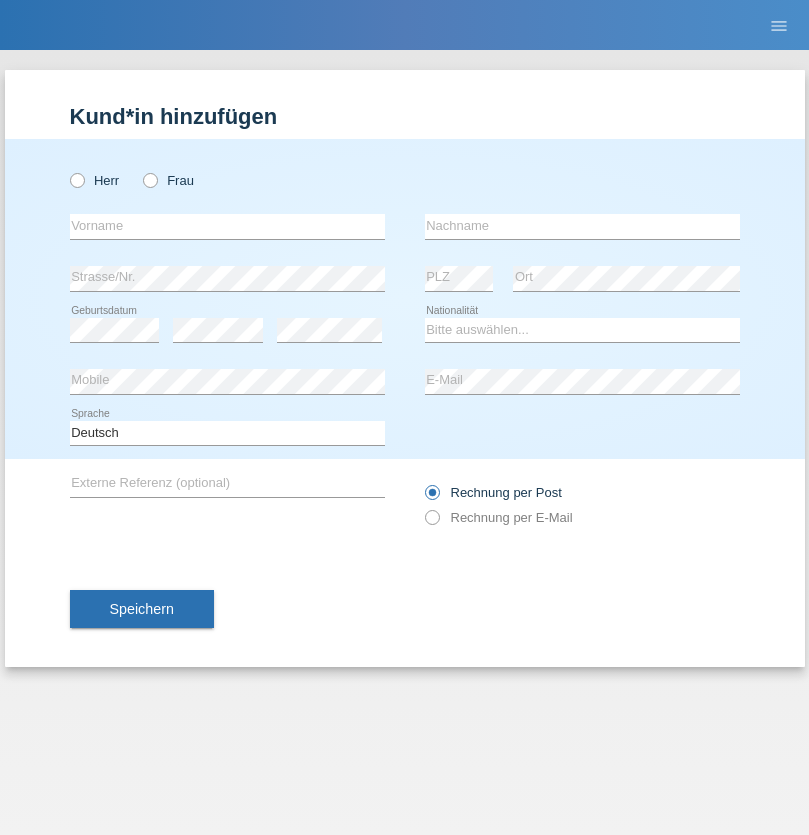 radio on "true" 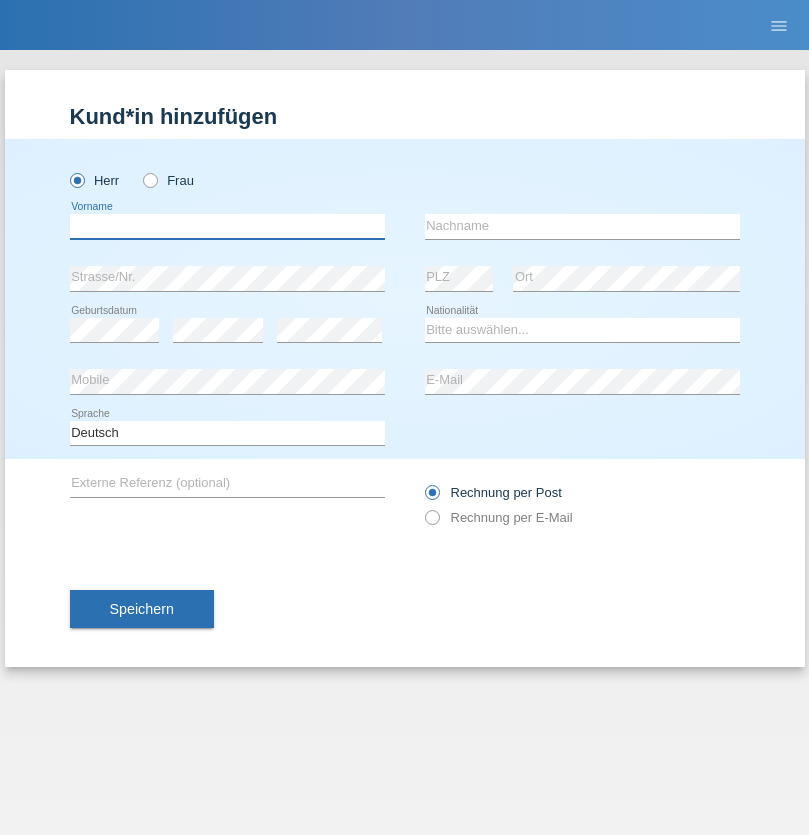 click at bounding box center [227, 226] 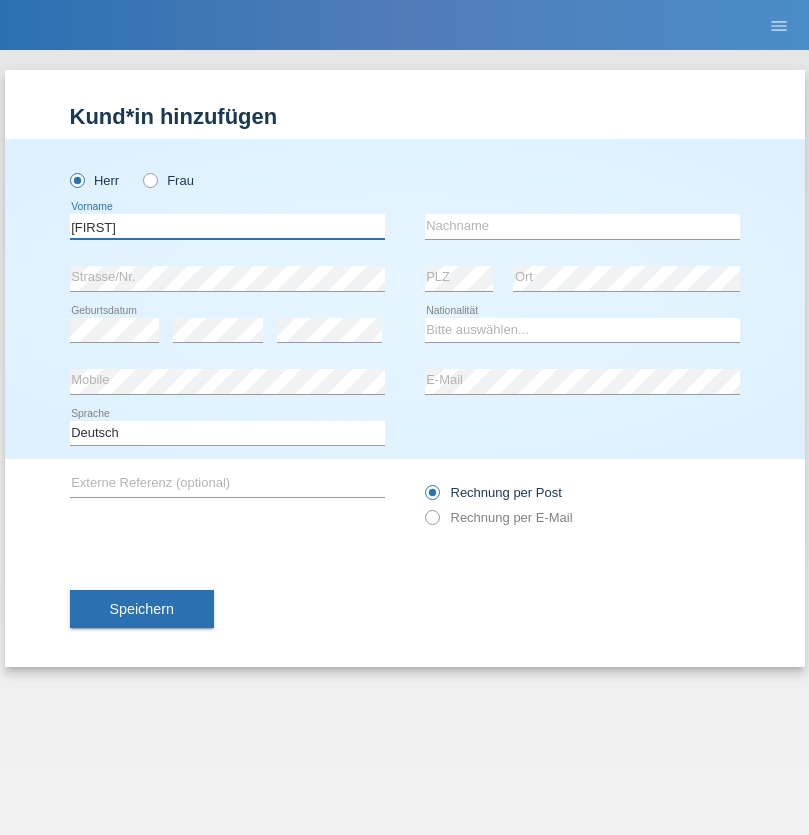 type on "[NAME]" 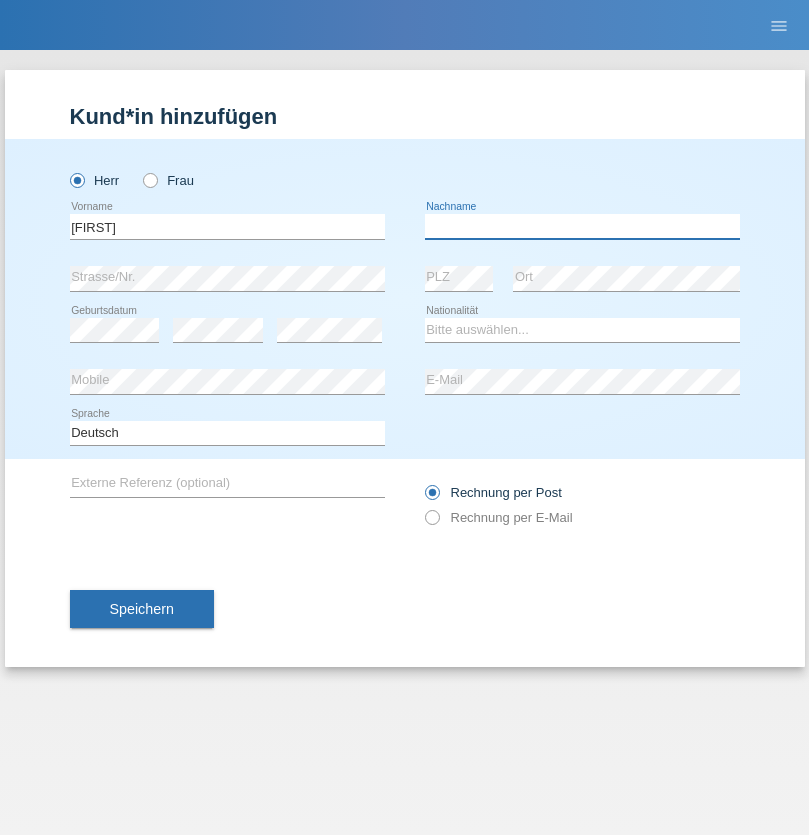 click at bounding box center [582, 226] 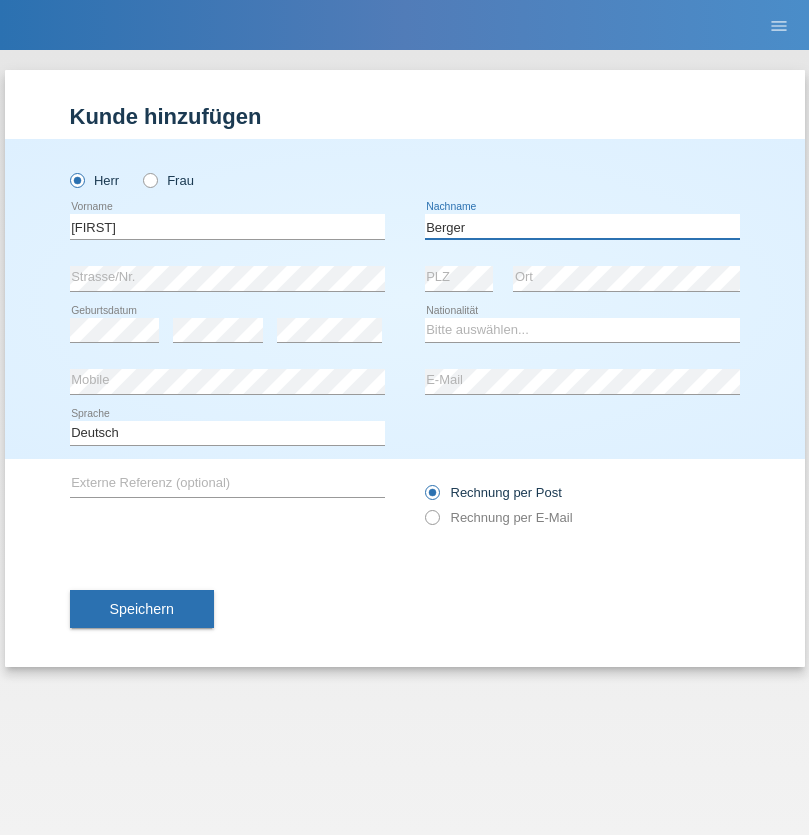 type on "Berger" 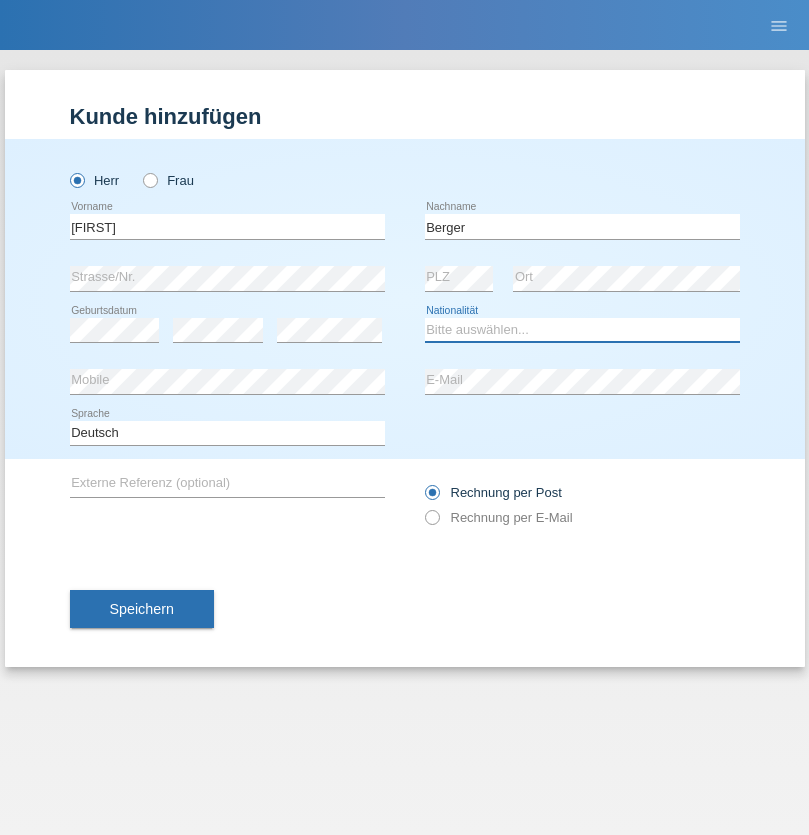select on "CH" 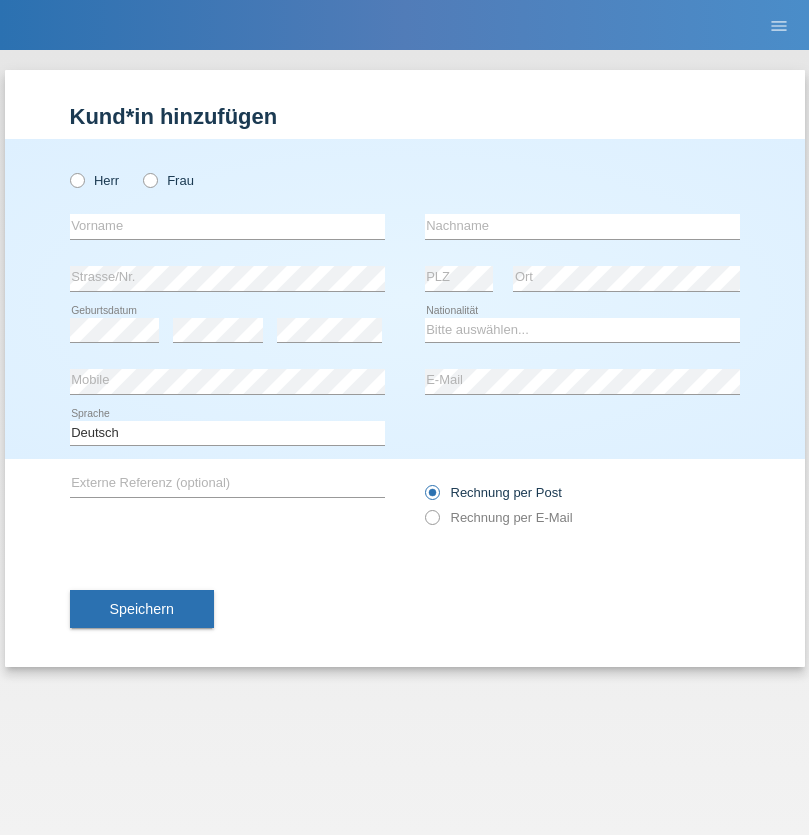 scroll, scrollTop: 0, scrollLeft: 0, axis: both 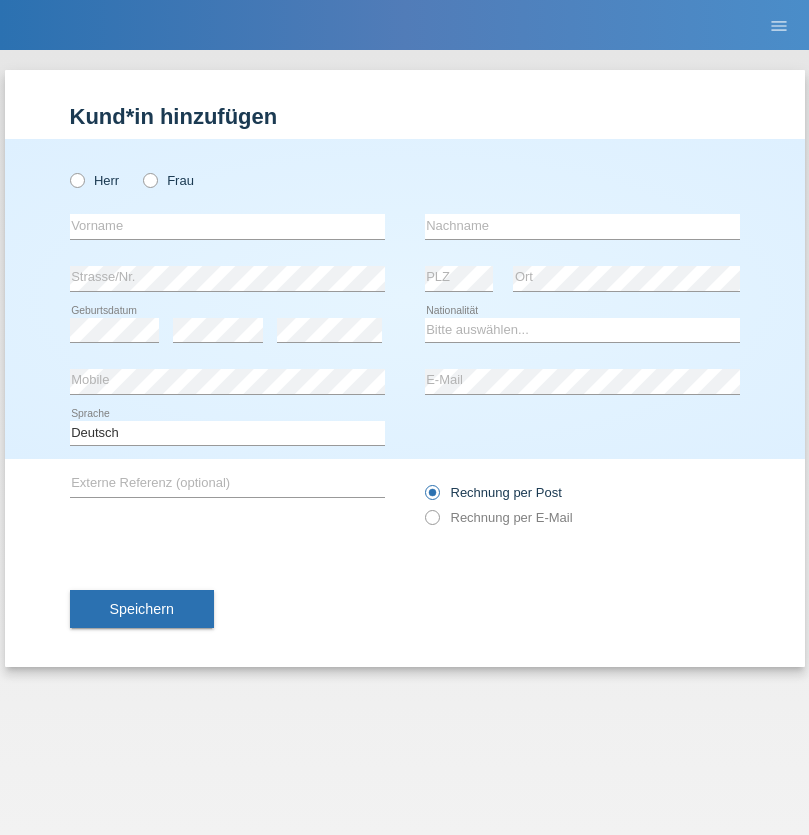 radio on "true" 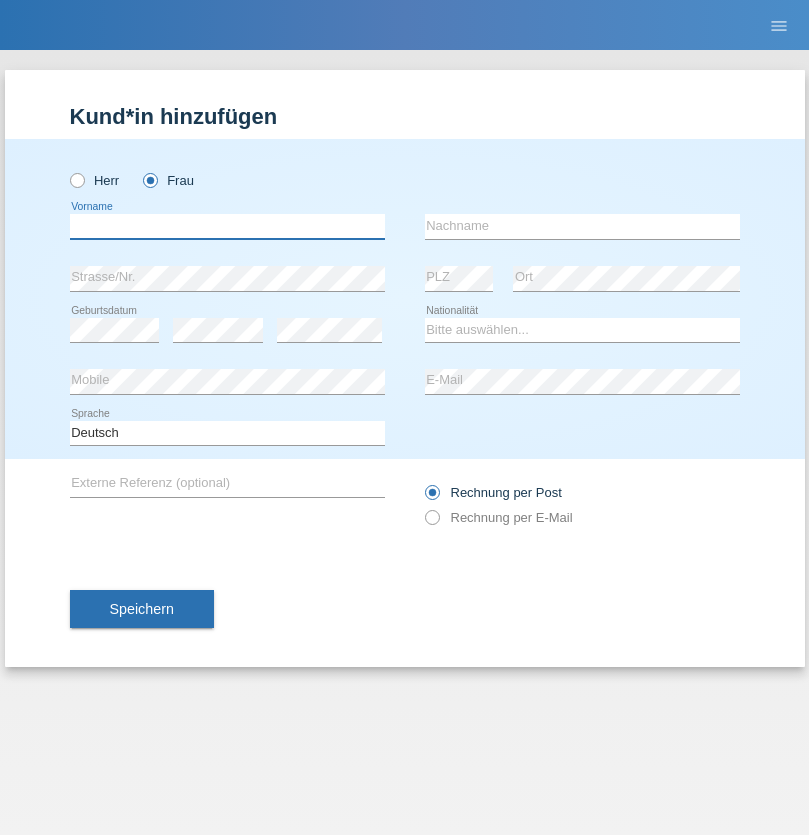 click at bounding box center [227, 226] 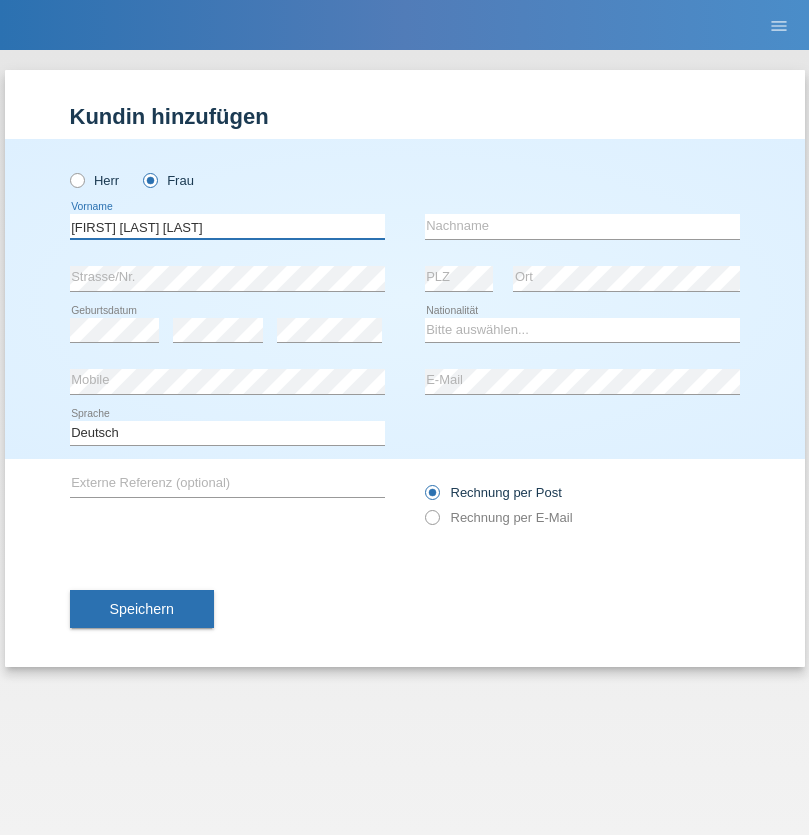 type on "Teixeira da Silva Moço" 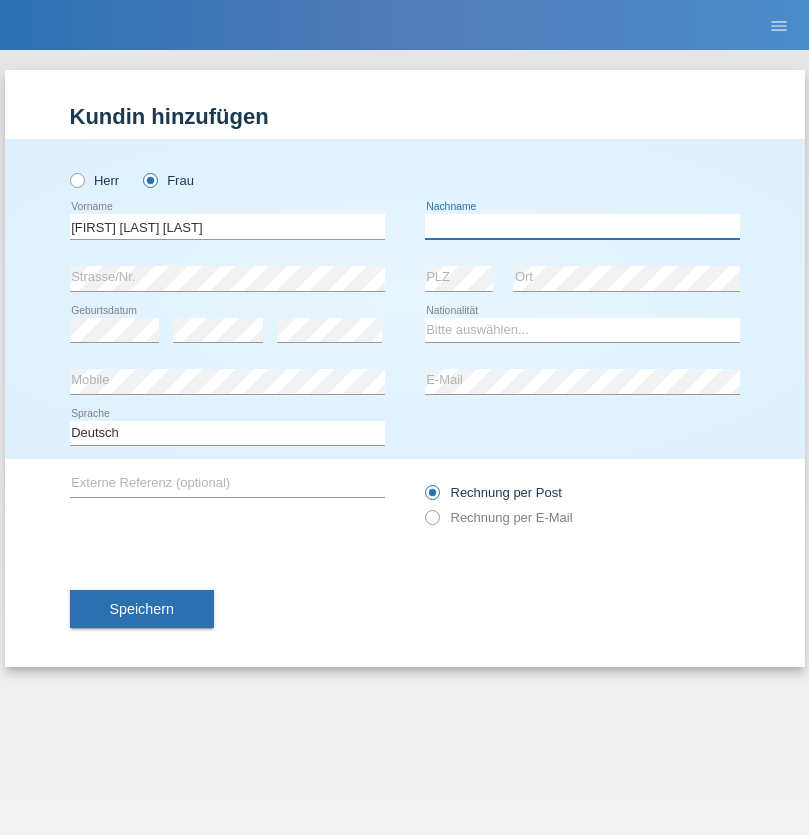 click at bounding box center [582, 226] 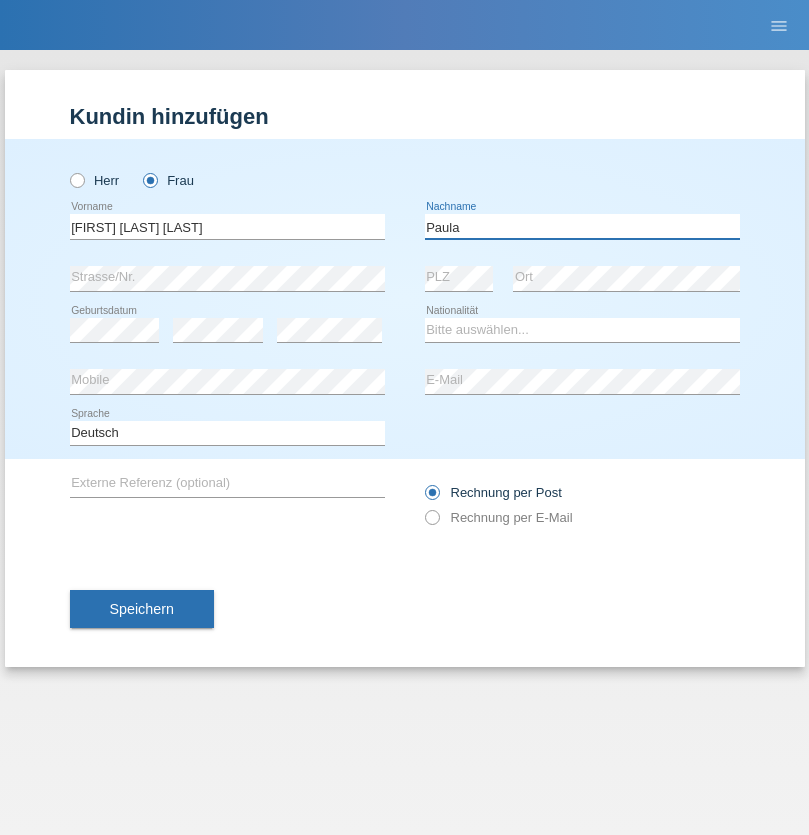 type on "Paula" 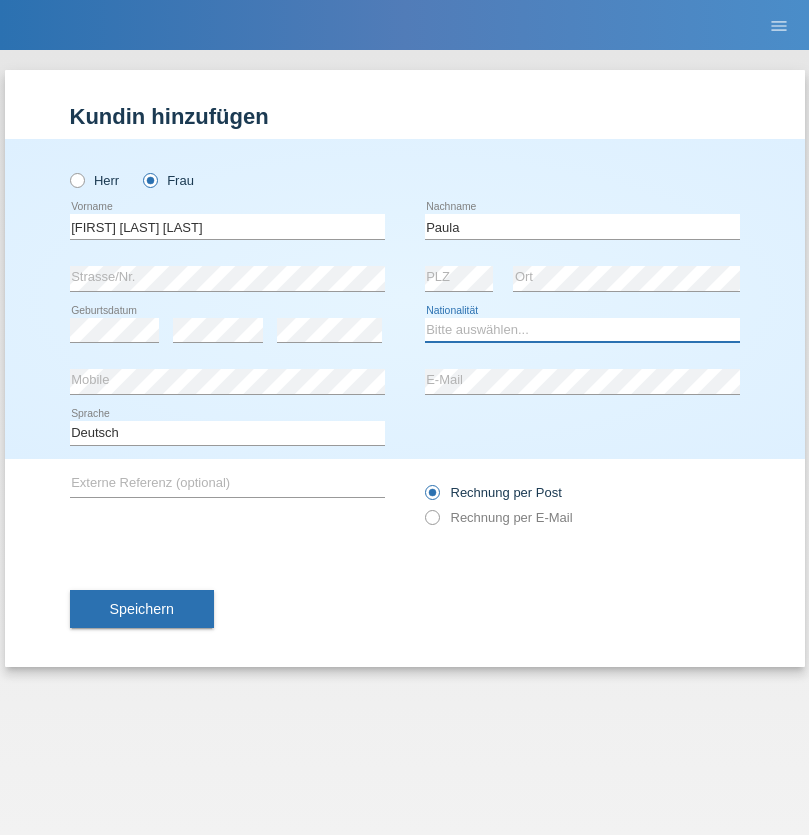 select on "PT" 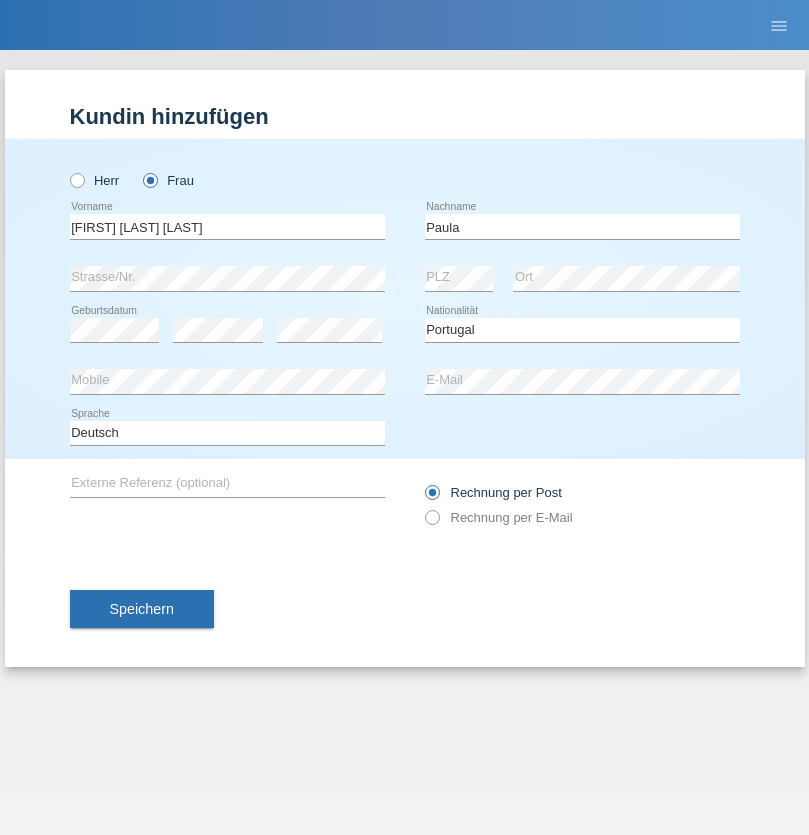 select on "C" 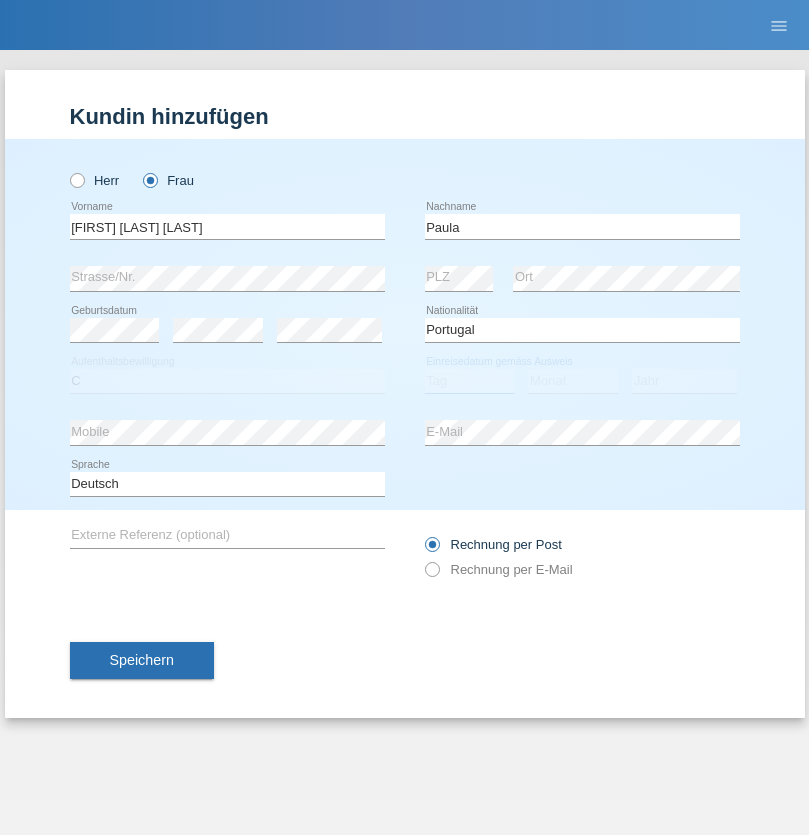 select on "28" 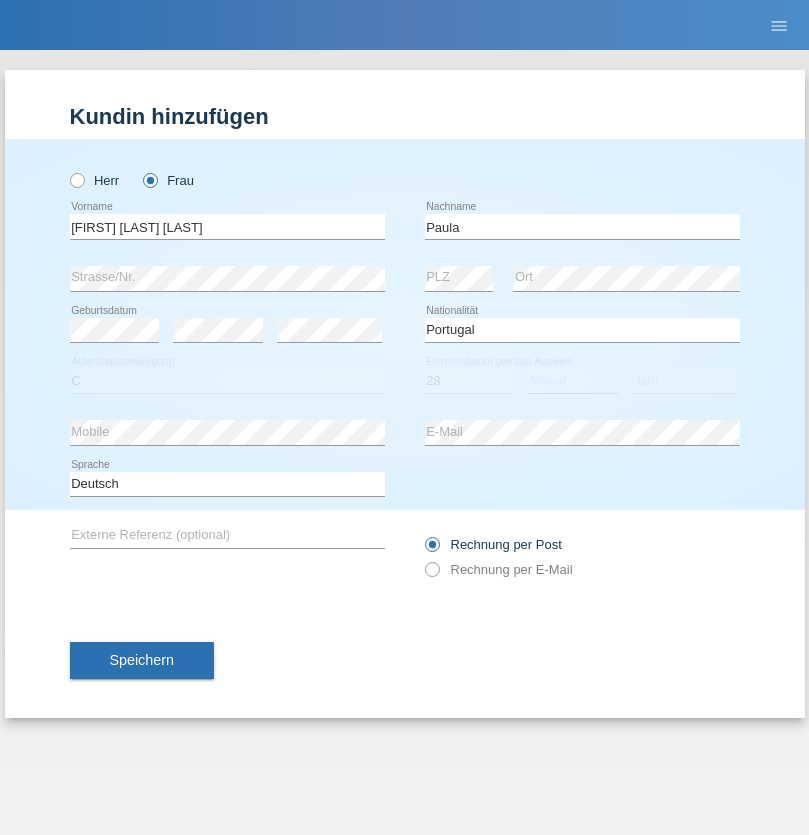 select on "03" 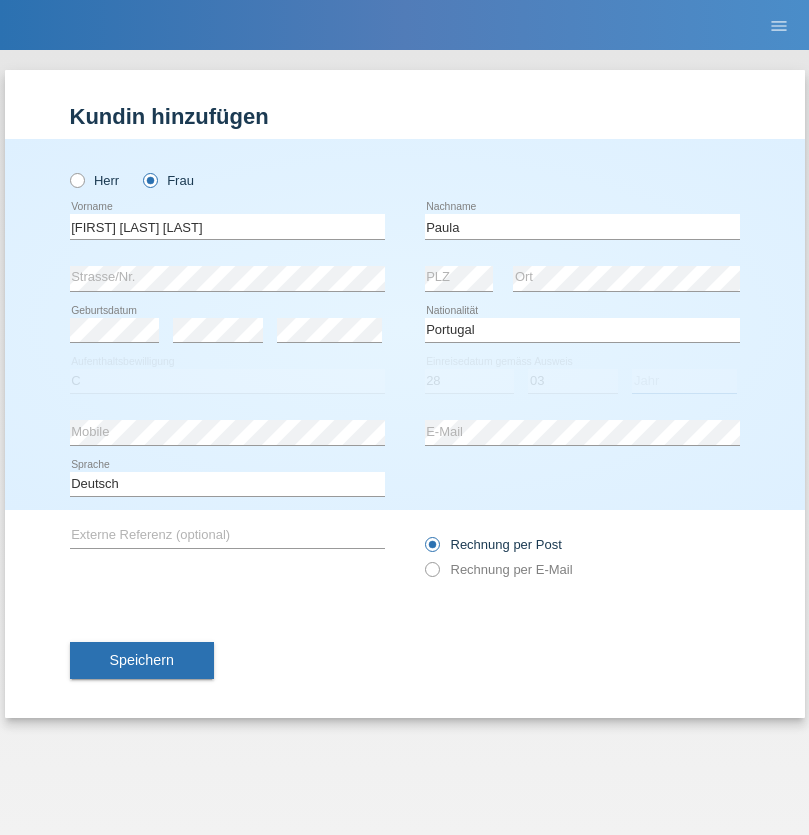 select on "2005" 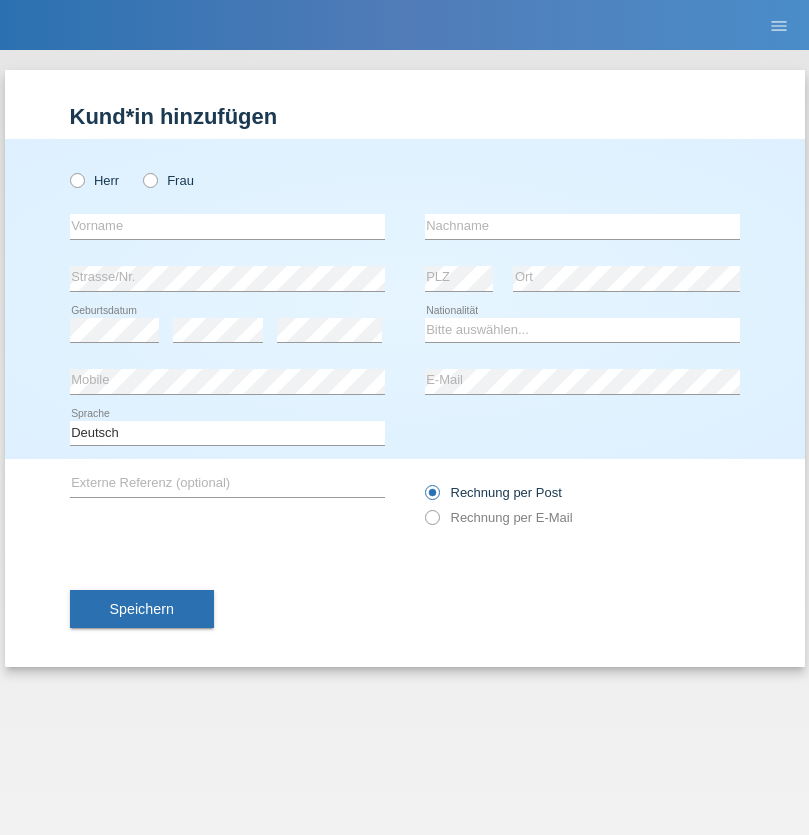 scroll, scrollTop: 0, scrollLeft: 0, axis: both 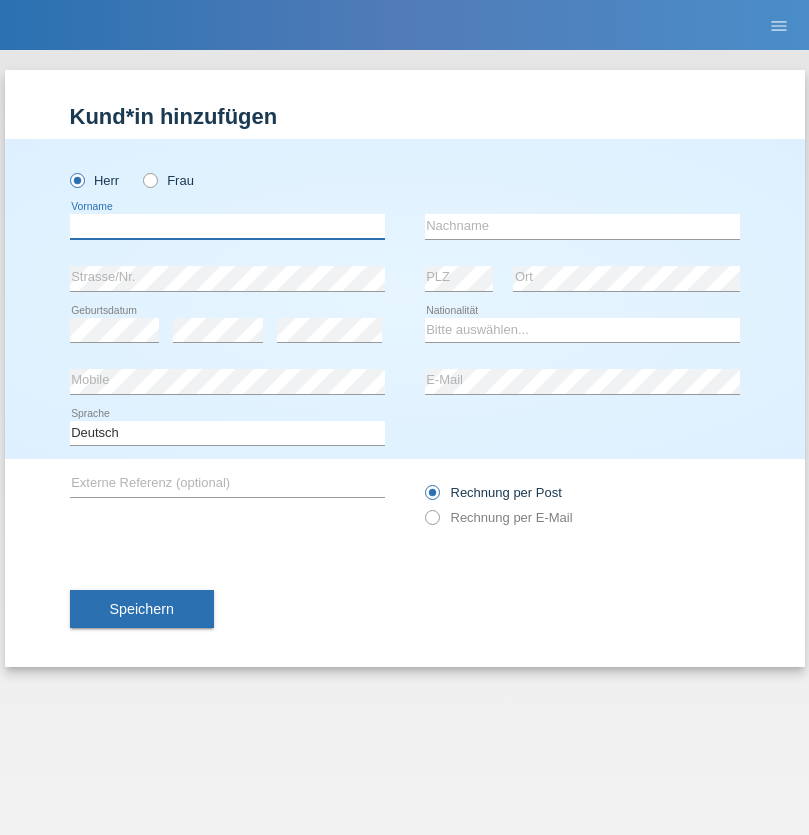 click at bounding box center [227, 226] 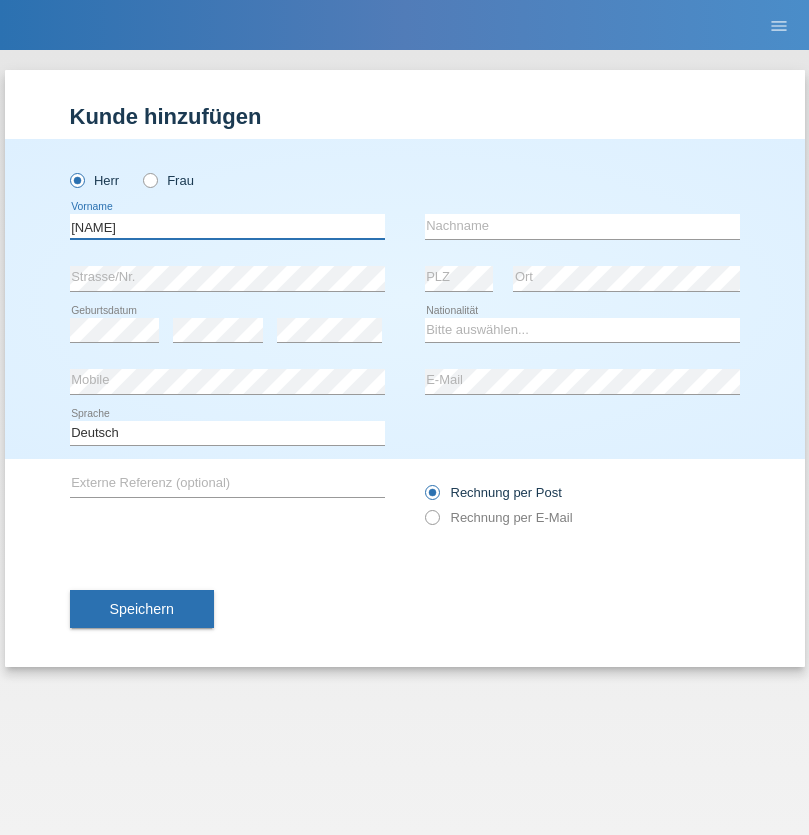 type on "[NAME]" 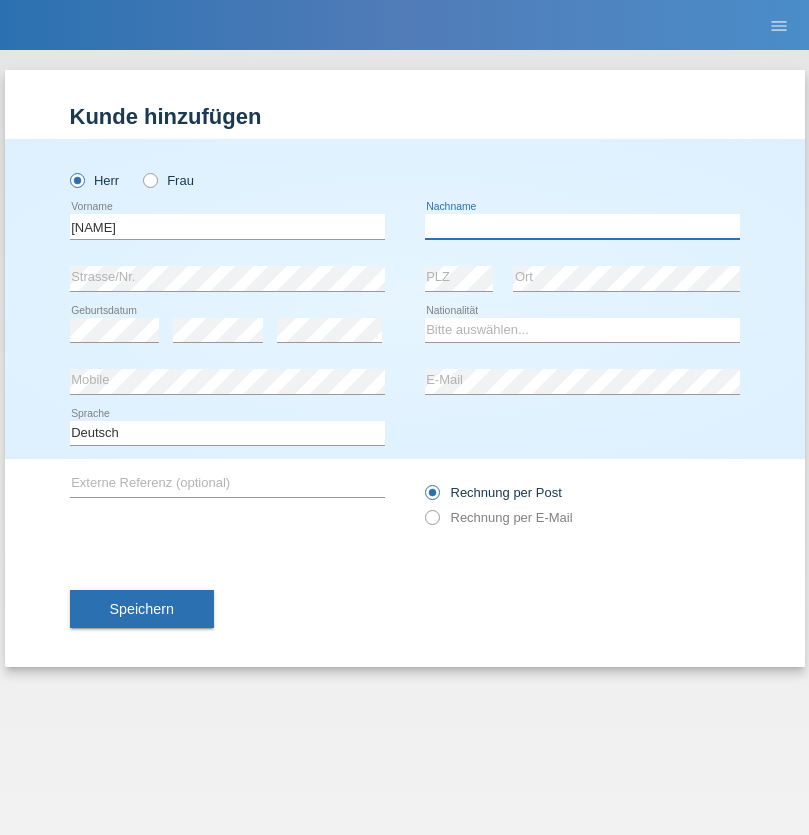 click at bounding box center (582, 226) 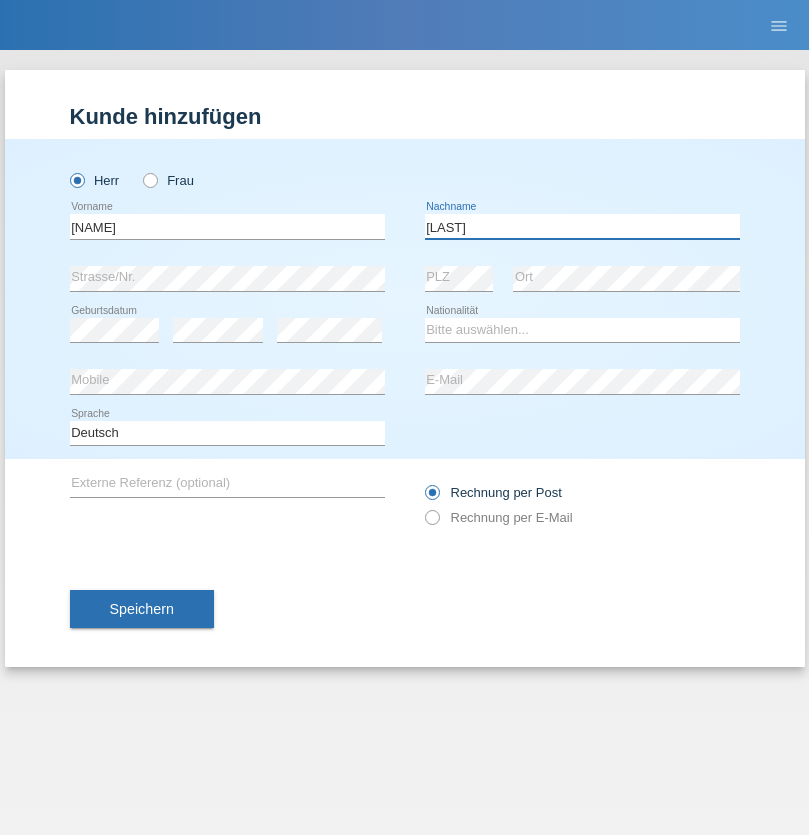 type on "[LAST]" 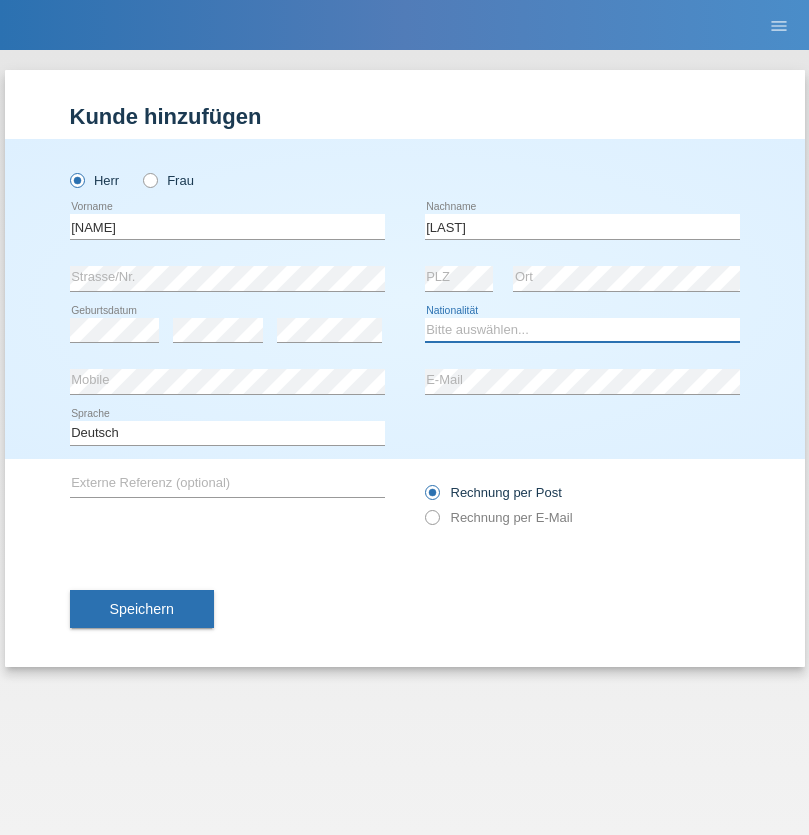 select on "CH" 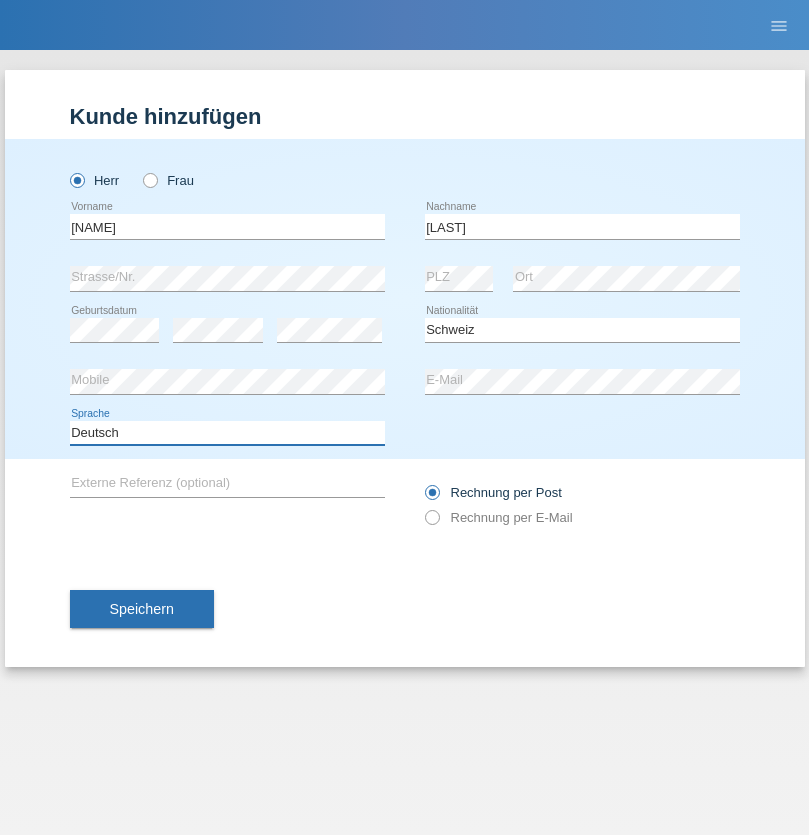 select on "en" 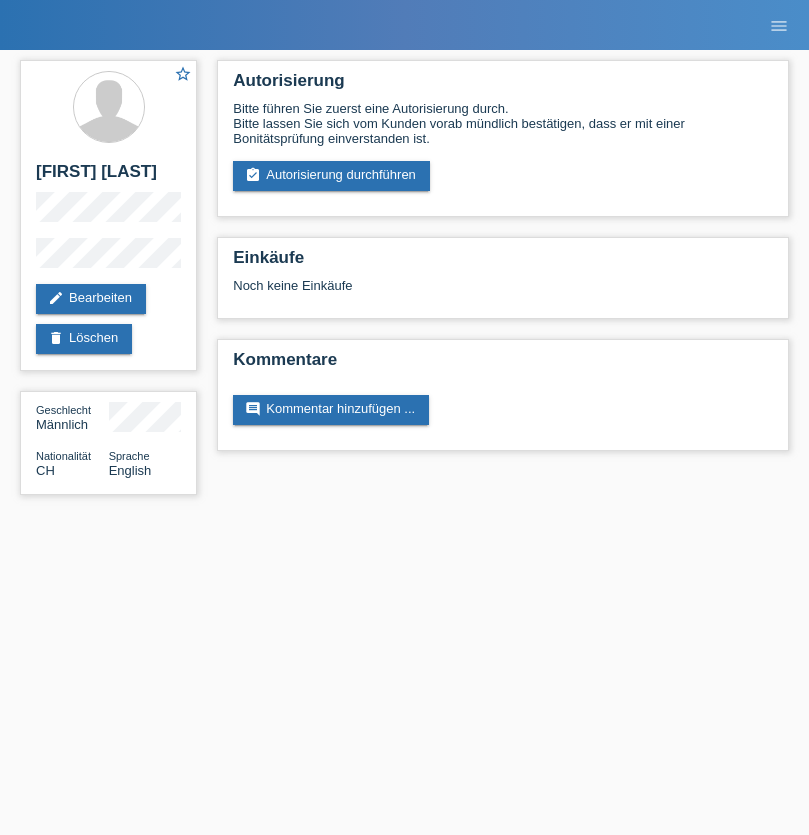 scroll, scrollTop: 0, scrollLeft: 0, axis: both 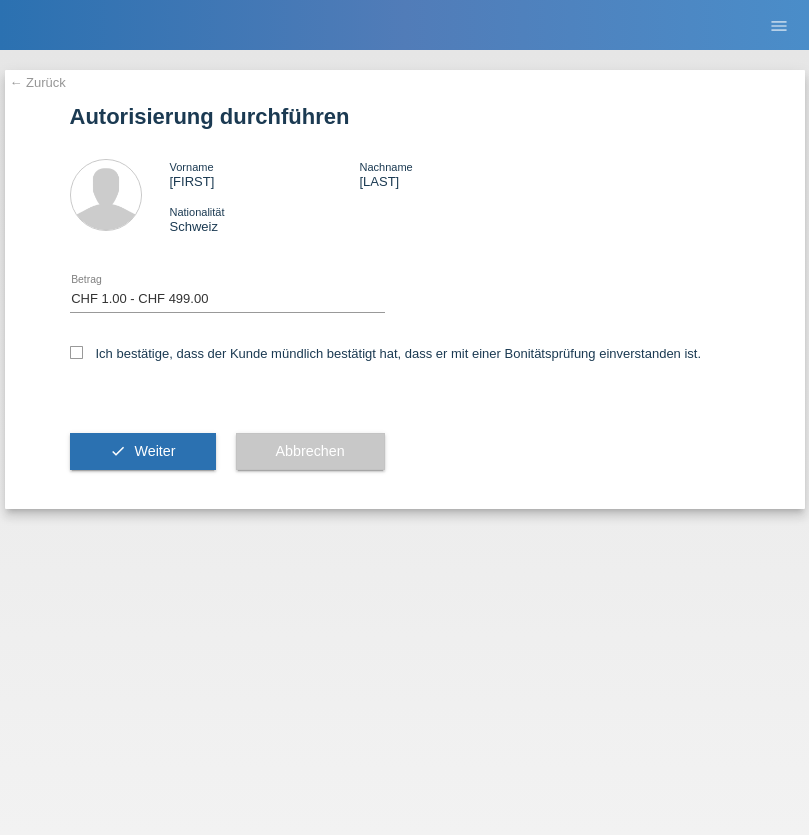 select on "1" 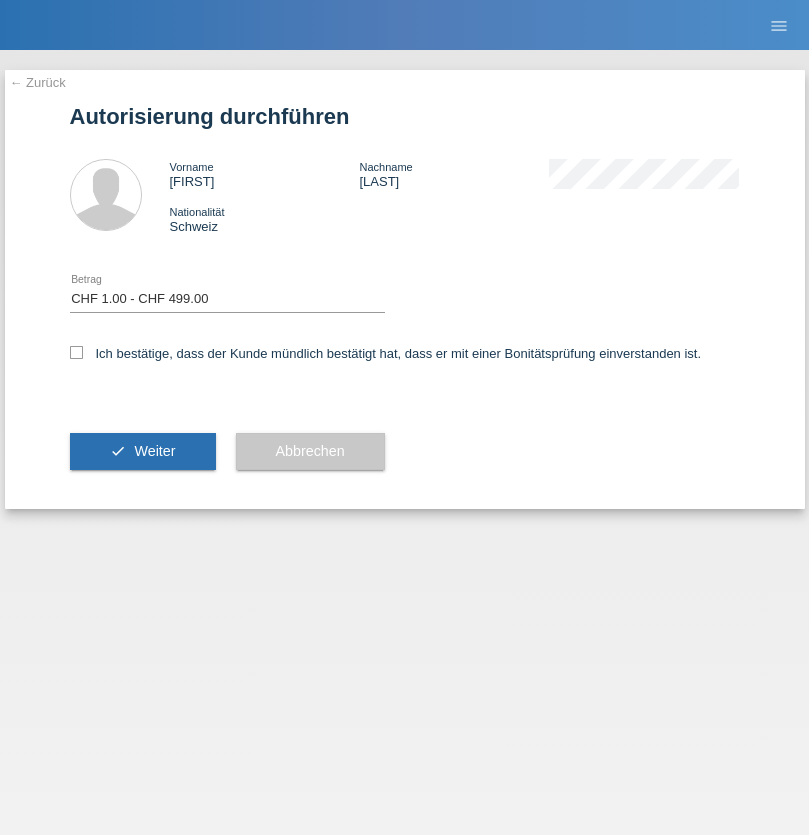 checkbox on "true" 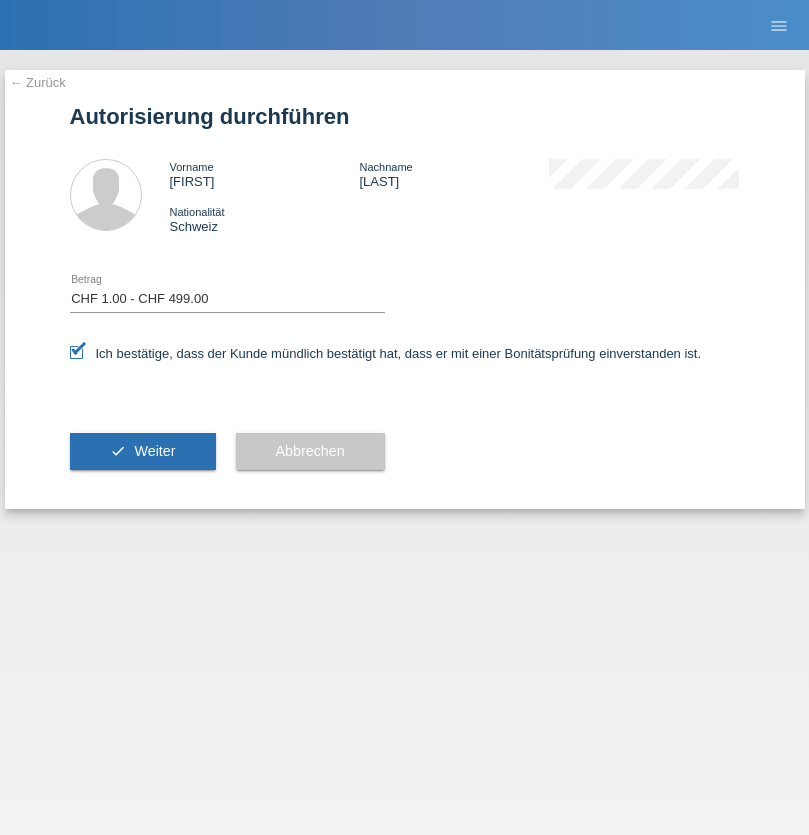 scroll, scrollTop: 0, scrollLeft: 0, axis: both 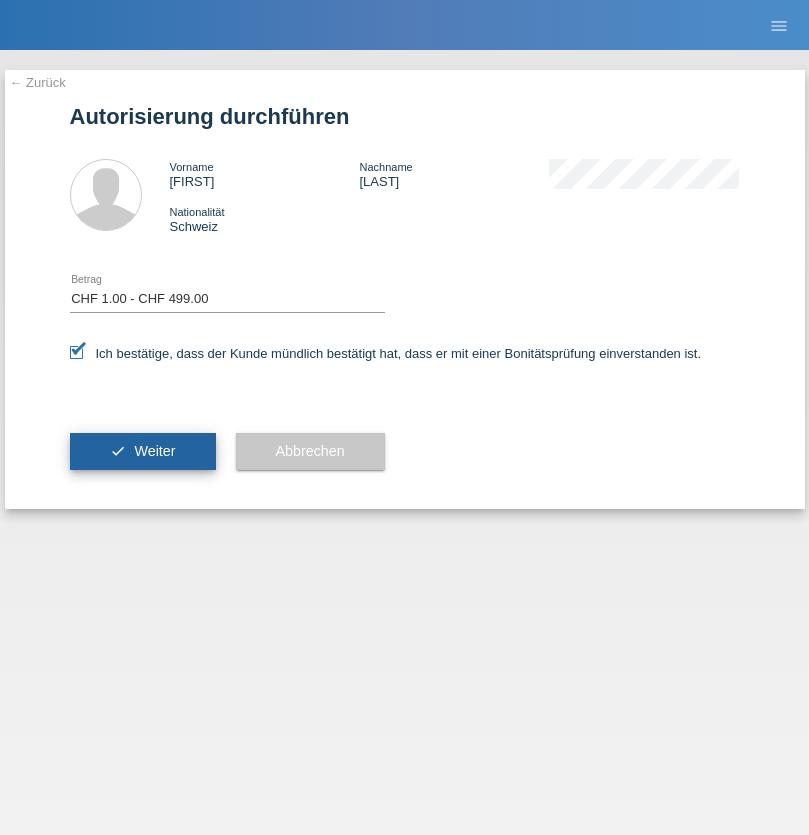 click on "Weiter" at bounding box center [154, 451] 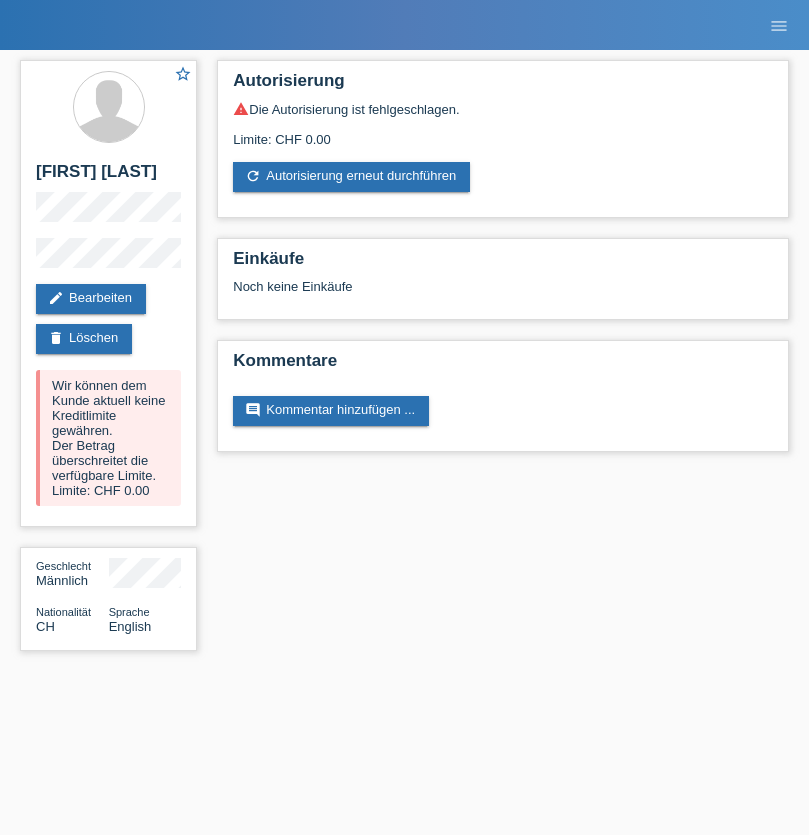 scroll, scrollTop: 0, scrollLeft: 0, axis: both 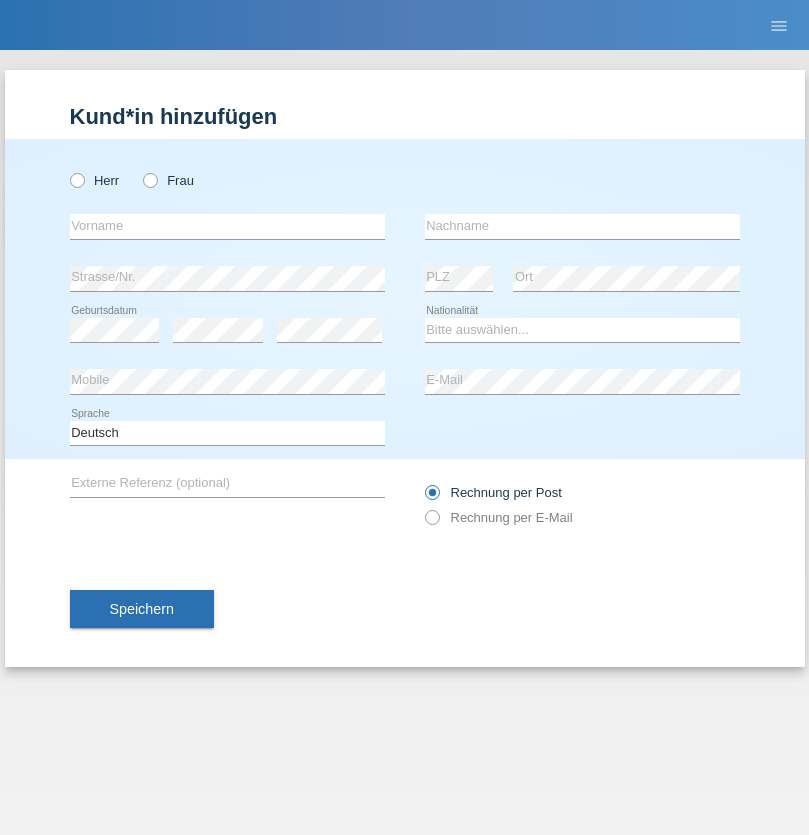 radio on "true" 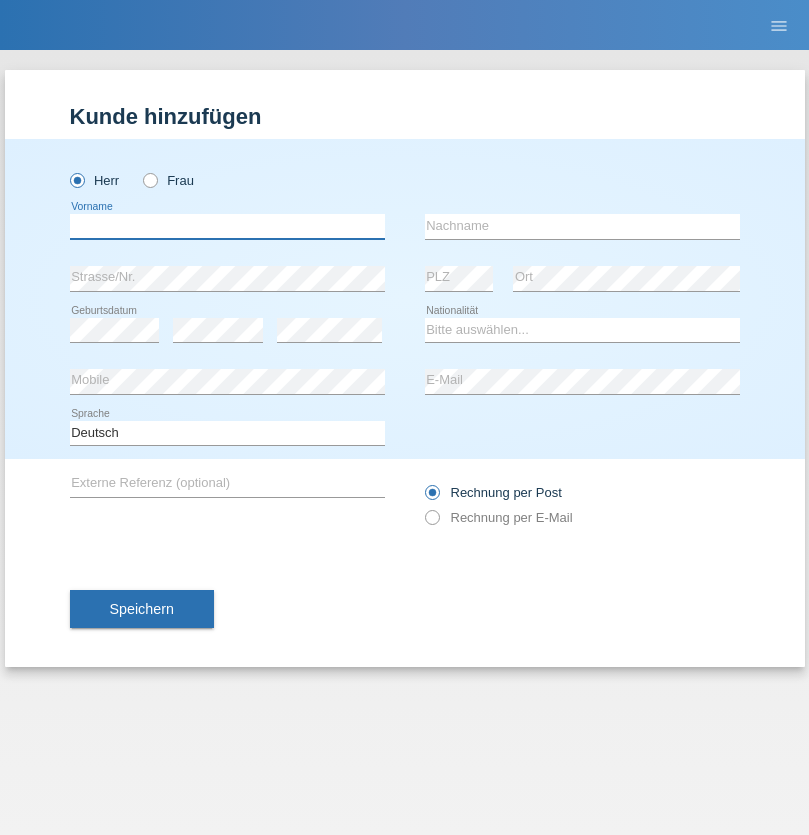 click at bounding box center (227, 226) 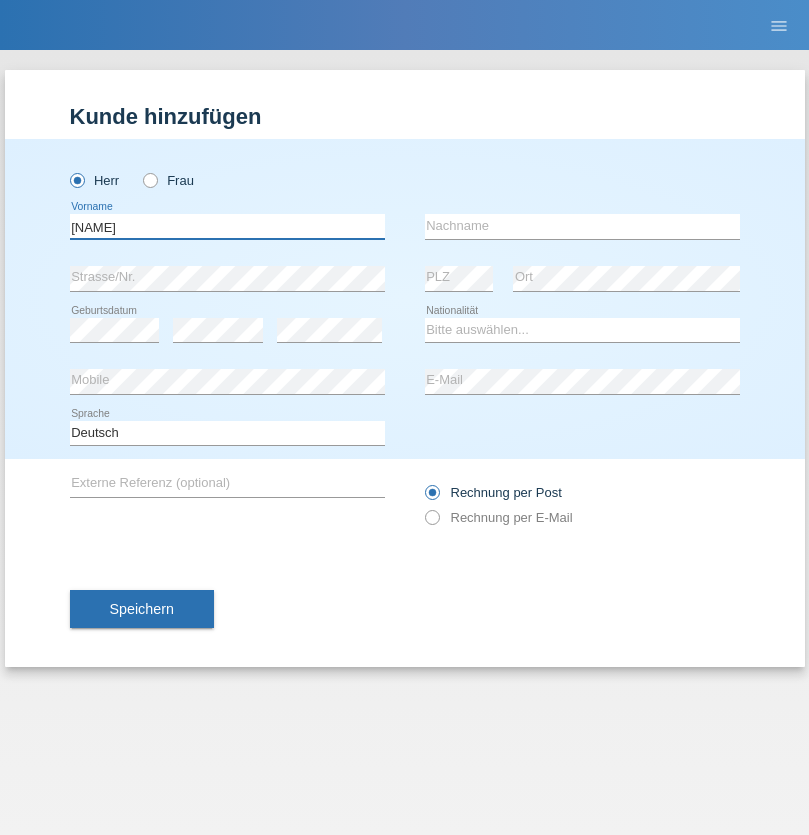 type on "[FIRST]" 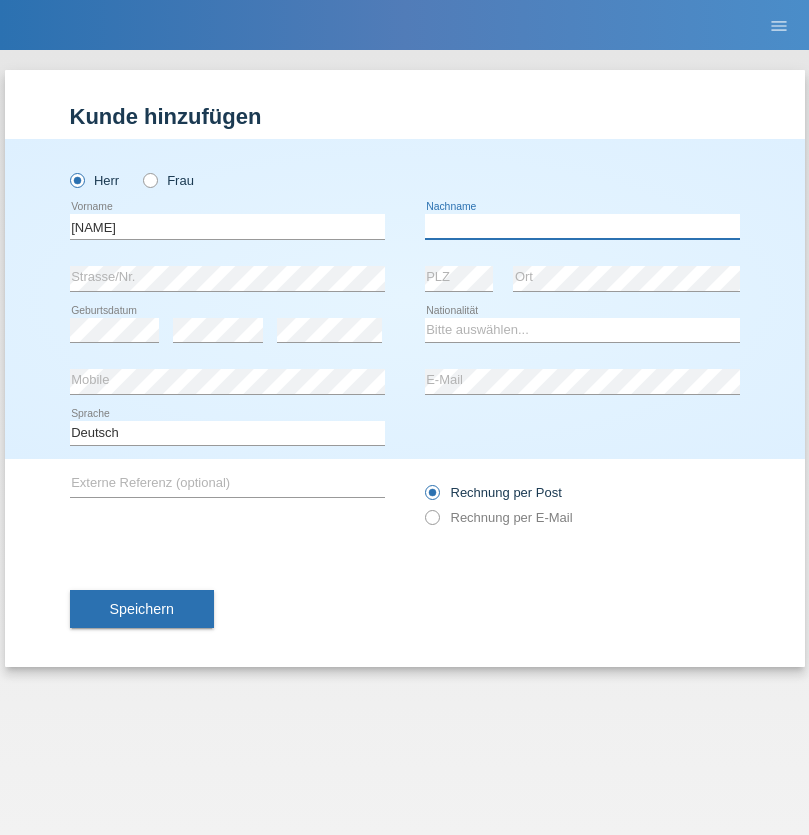 click at bounding box center [582, 226] 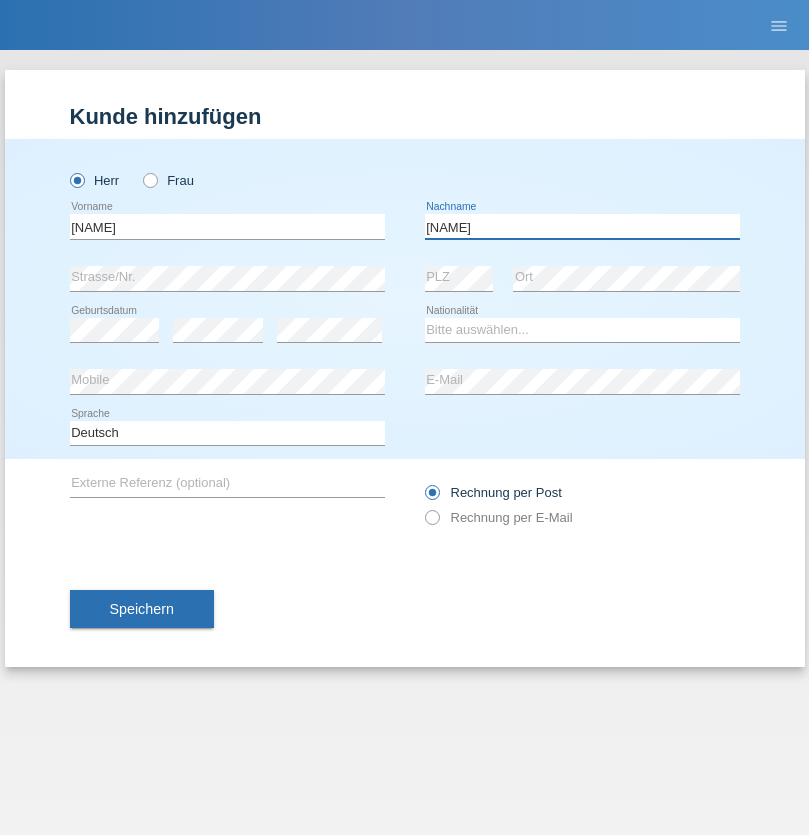 type on "[LAST]" 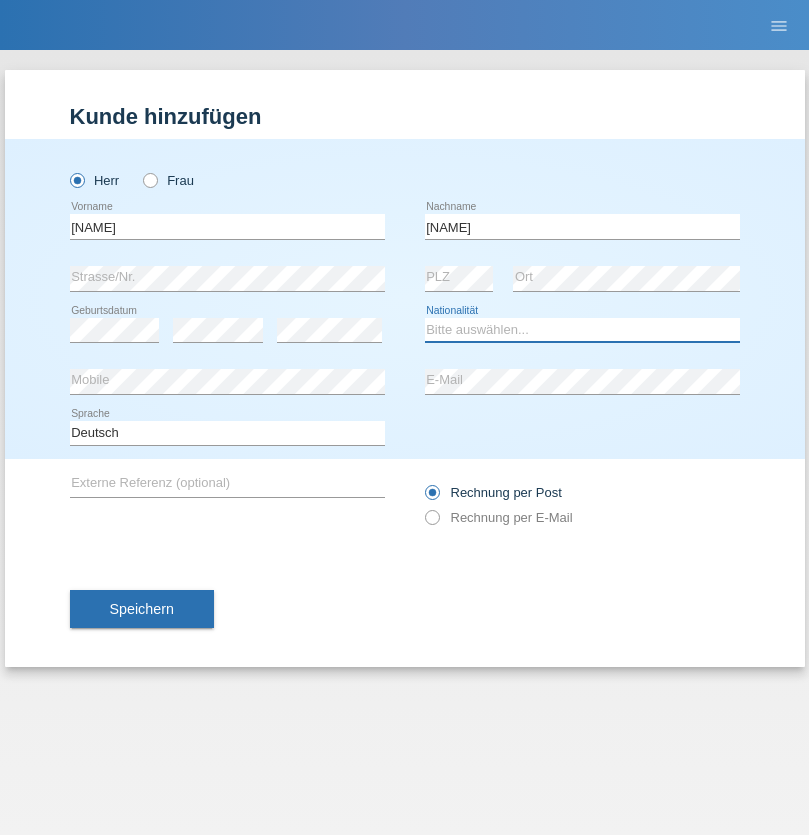 select on "TN" 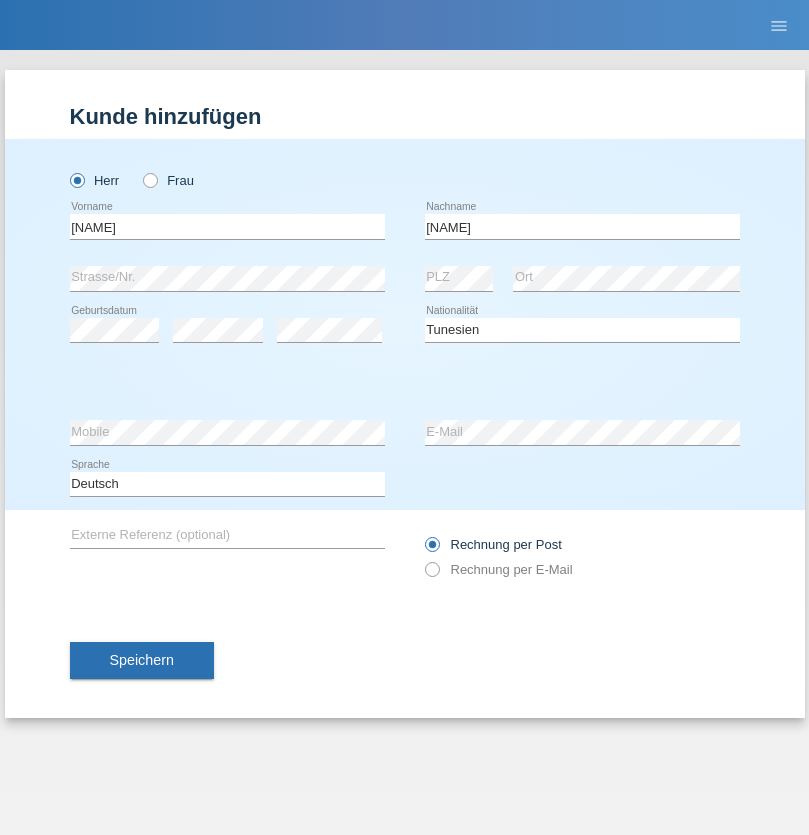 select on "C" 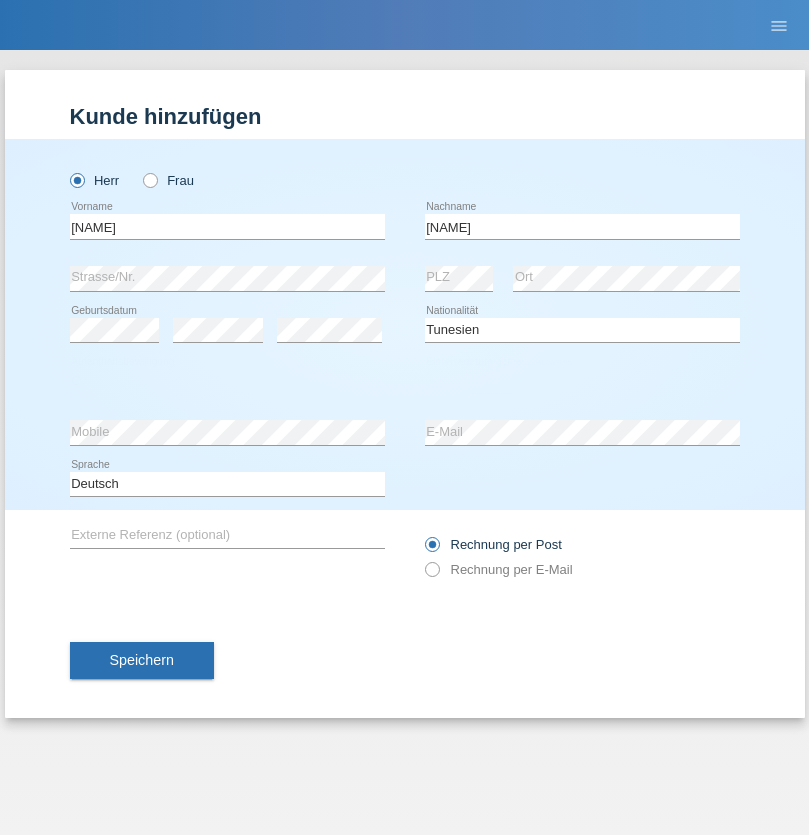 select on "19" 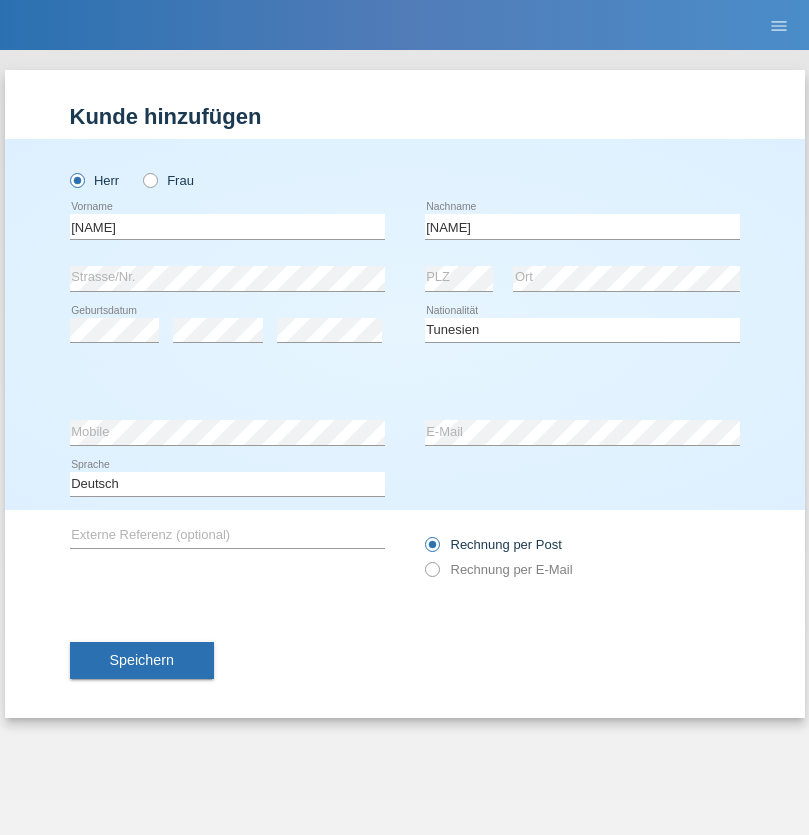 select on "04" 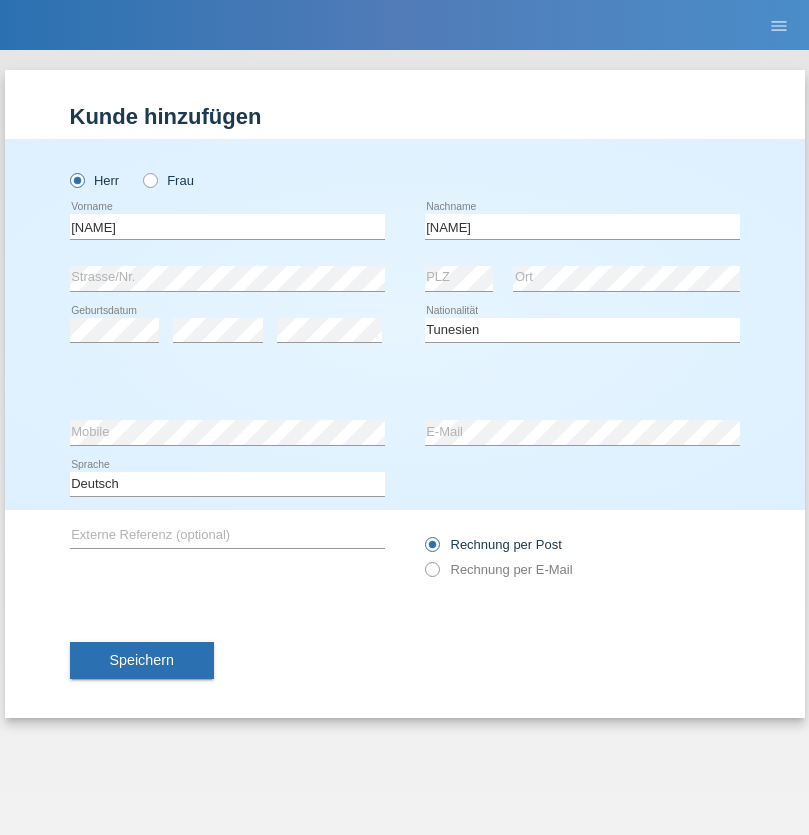 select on "2021" 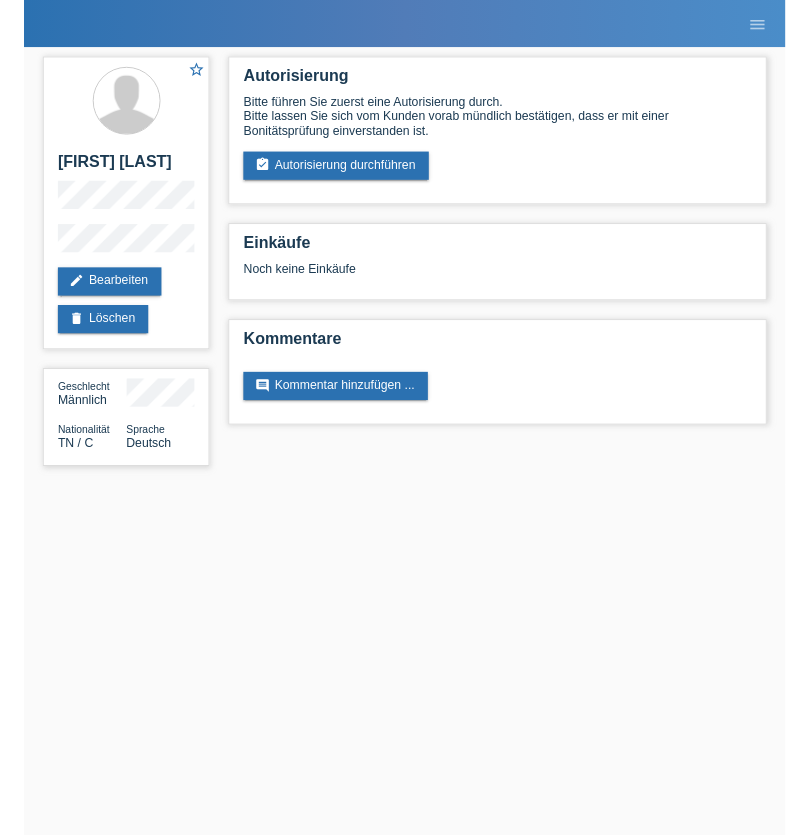 scroll, scrollTop: 0, scrollLeft: 0, axis: both 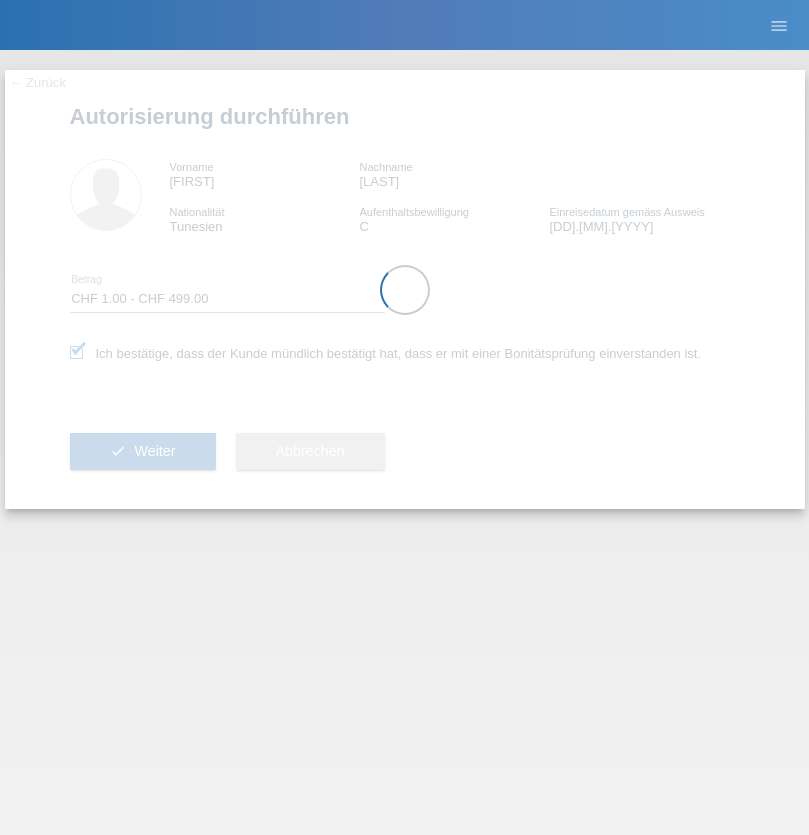 select on "1" 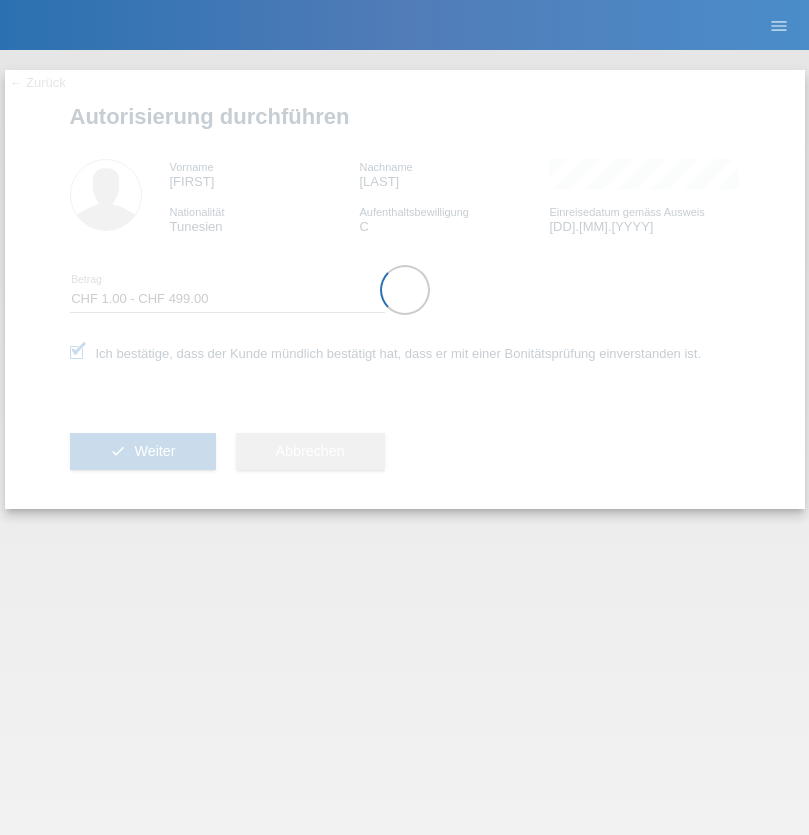 scroll, scrollTop: 0, scrollLeft: 0, axis: both 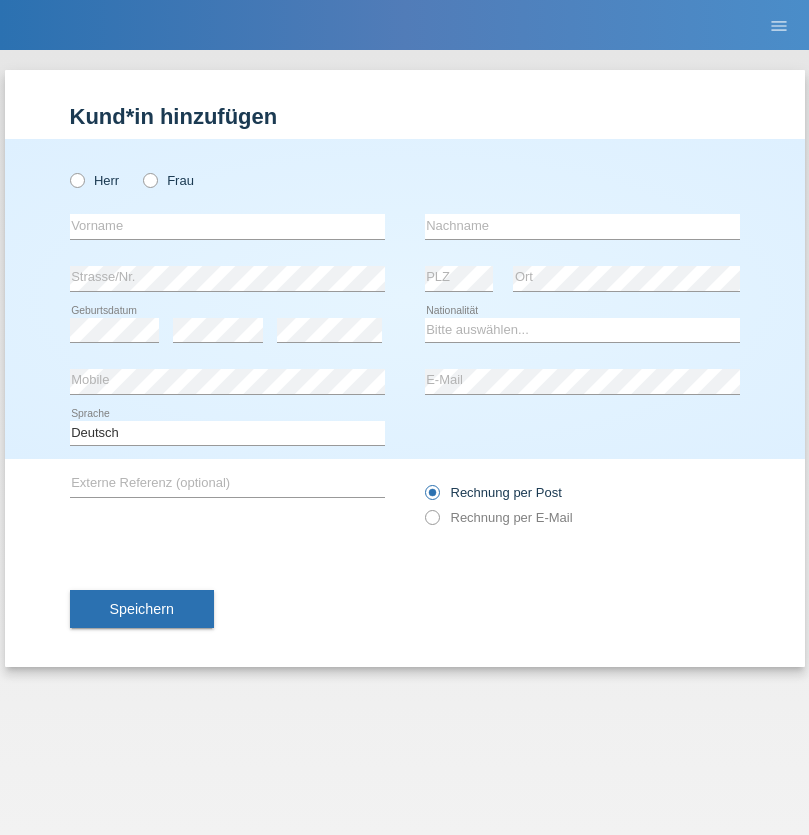 radio on "true" 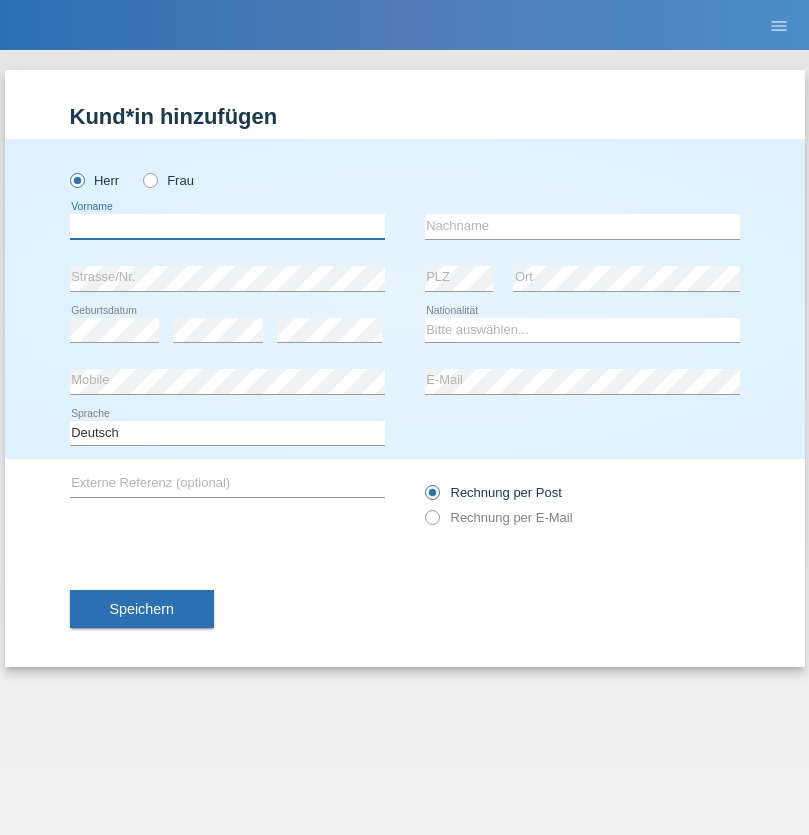 click at bounding box center (227, 226) 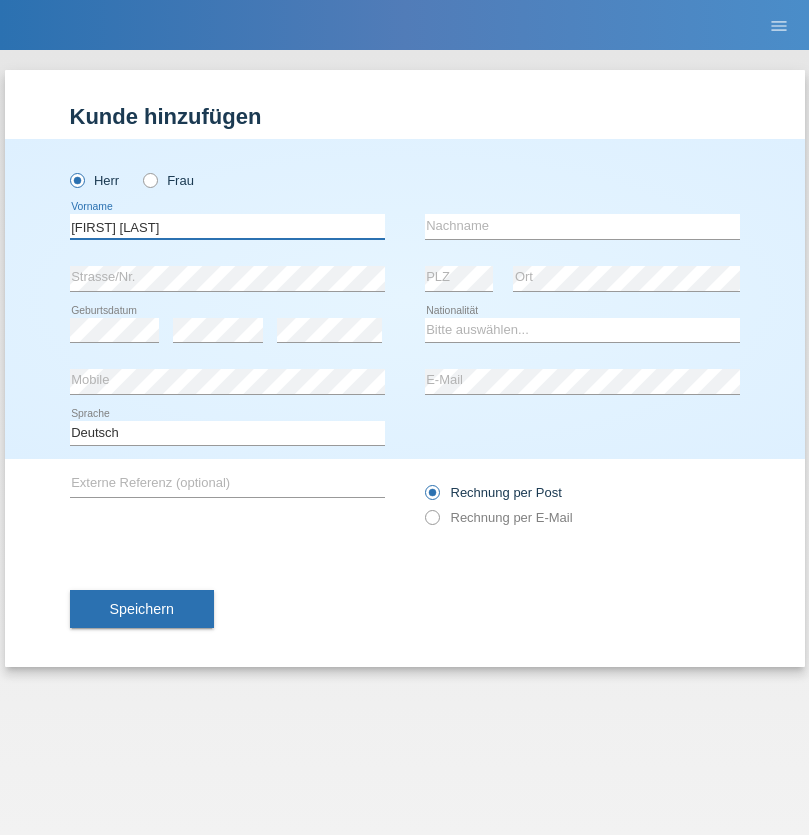 type on "[FIRST] [MIDDLE]" 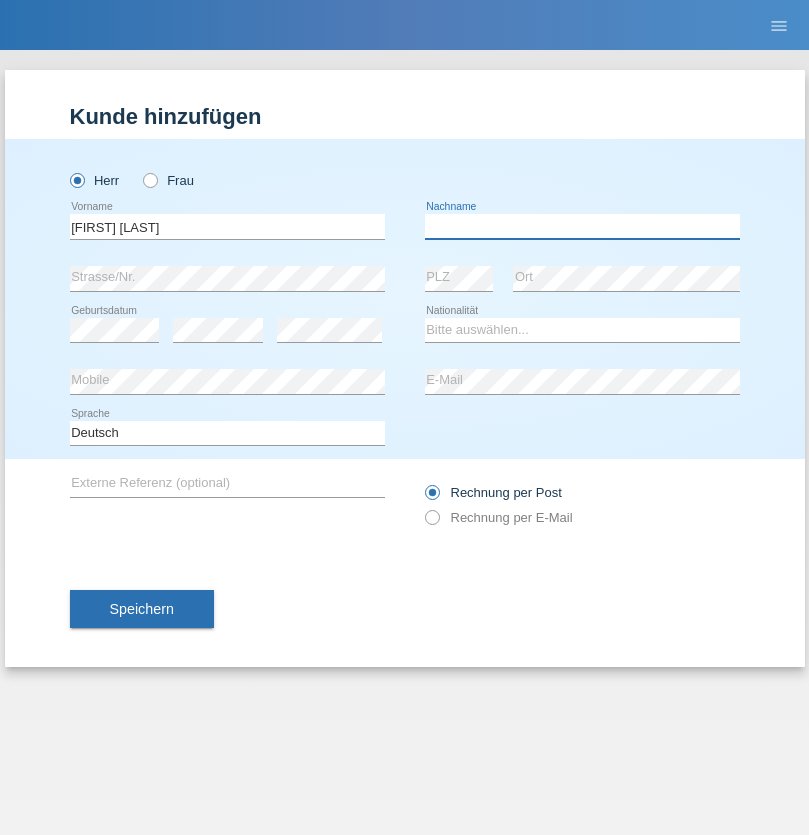 click at bounding box center (582, 226) 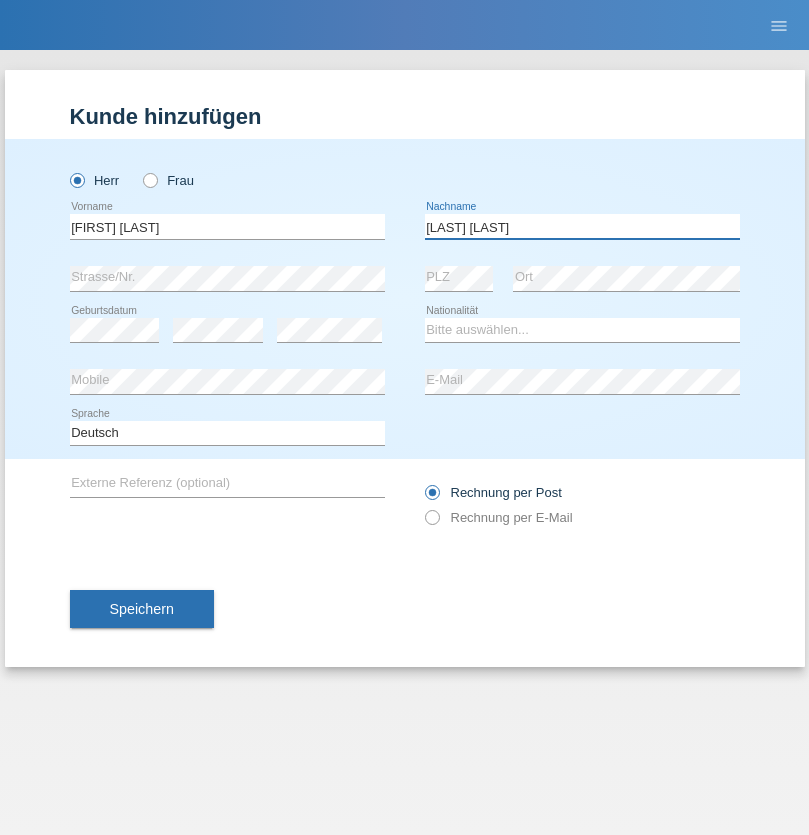 type on "Goncalves Falua" 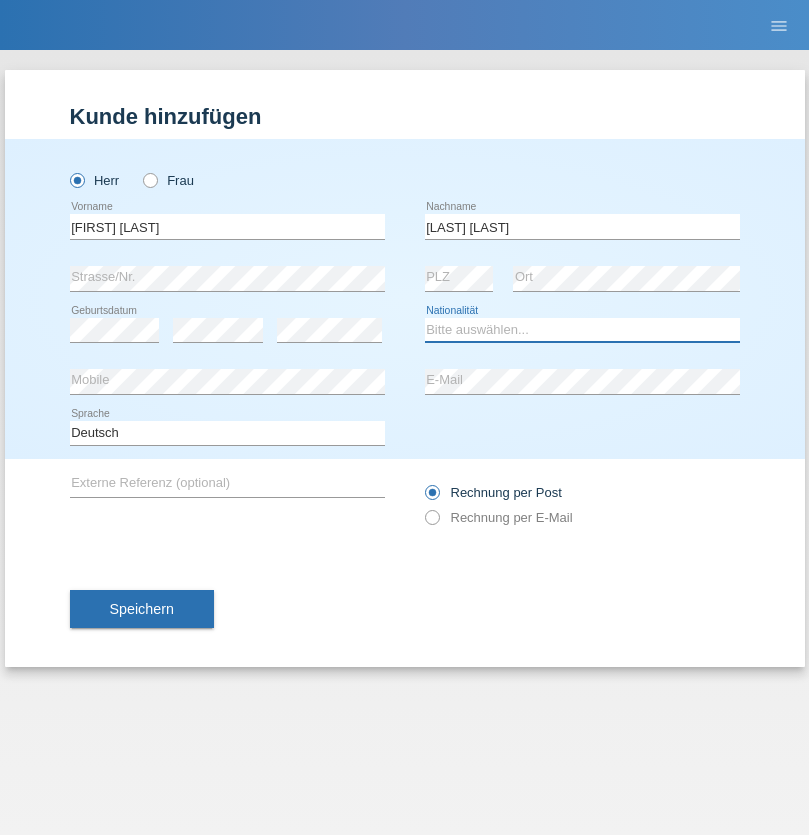 select on "PT" 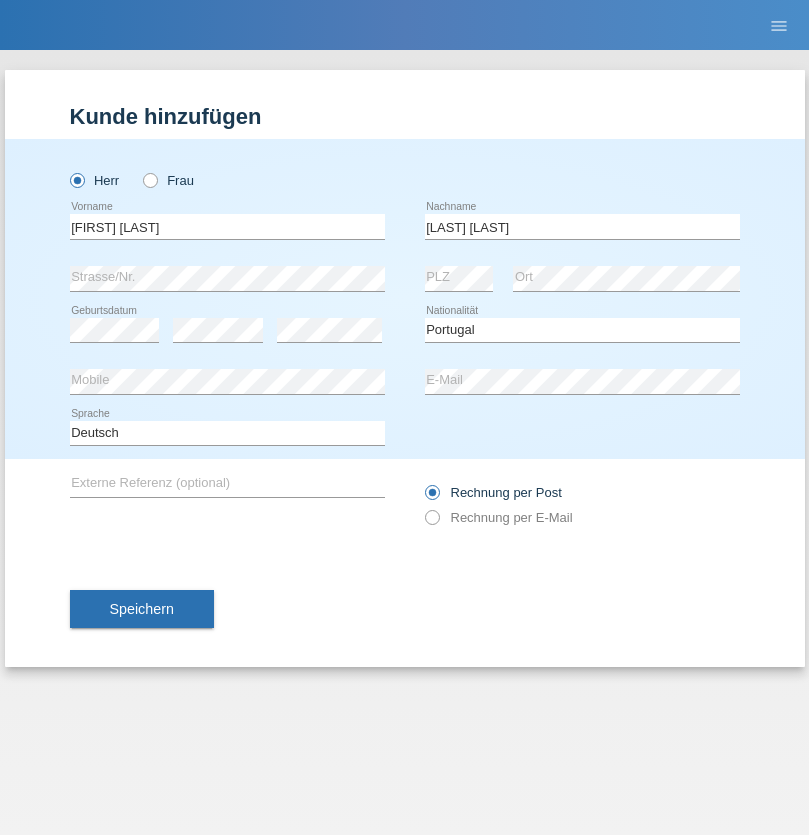 select on "C" 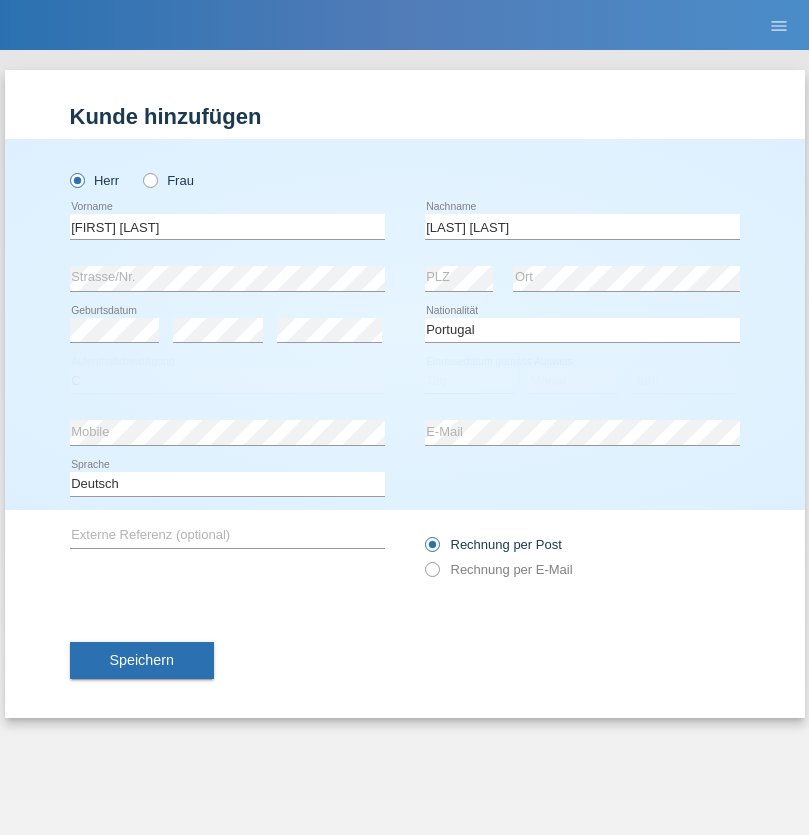 select on "27" 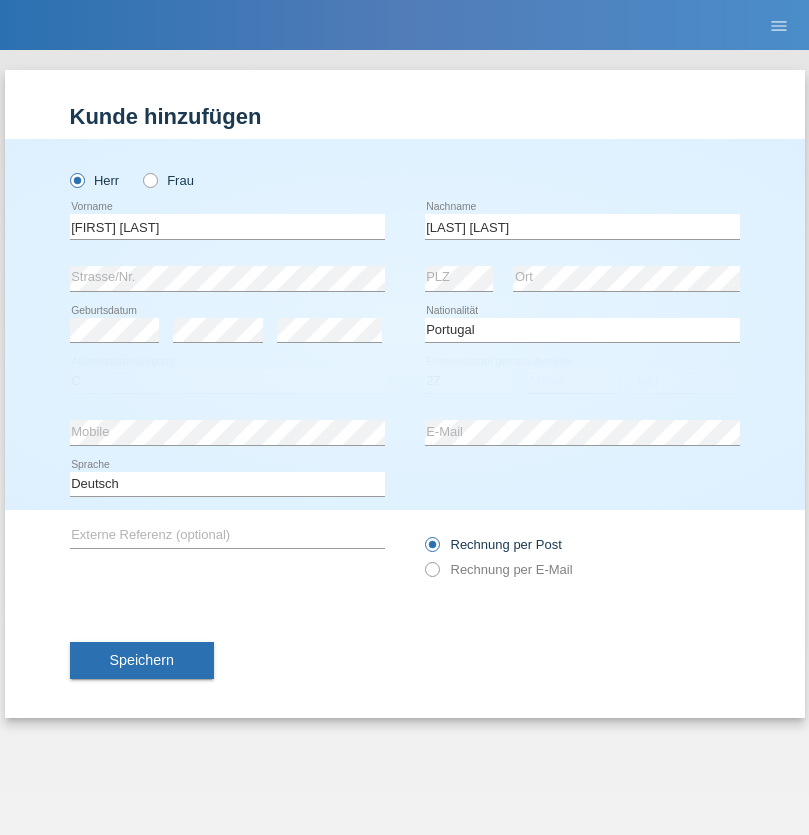 select on "07" 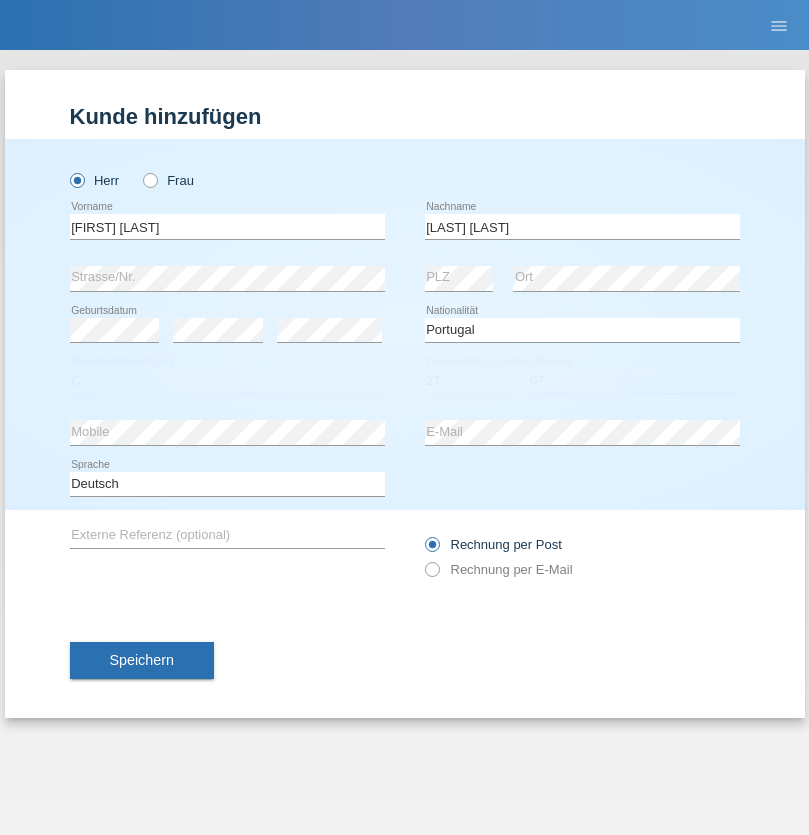 select on "2021" 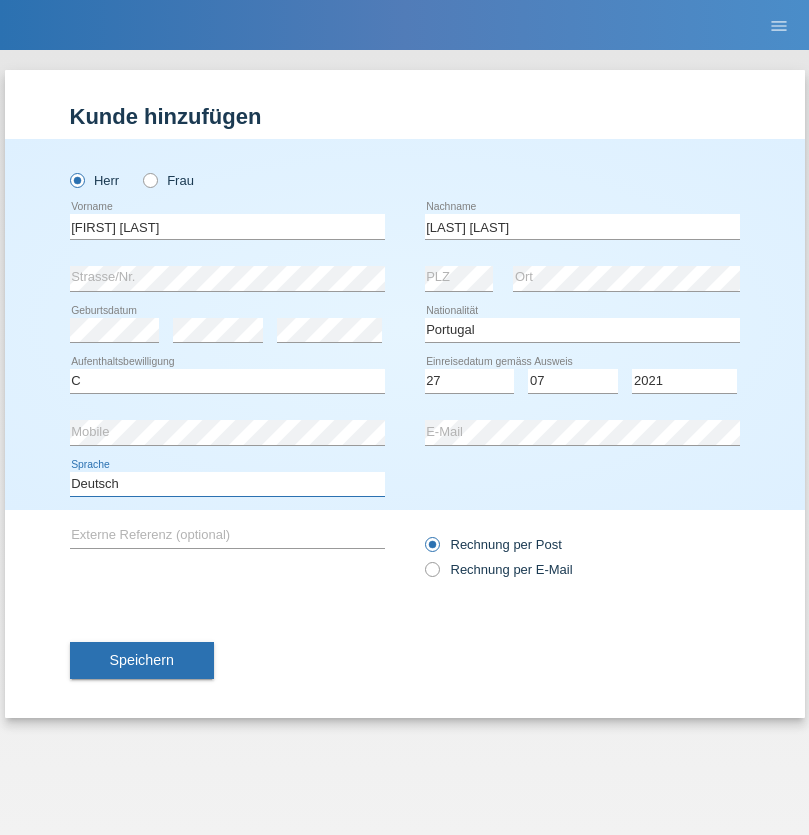 select on "en" 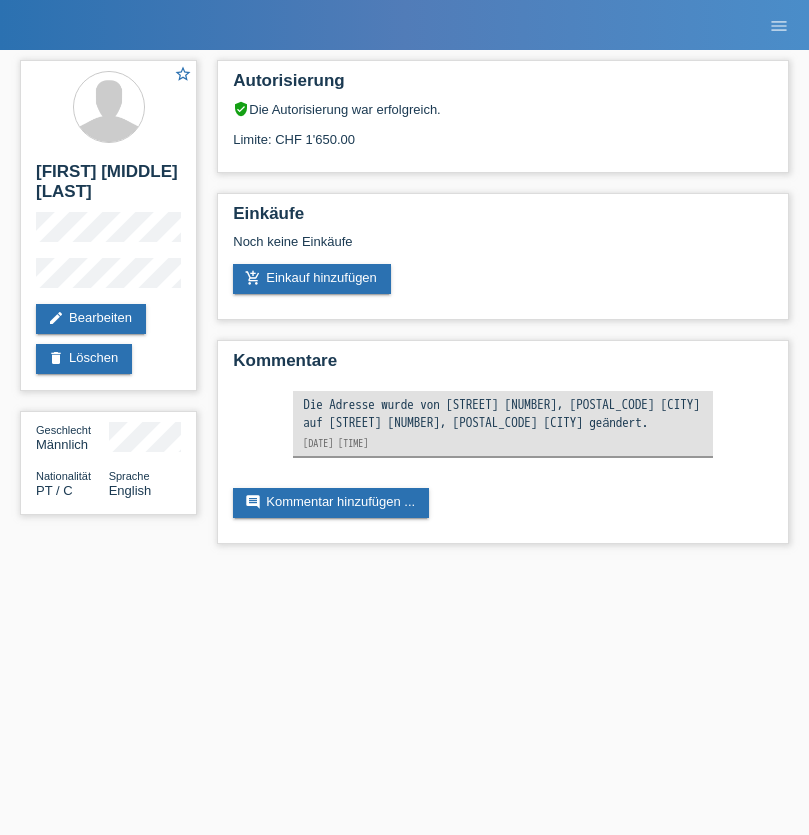 scroll, scrollTop: 0, scrollLeft: 0, axis: both 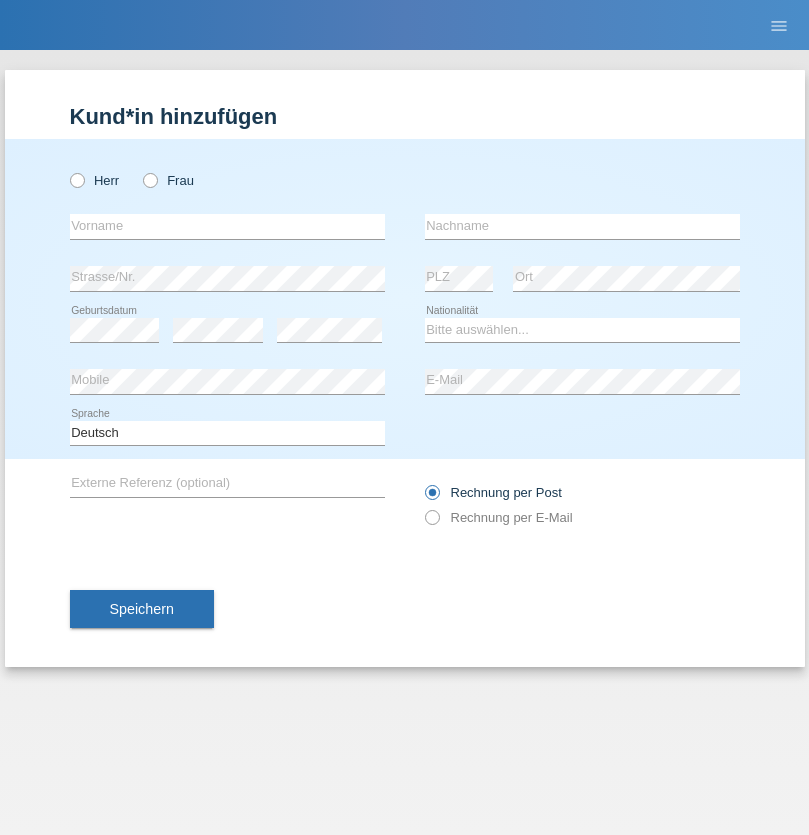 radio on "true" 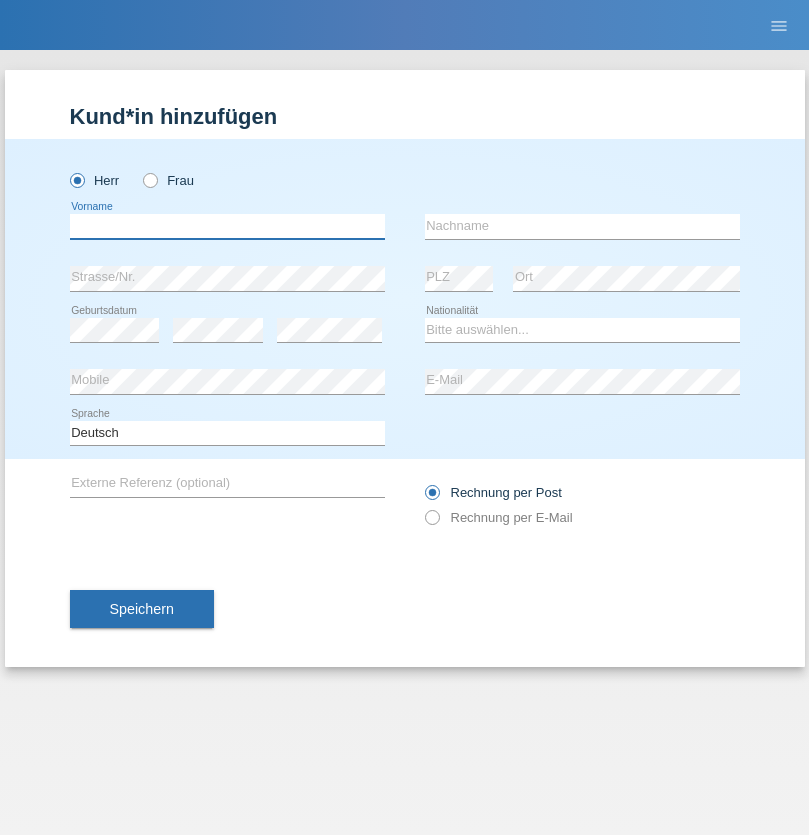 click at bounding box center (227, 226) 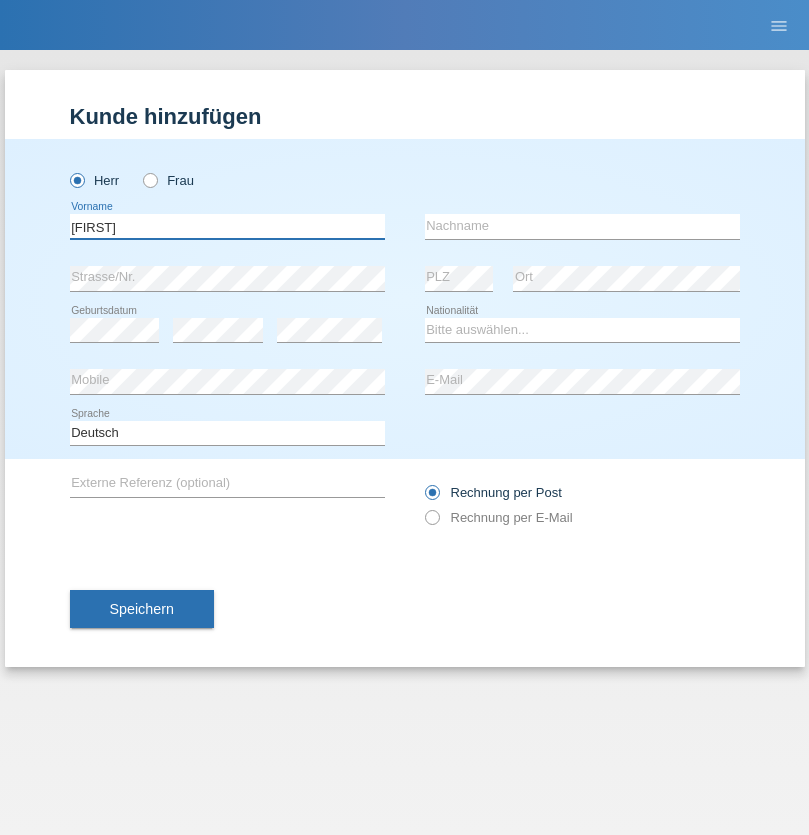 type on "Thivagaran" 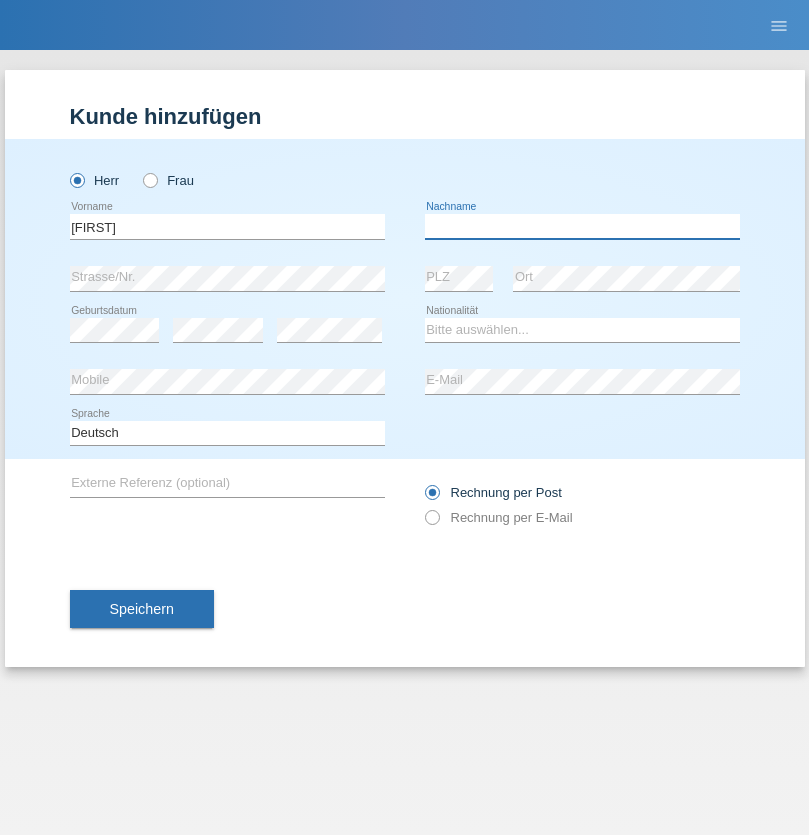 click at bounding box center (582, 226) 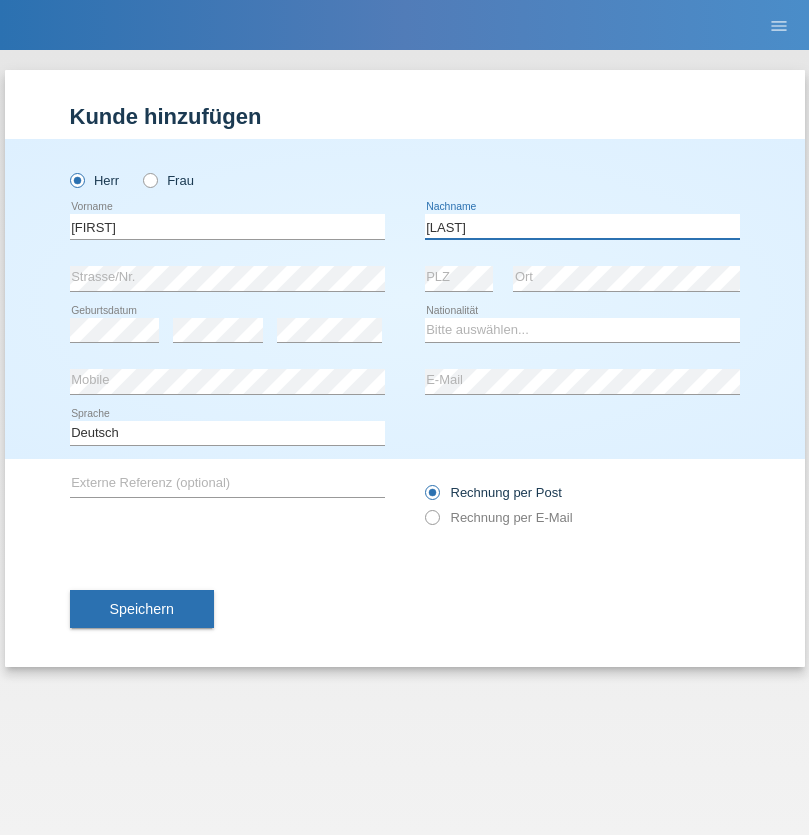 type on "Selvanayagam" 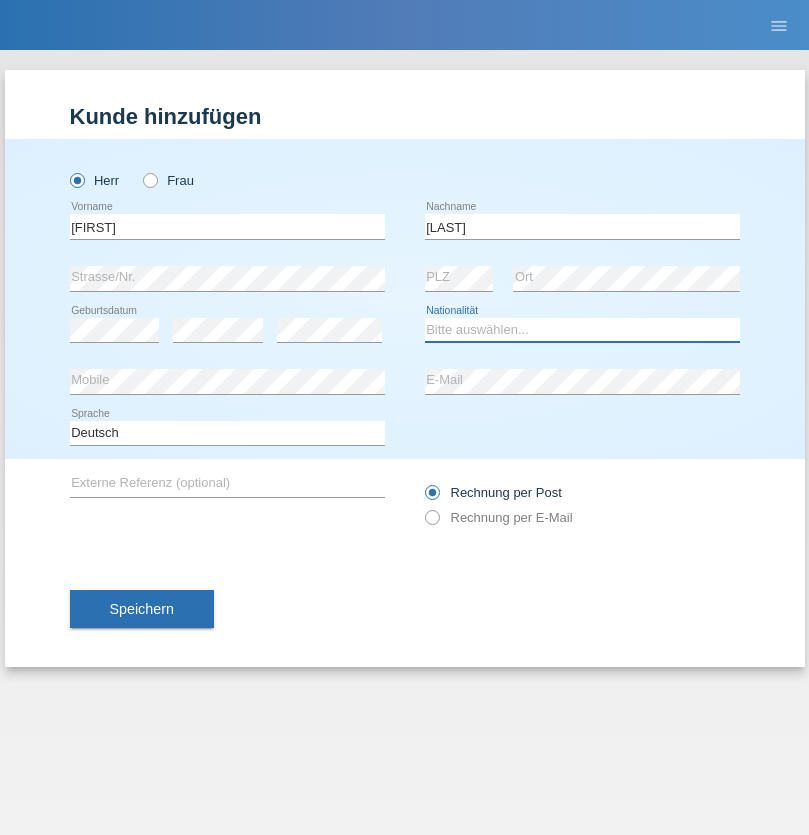 select on "LK" 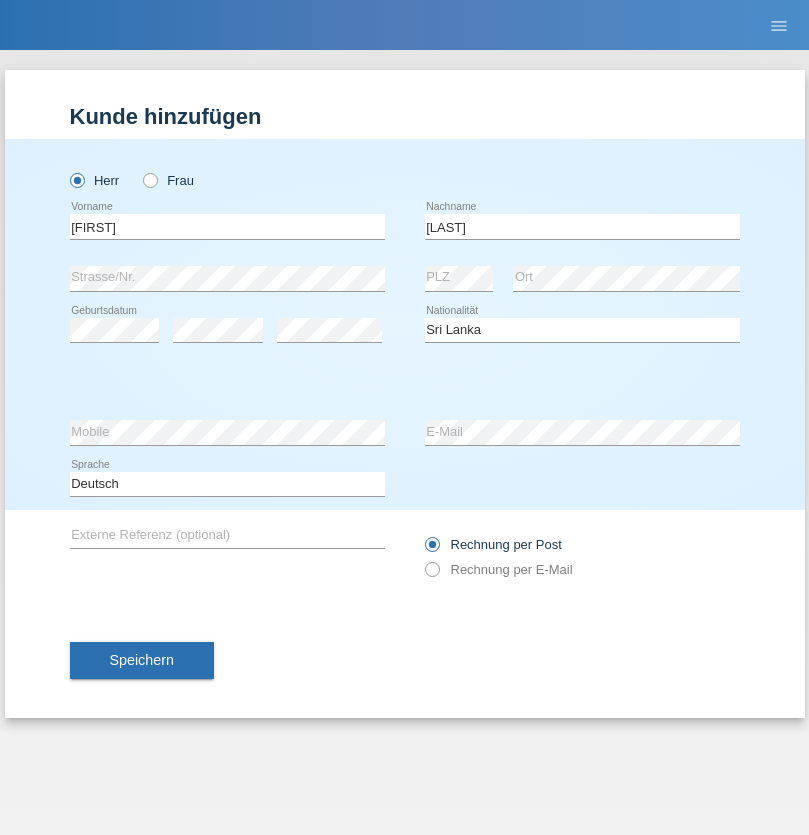 select on "C" 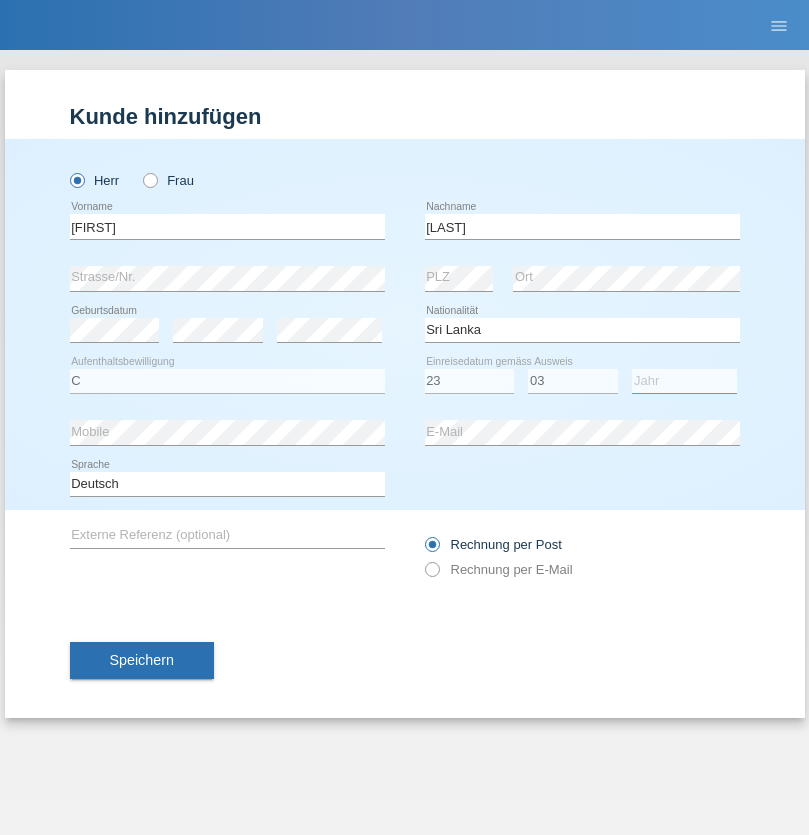 select on "2021" 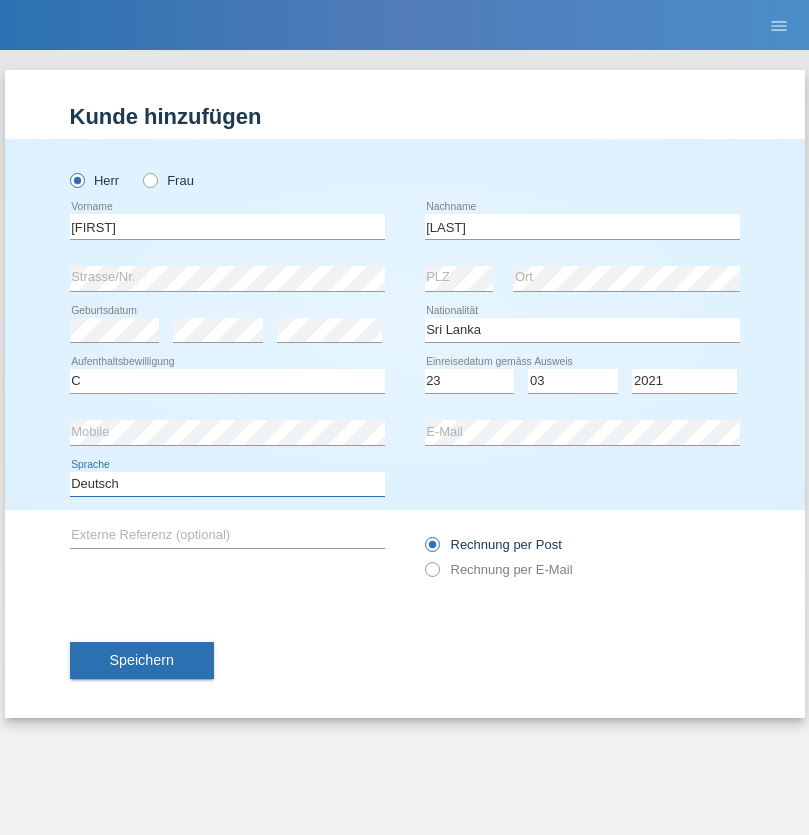 select on "en" 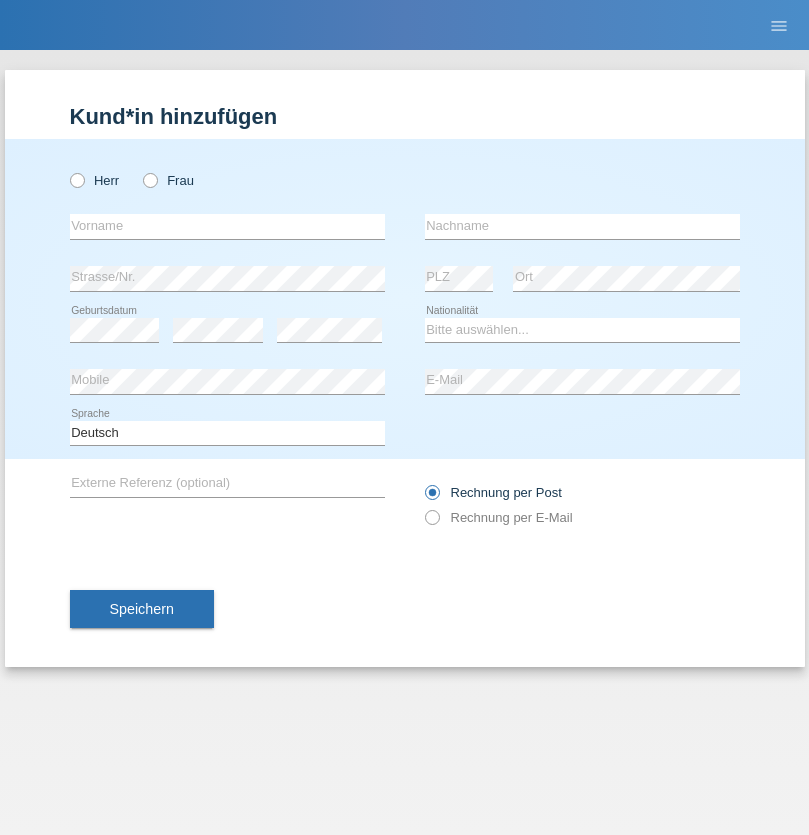scroll, scrollTop: 0, scrollLeft: 0, axis: both 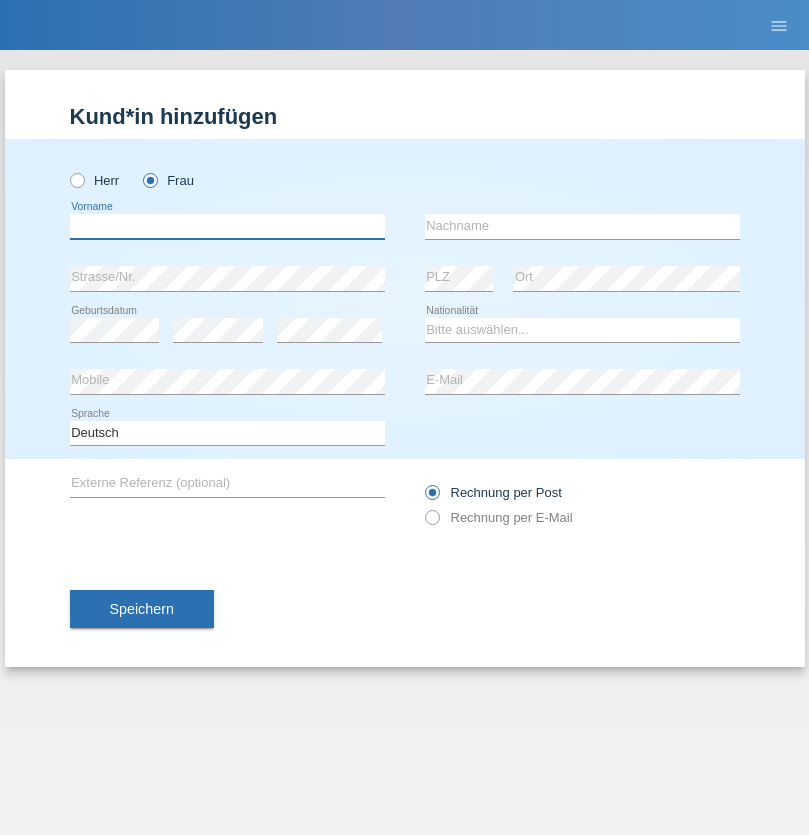 click at bounding box center [227, 226] 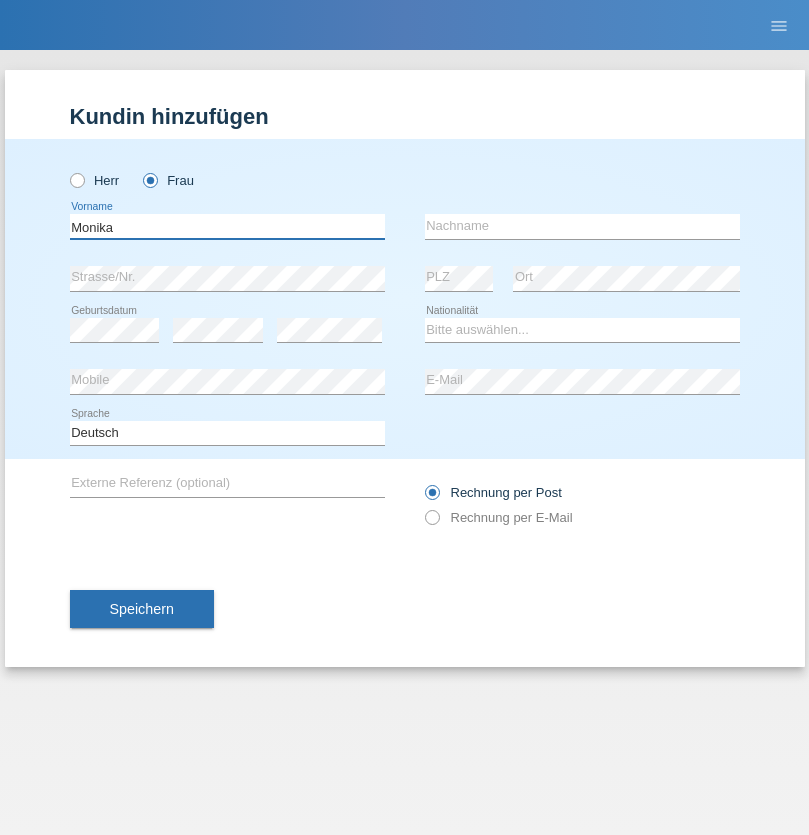 type on "Monika" 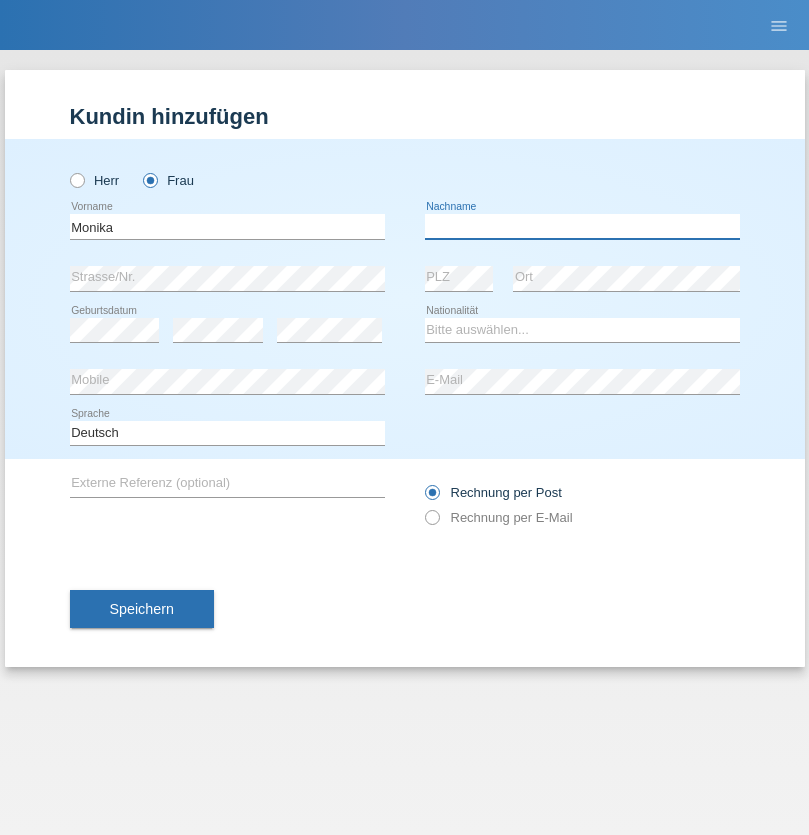 click at bounding box center (582, 226) 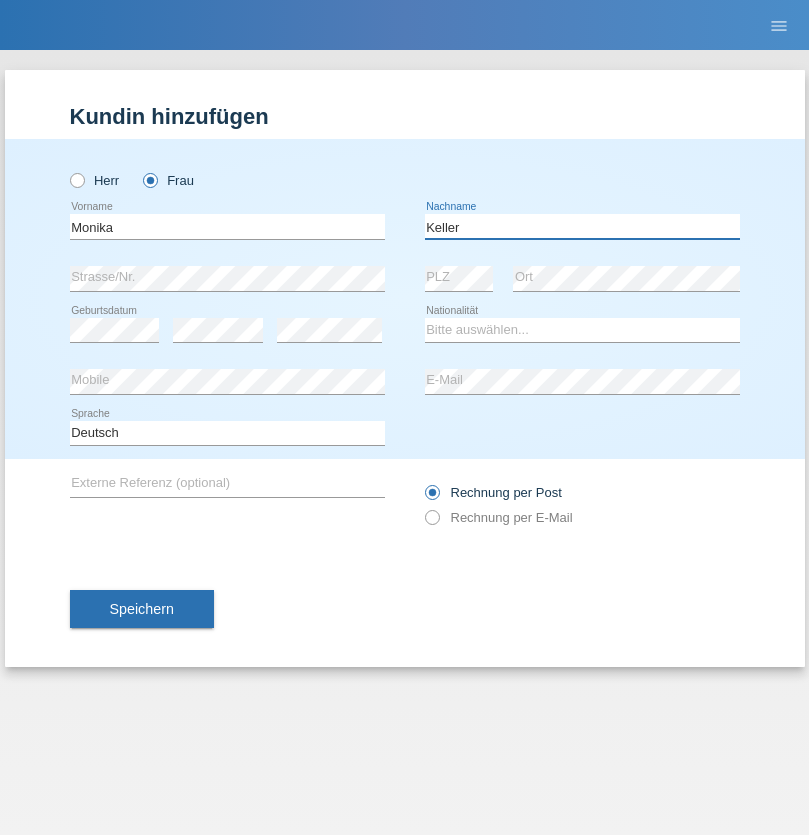 type on "Keller" 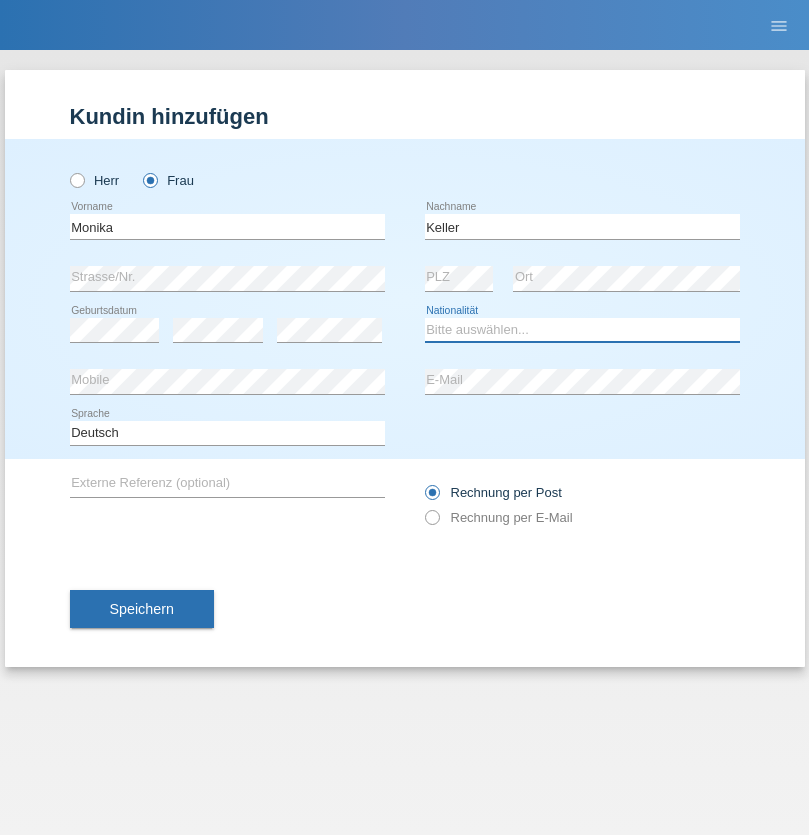 select on "CH" 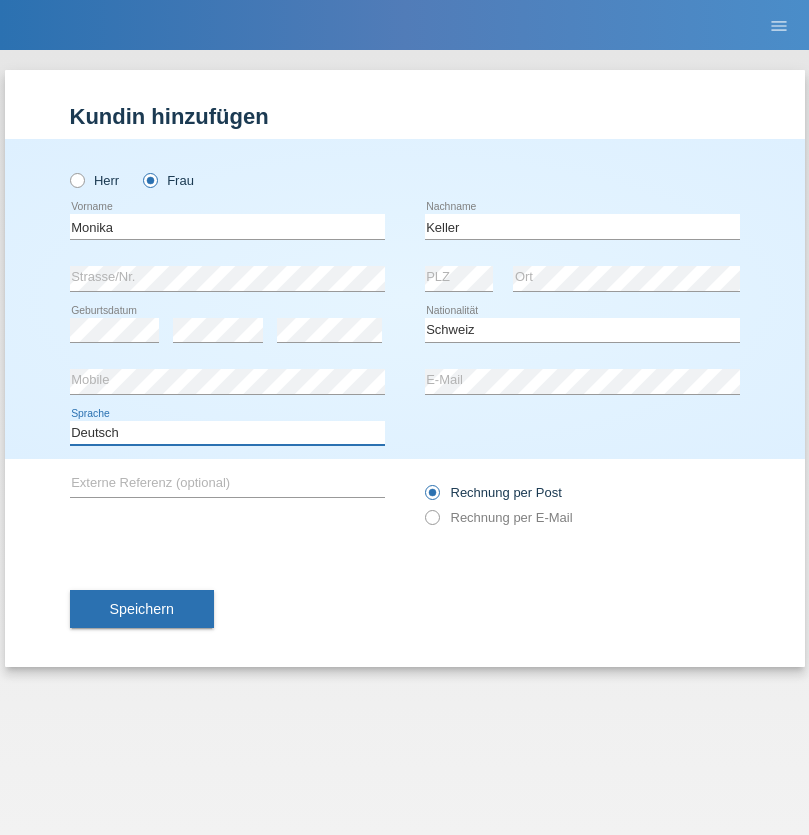 select on "en" 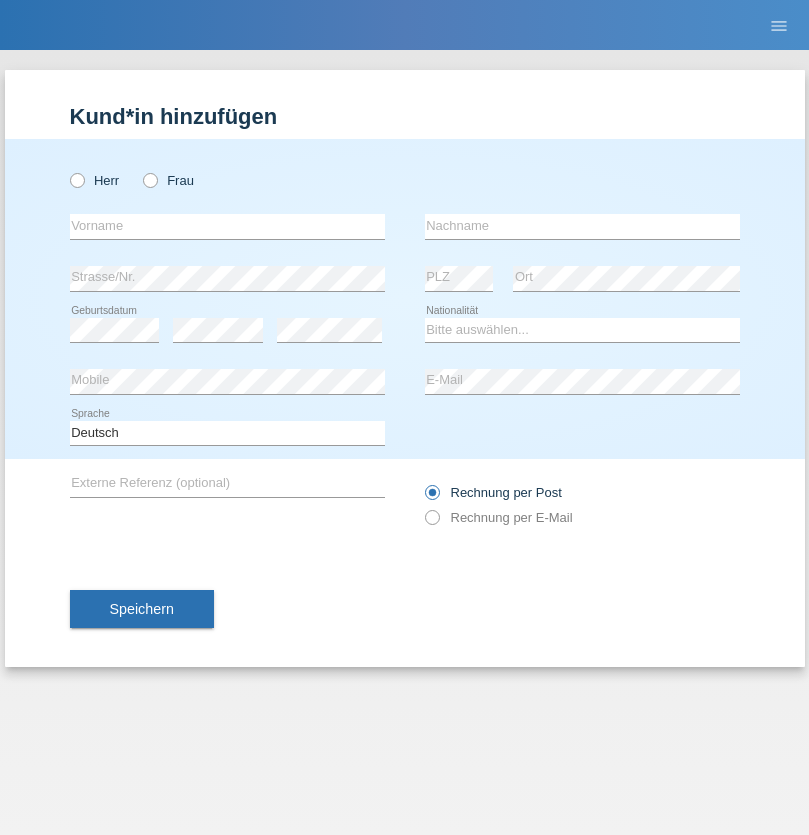 scroll, scrollTop: 0, scrollLeft: 0, axis: both 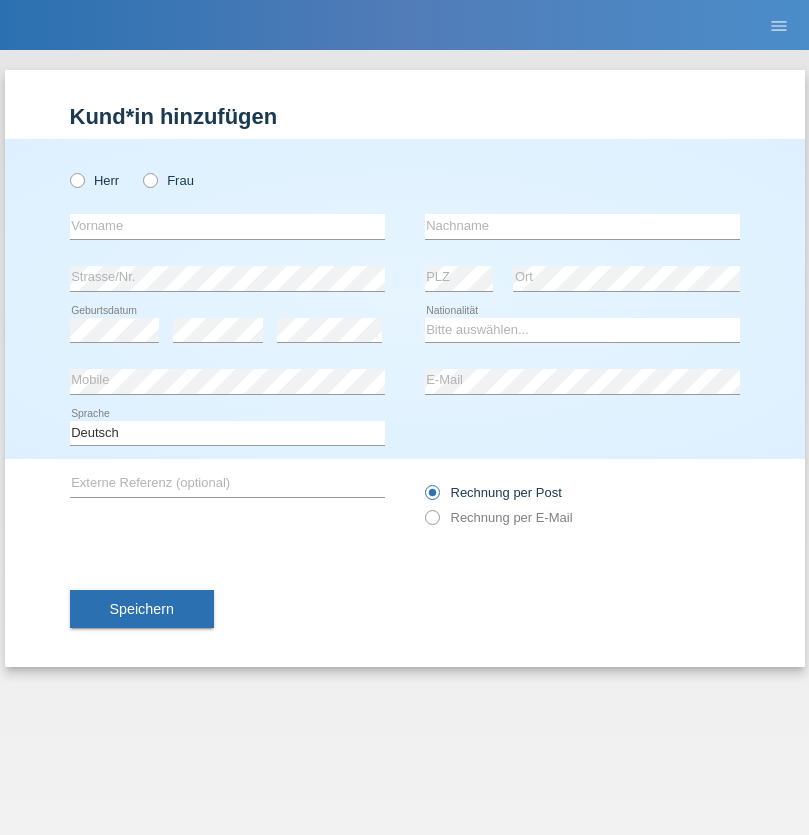 radio on "true" 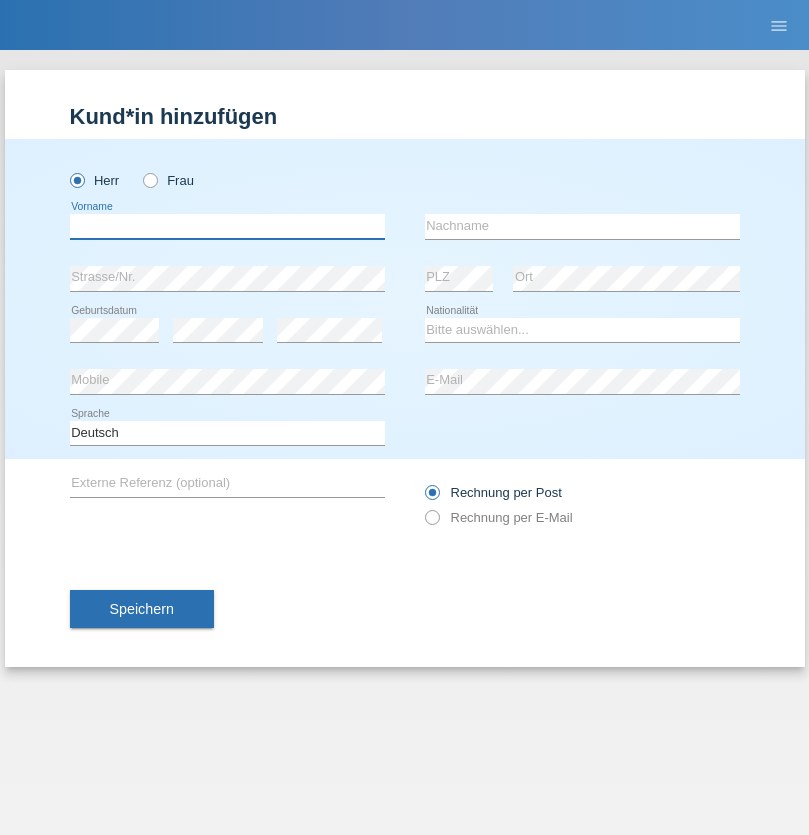 click at bounding box center [227, 226] 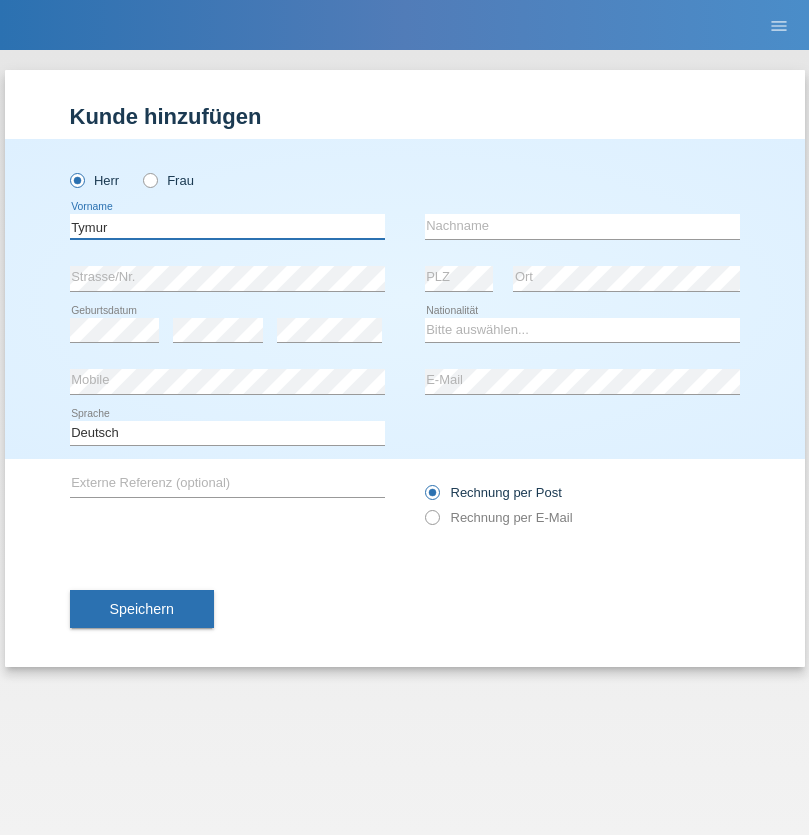 type on "Tymur" 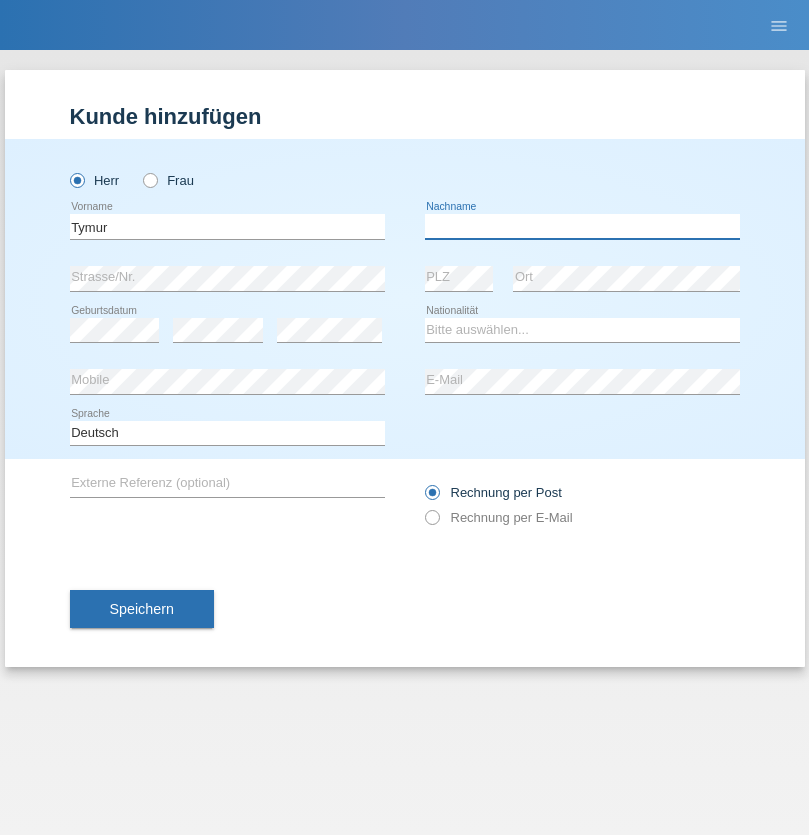 click at bounding box center [582, 226] 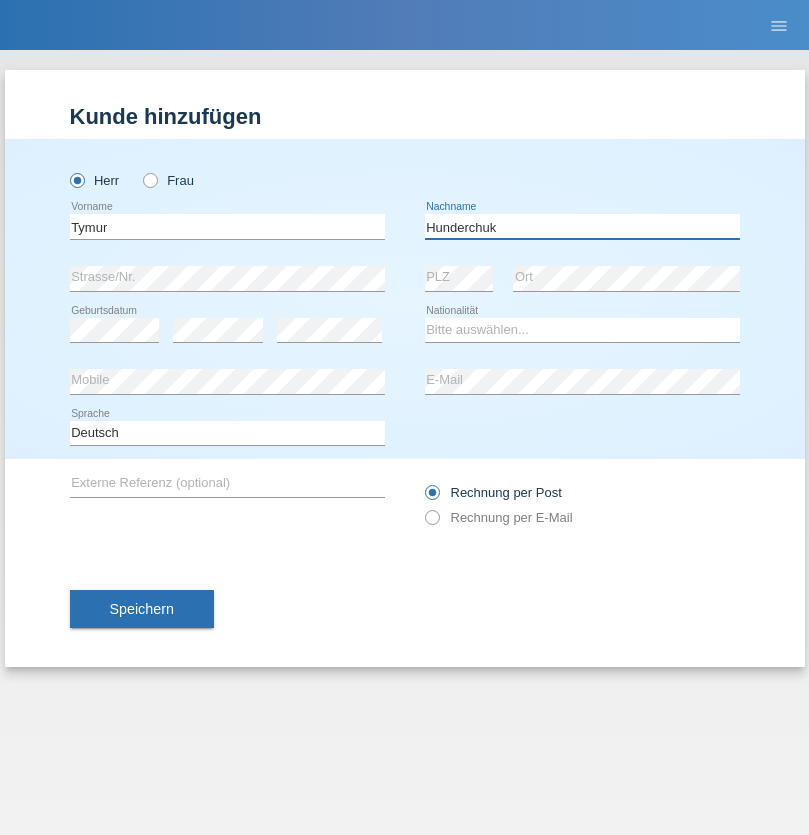 type on "Hunderchuk" 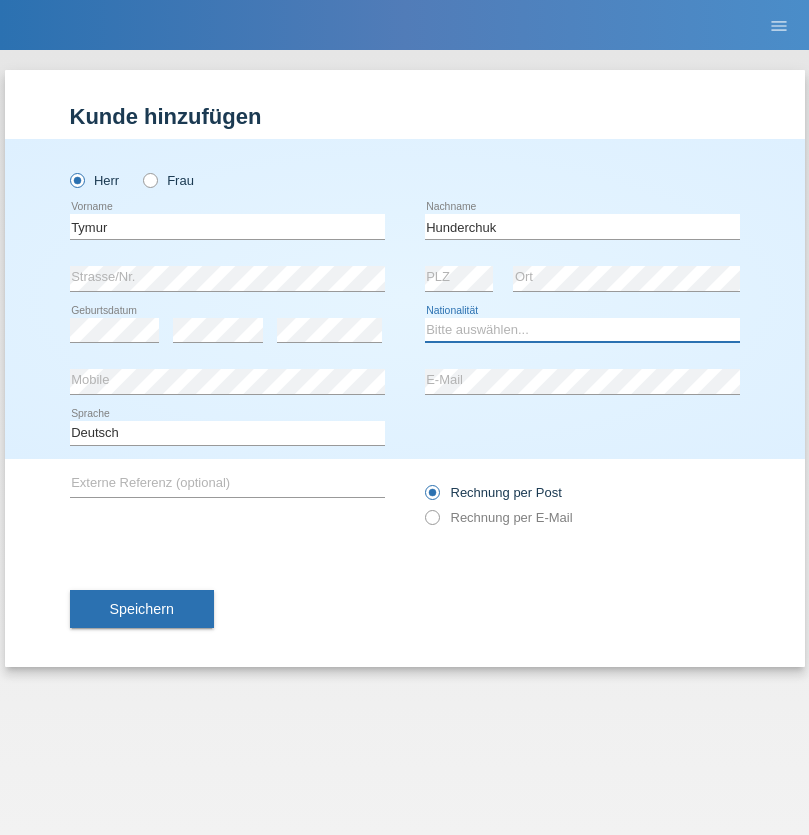 select on "UA" 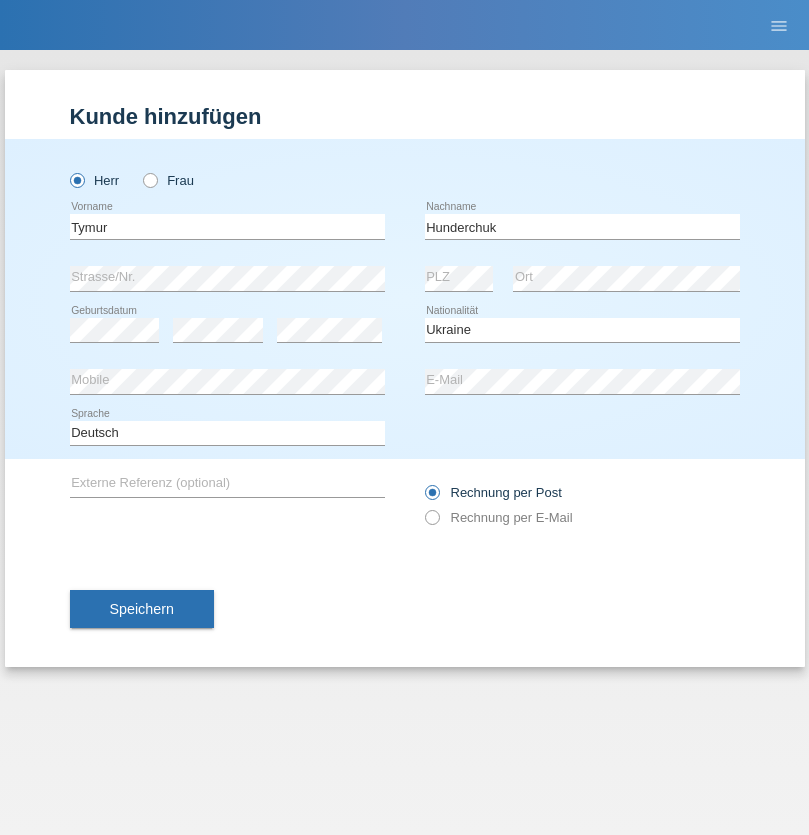 select on "C" 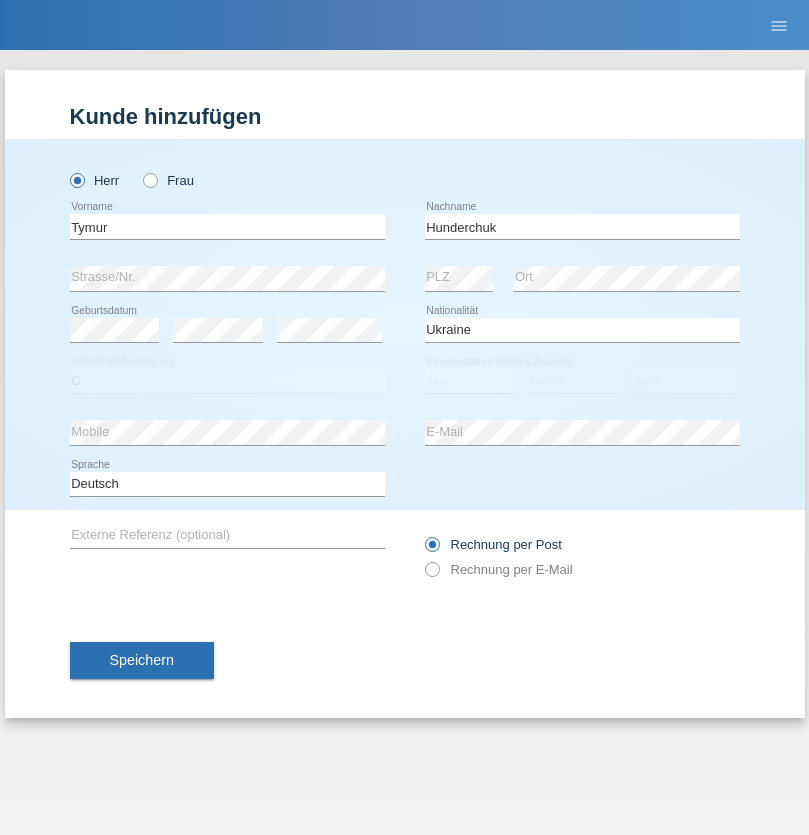 select on "20" 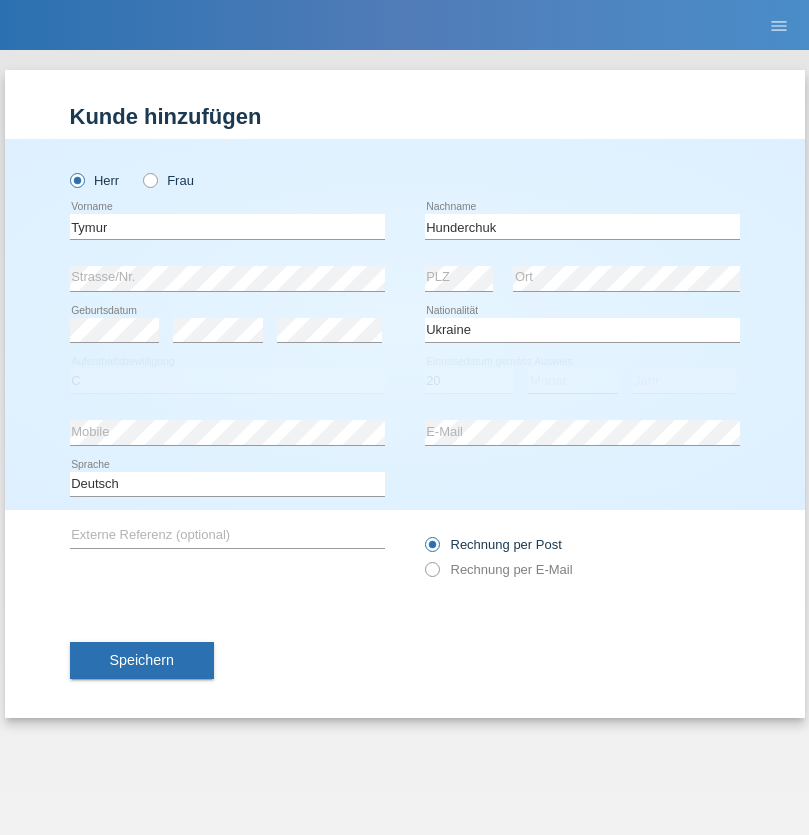 select on "08" 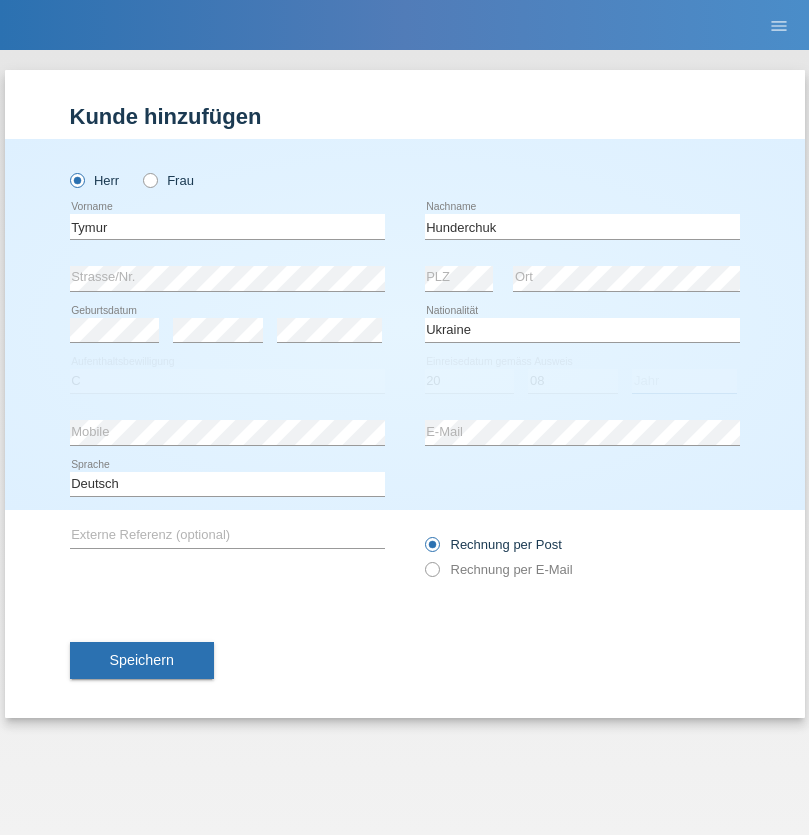 select on "2021" 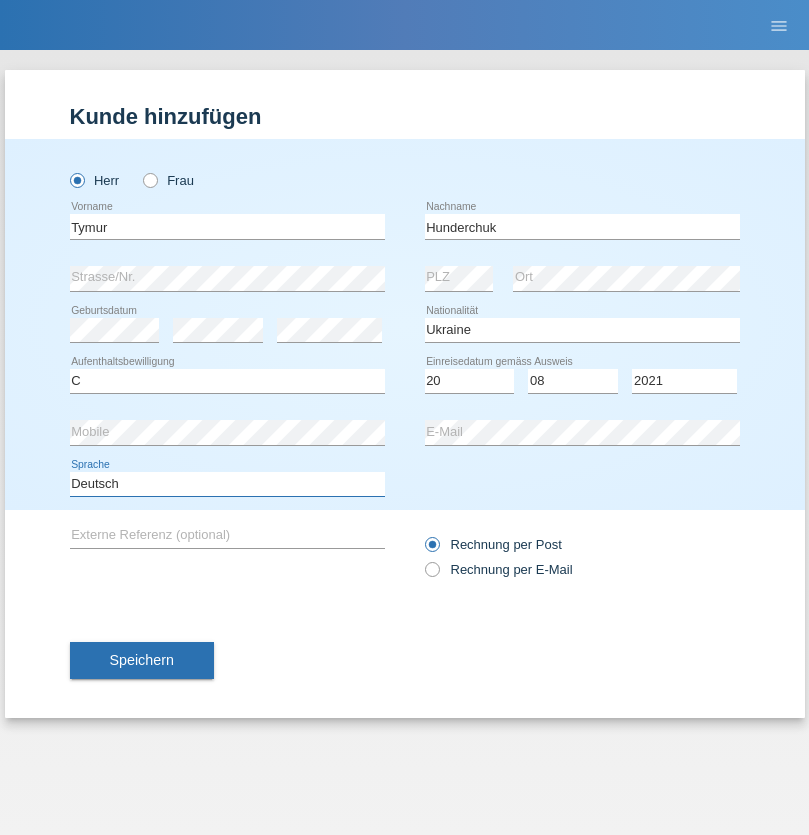 select on "en" 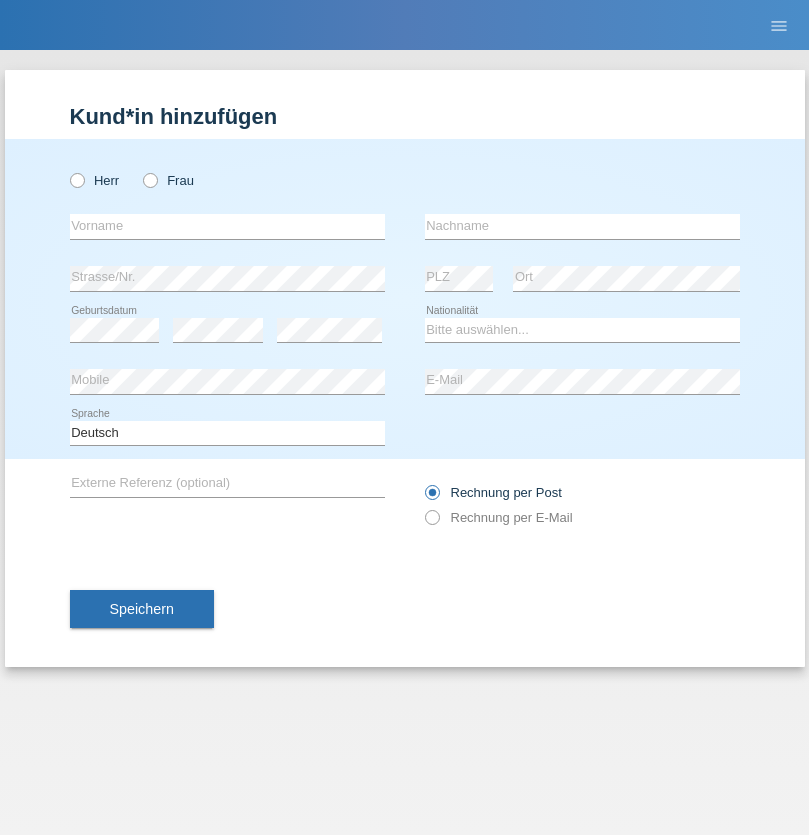scroll, scrollTop: 0, scrollLeft: 0, axis: both 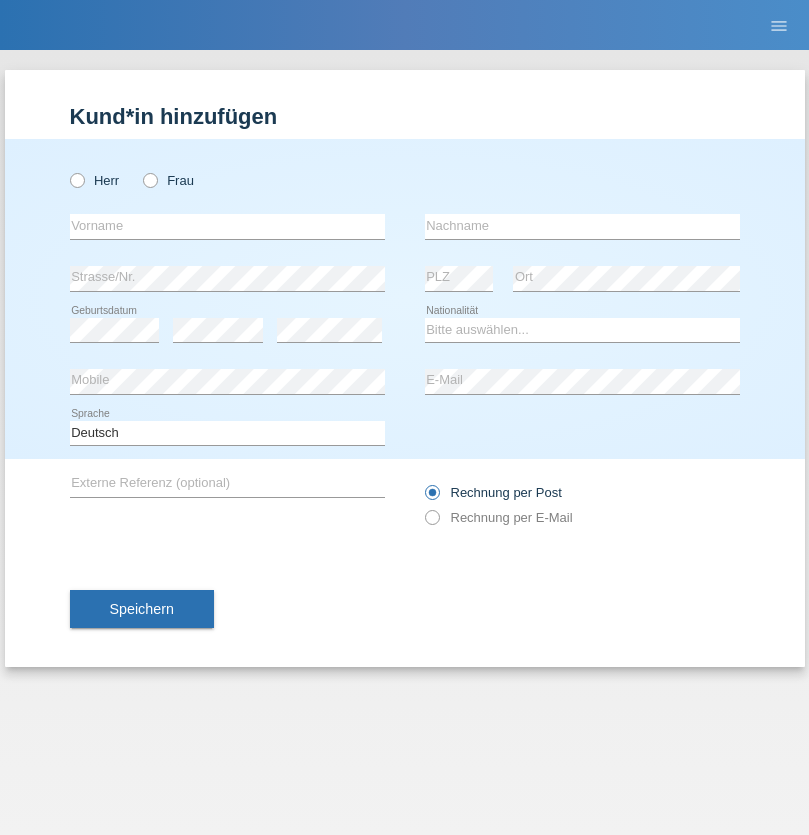 radio on "true" 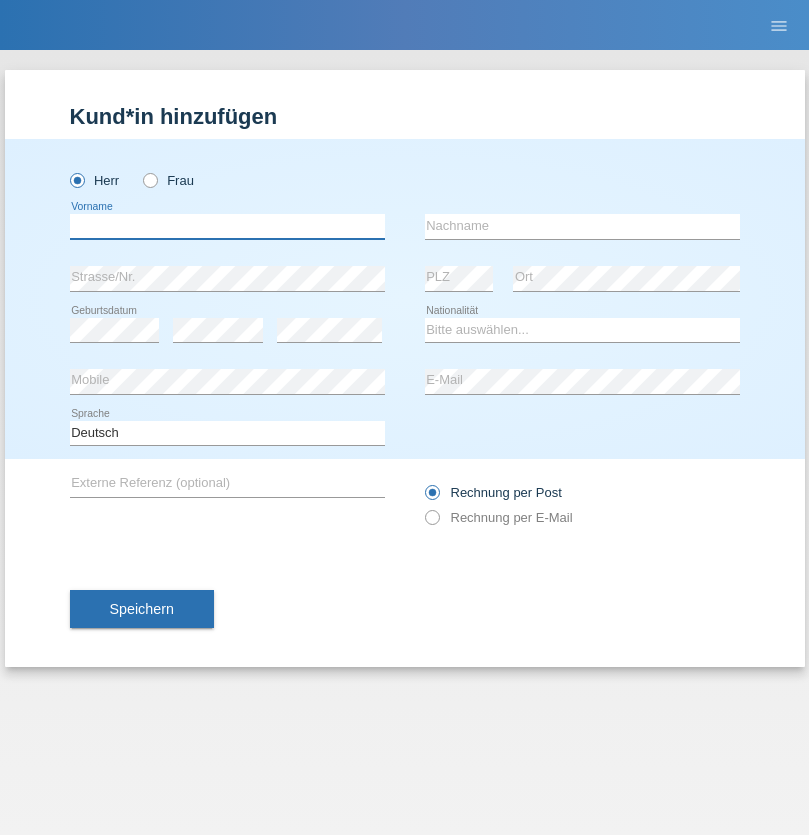 click at bounding box center [227, 226] 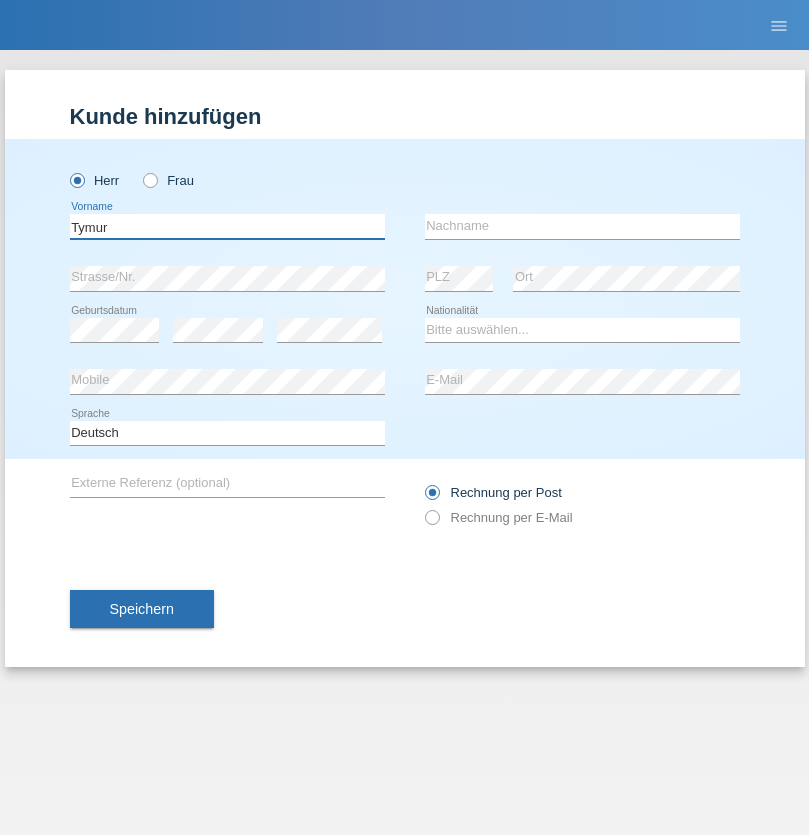 type on "Tymur" 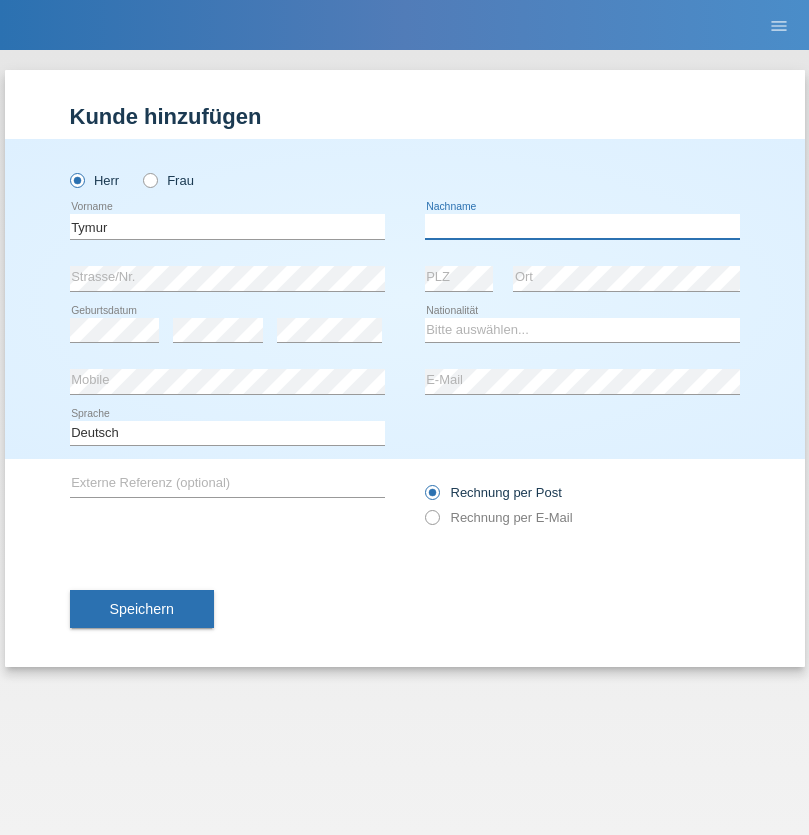 click at bounding box center (582, 226) 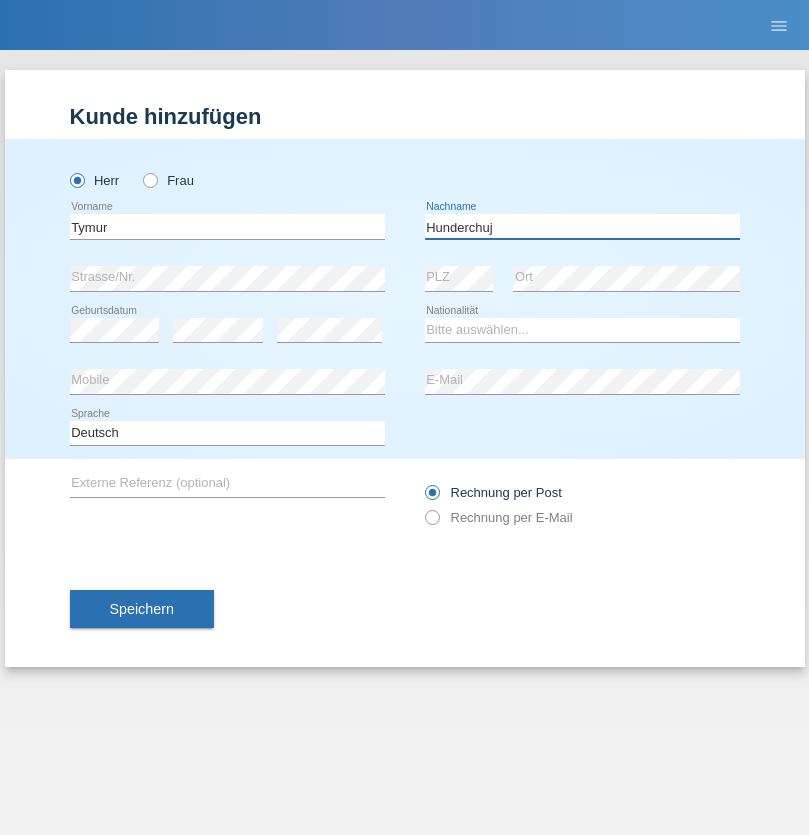 type on "Hunderchuj" 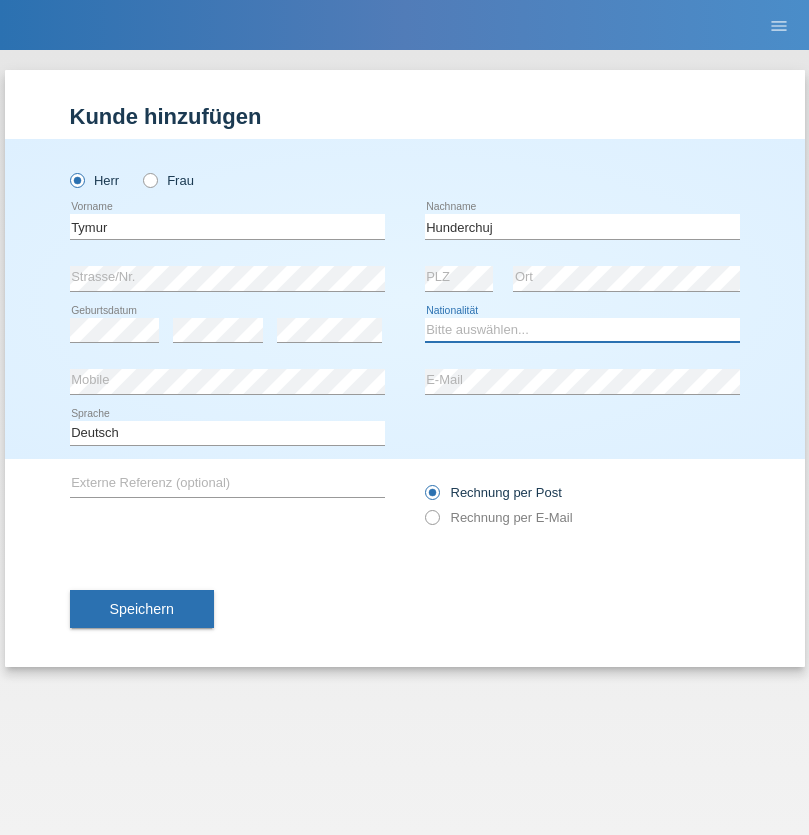 select on "UA" 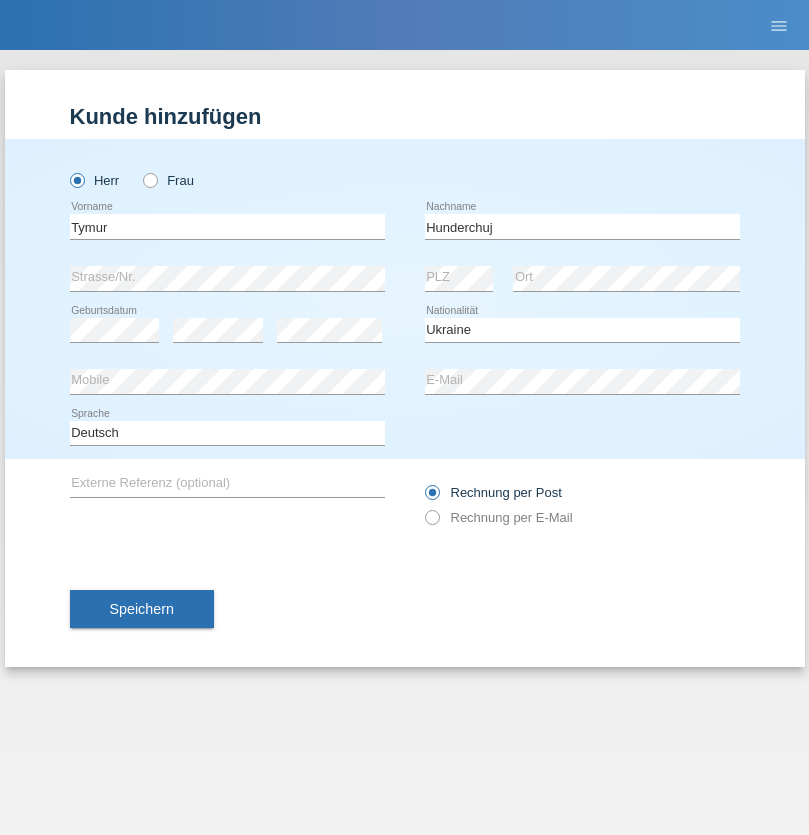 select on "C" 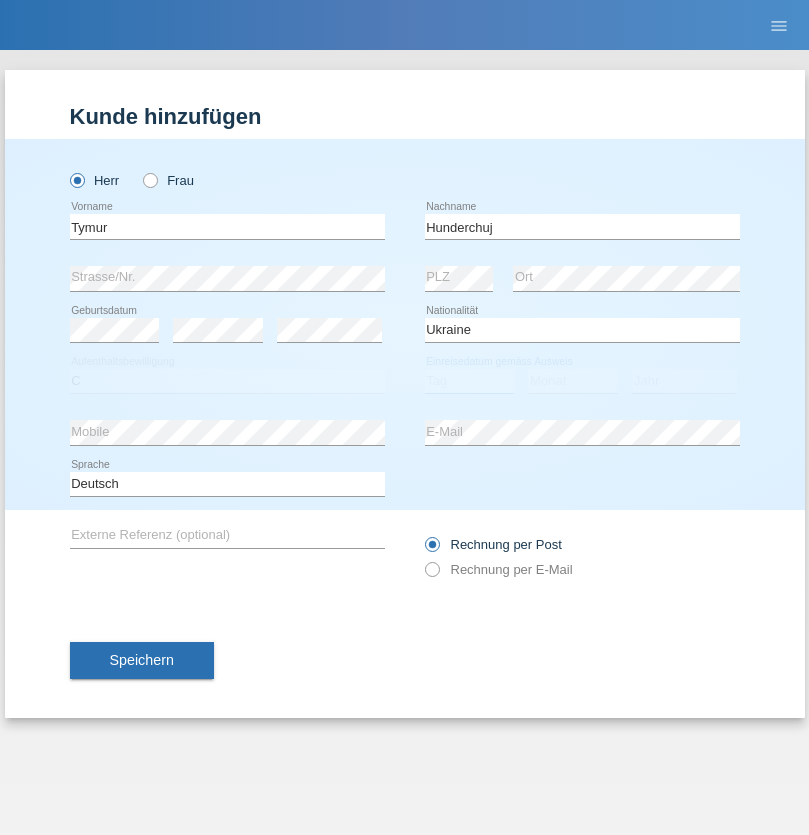 select on "20" 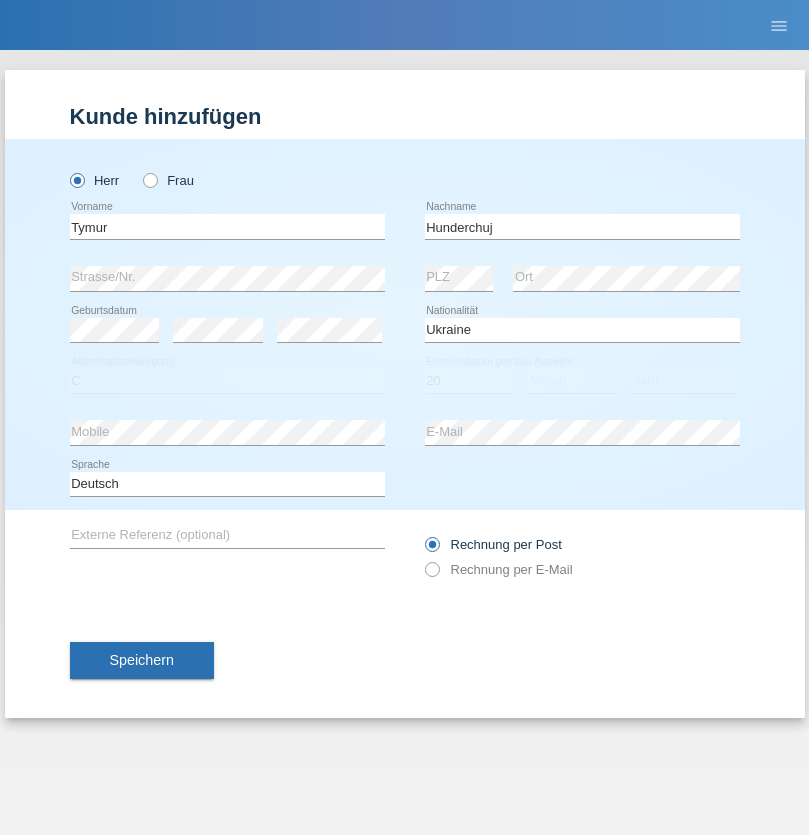 select on "08" 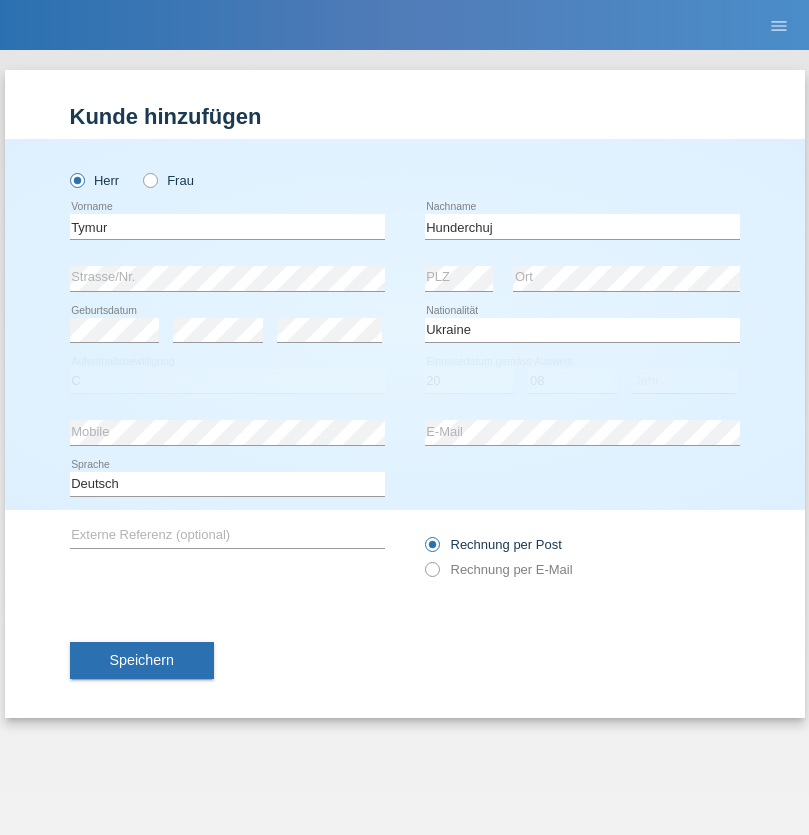 select on "2021" 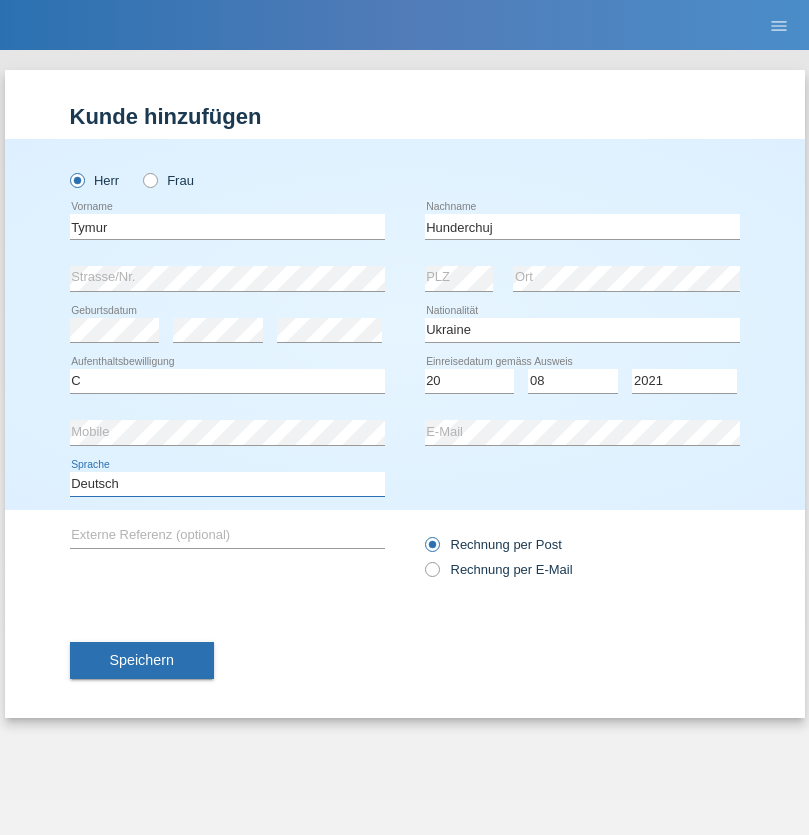 select on "en" 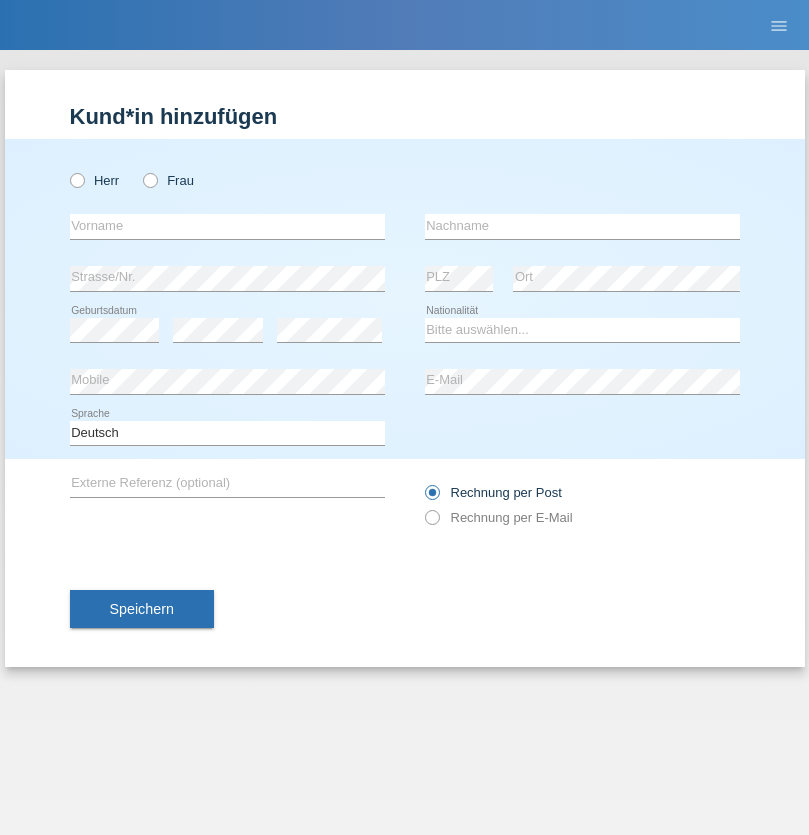 scroll, scrollTop: 0, scrollLeft: 0, axis: both 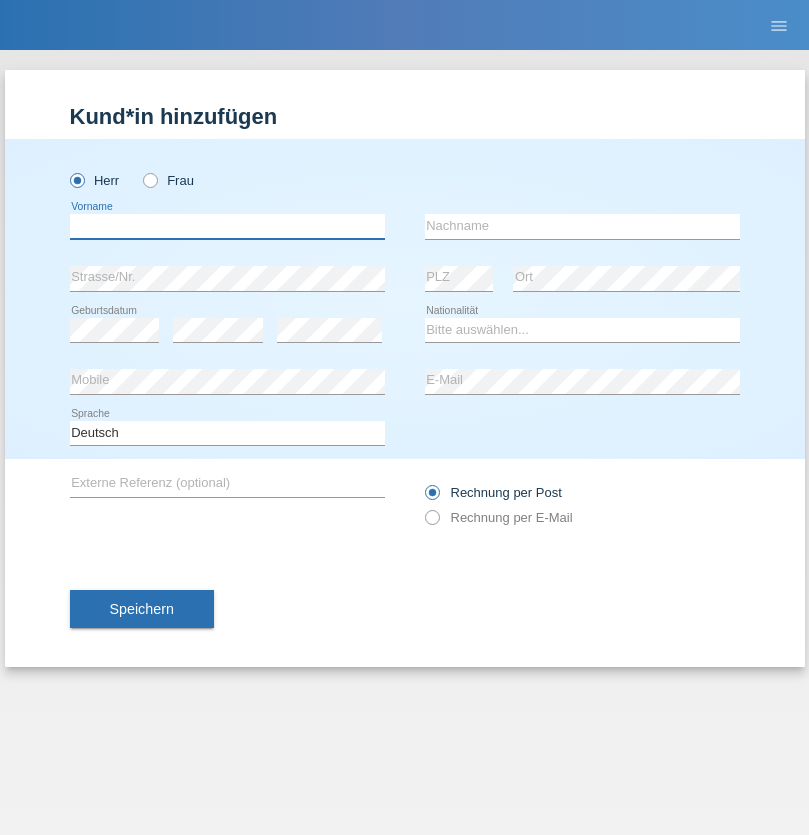 click at bounding box center (227, 226) 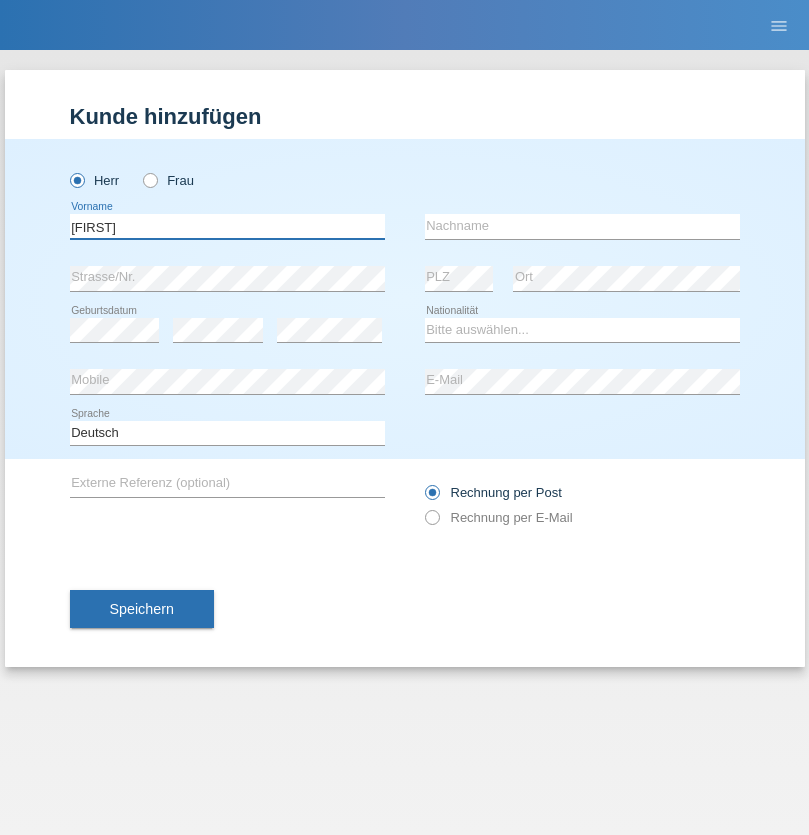 type on "[FIRST]" 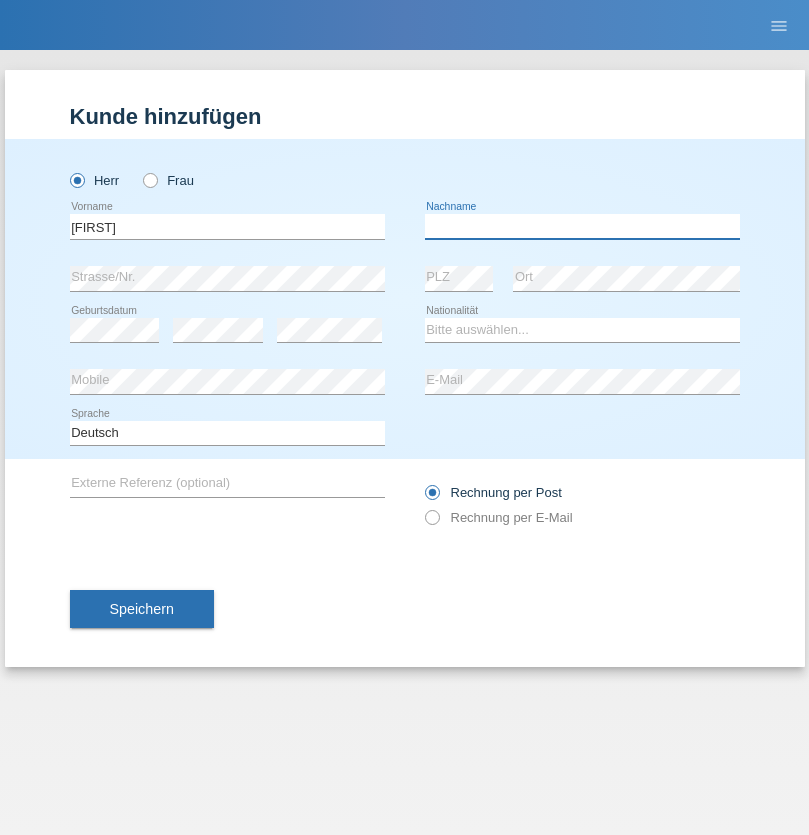click at bounding box center (582, 226) 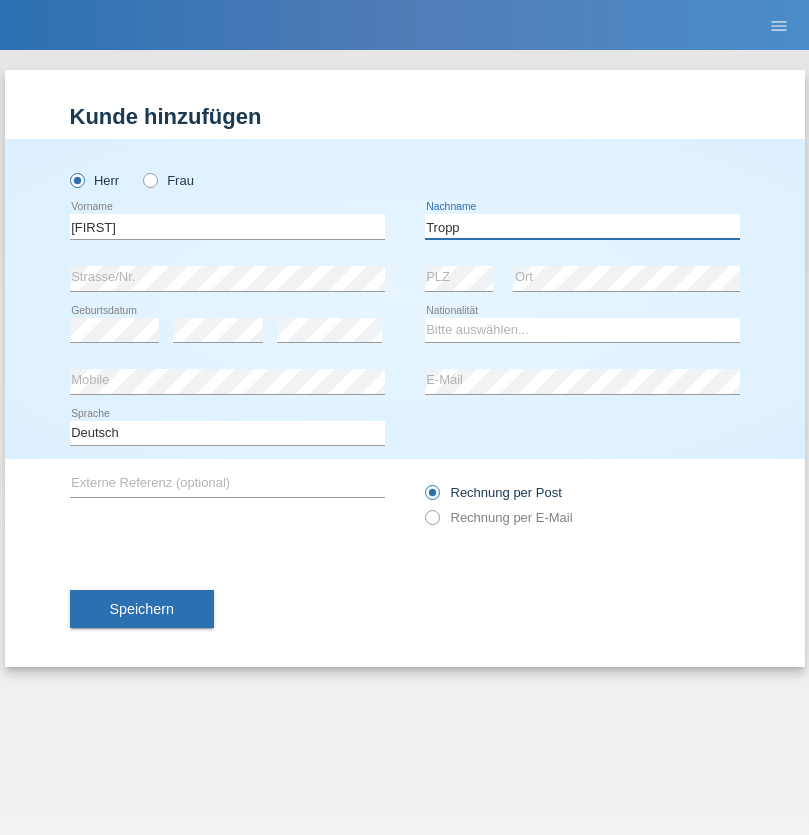 type on "Tropp" 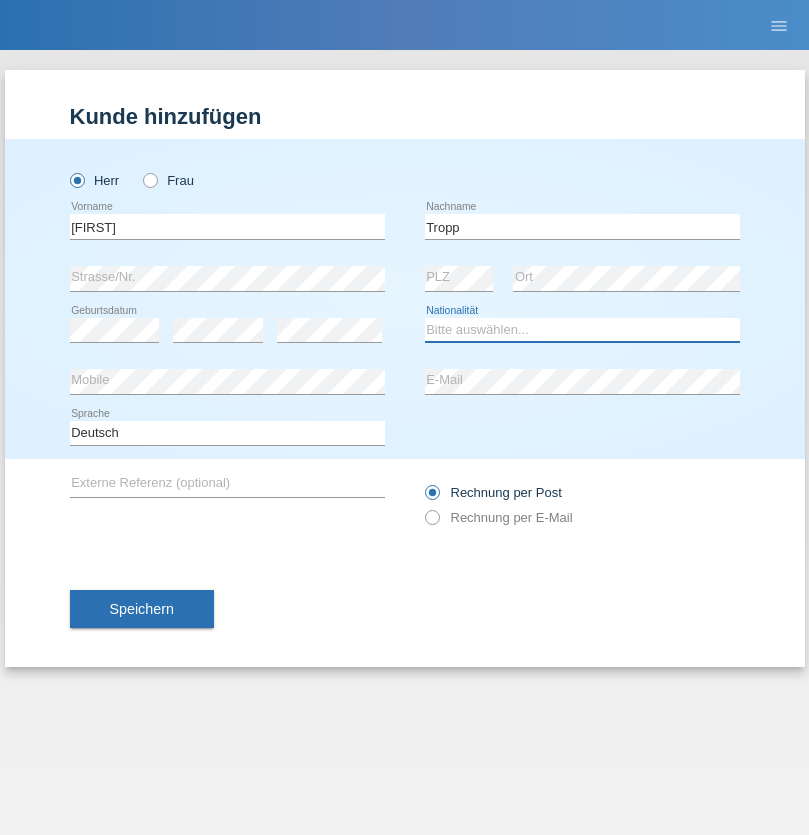 select on "SK" 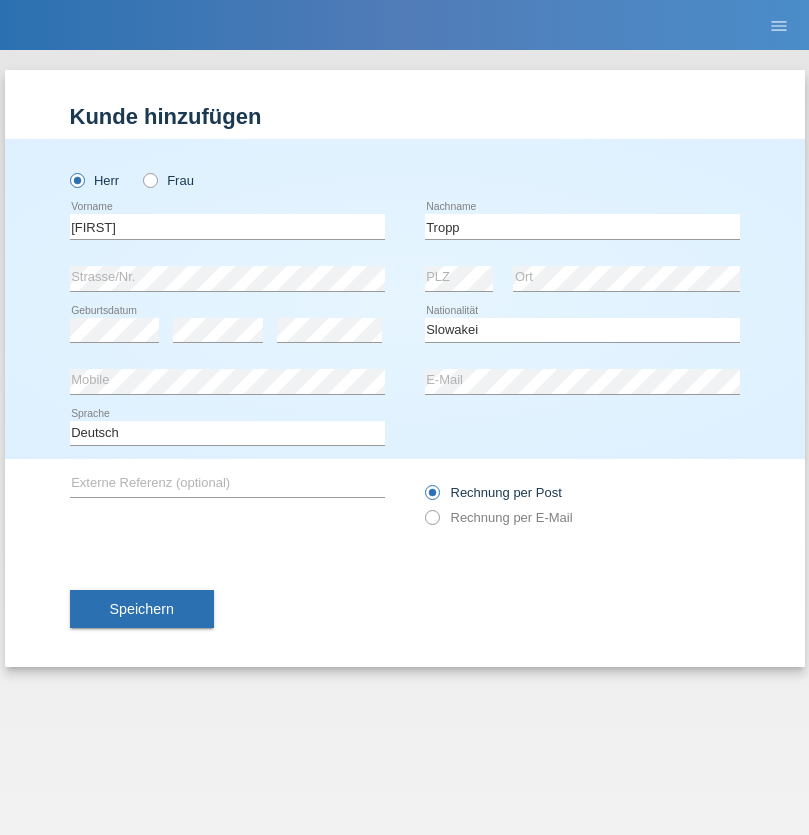 select on "C" 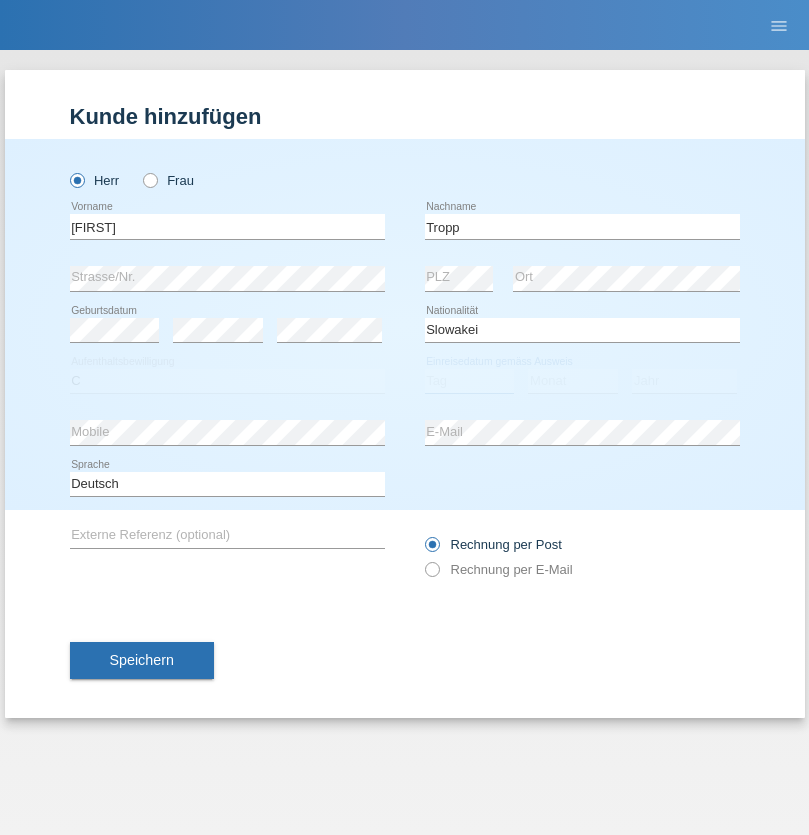 select on "08" 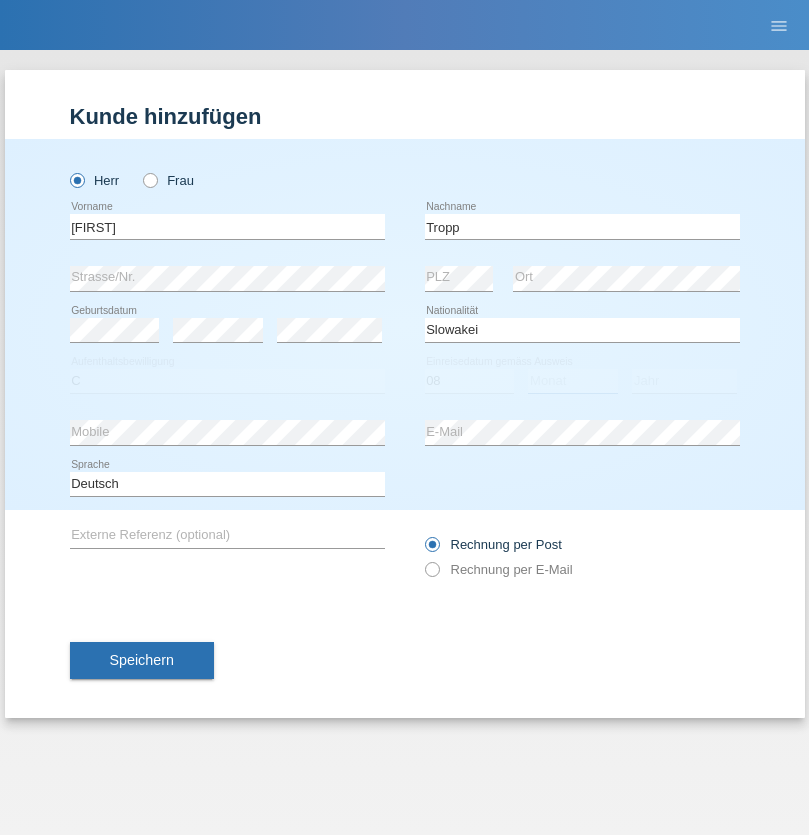 select on "08" 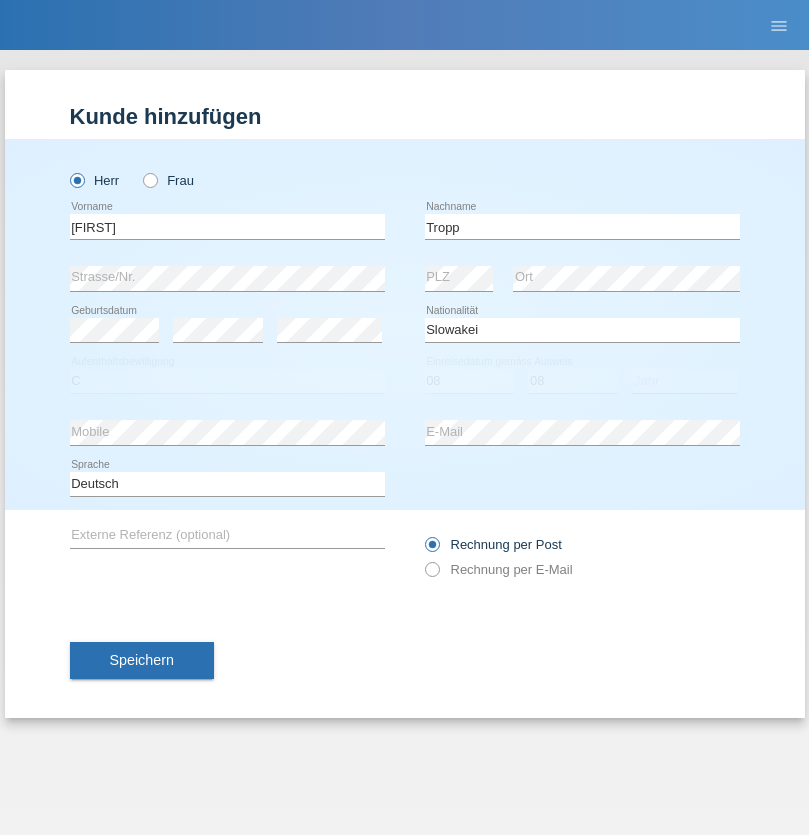select on "2021" 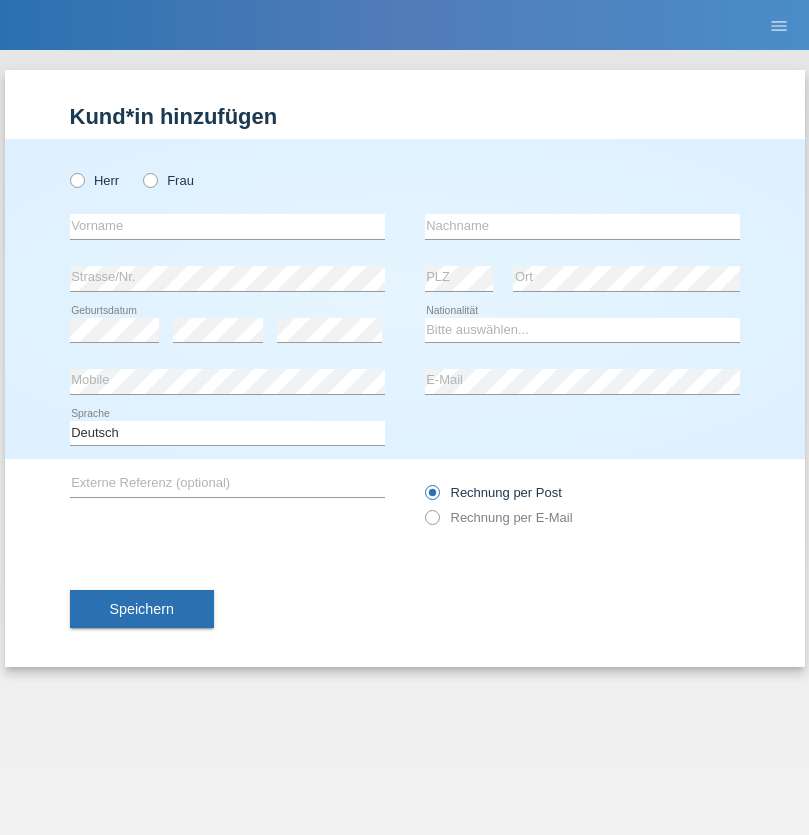 scroll, scrollTop: 0, scrollLeft: 0, axis: both 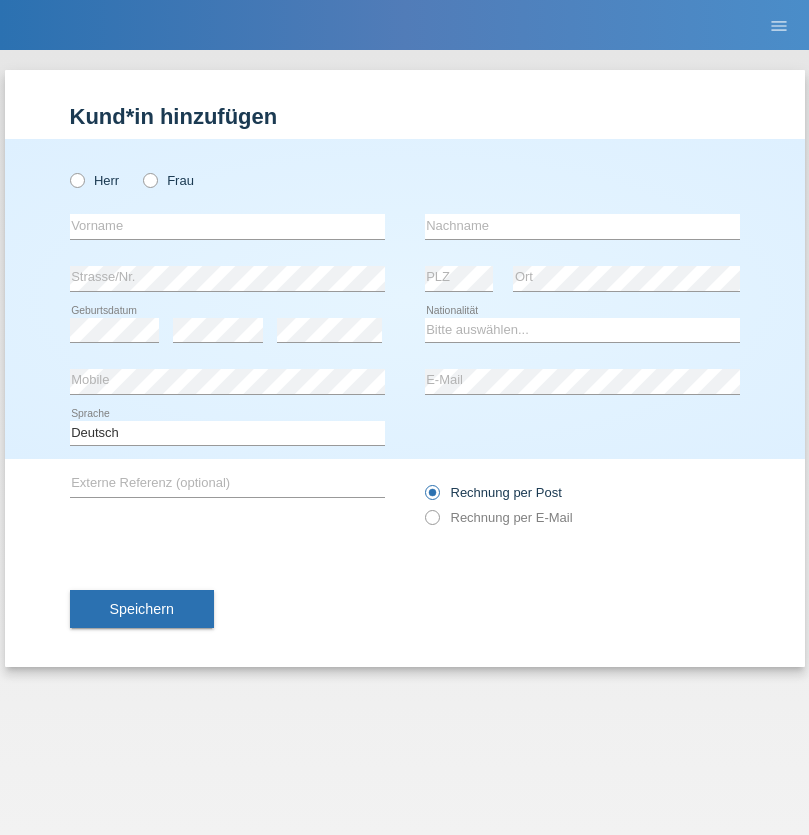 radio on "true" 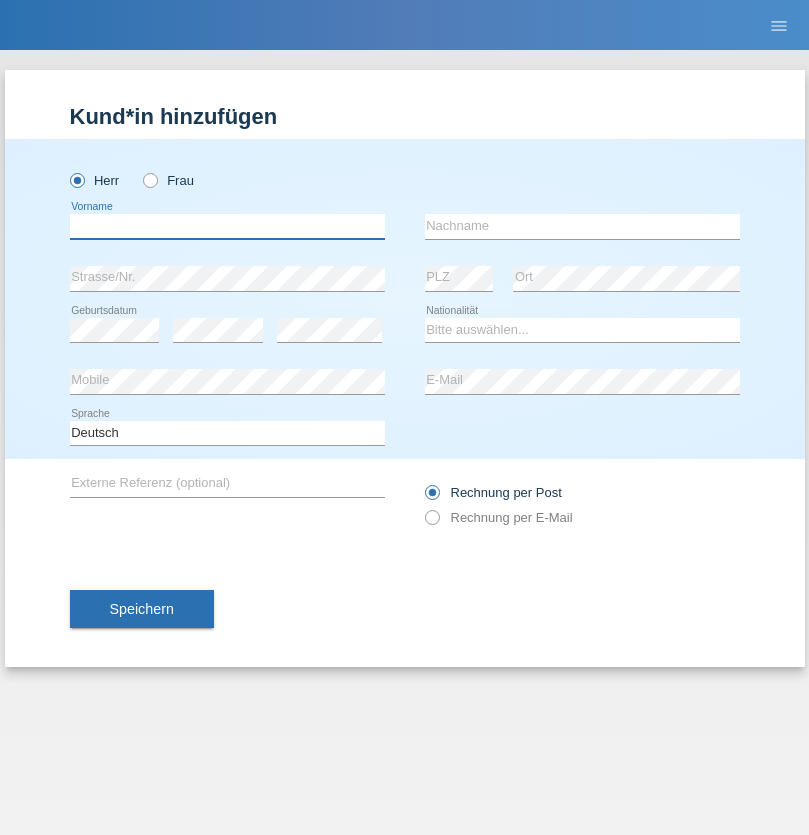 click at bounding box center (227, 226) 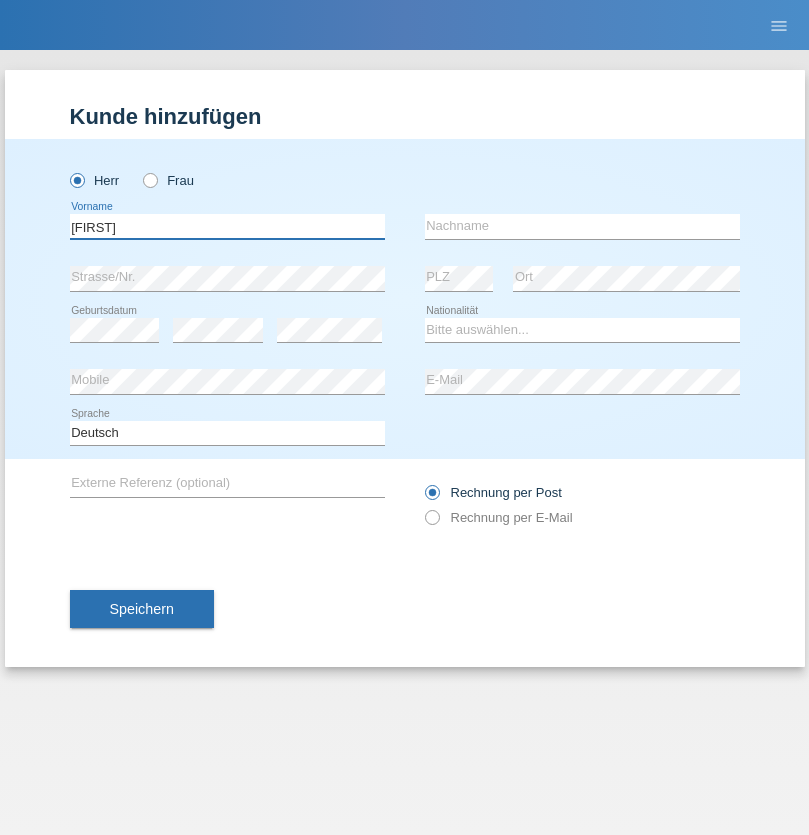 type on "Dirk" 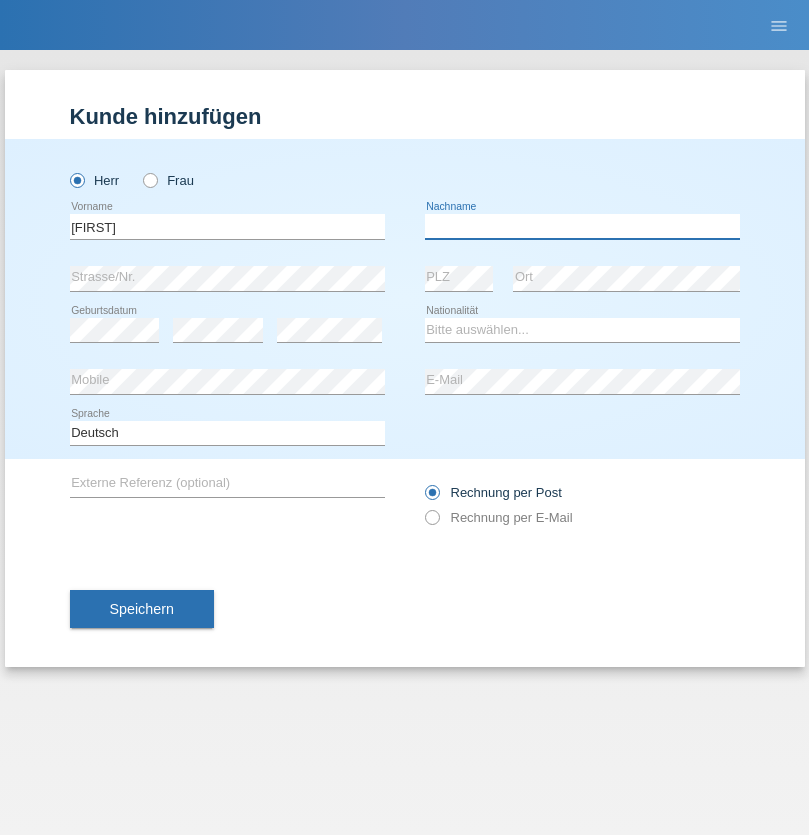 click at bounding box center (582, 226) 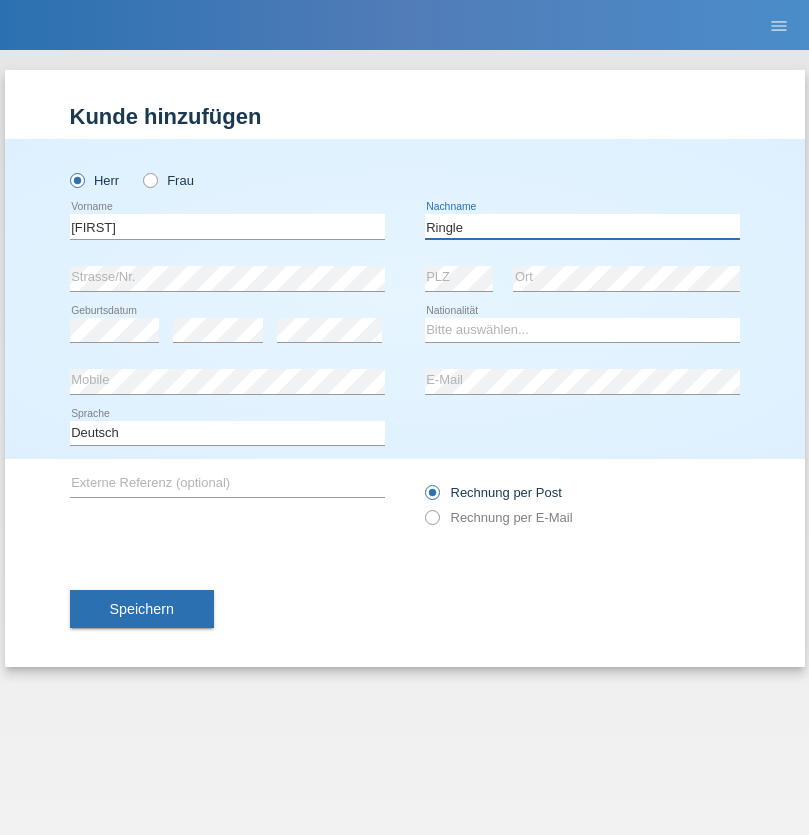 type on "Ringle" 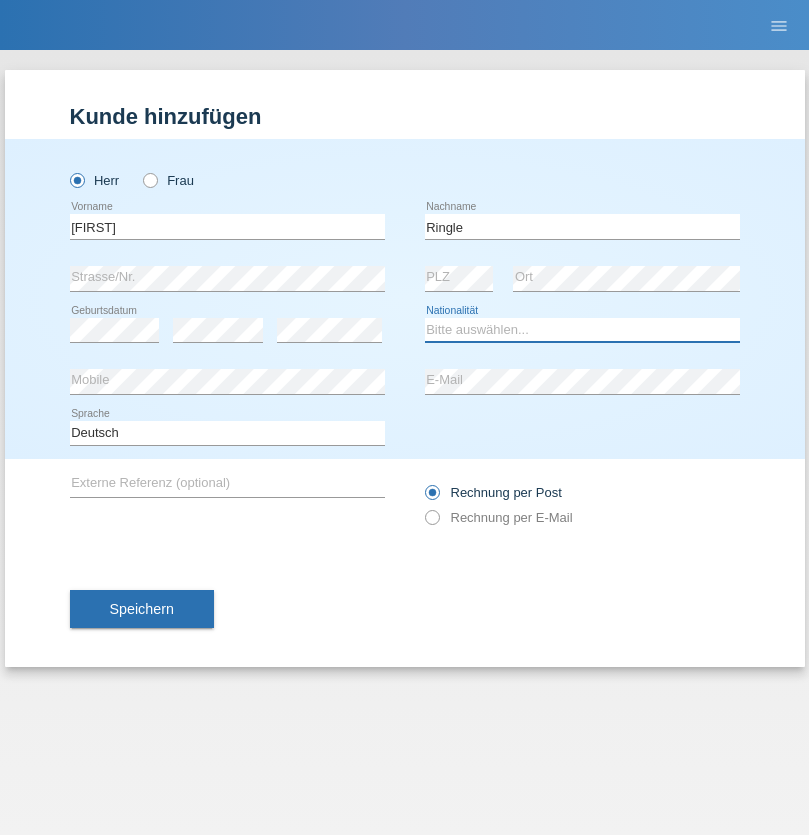 select on "DE" 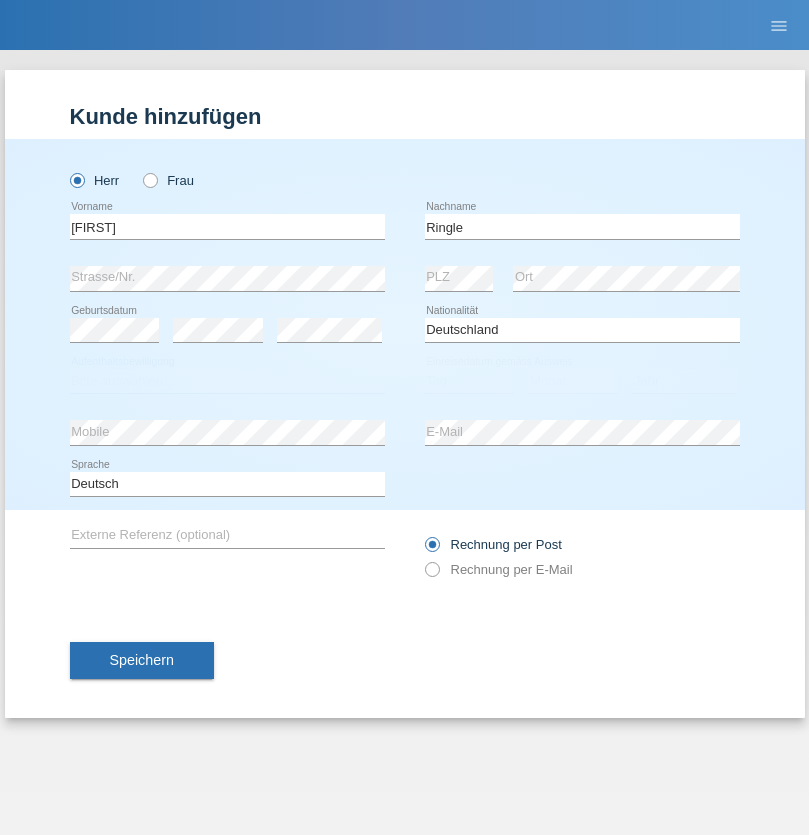 select on "C" 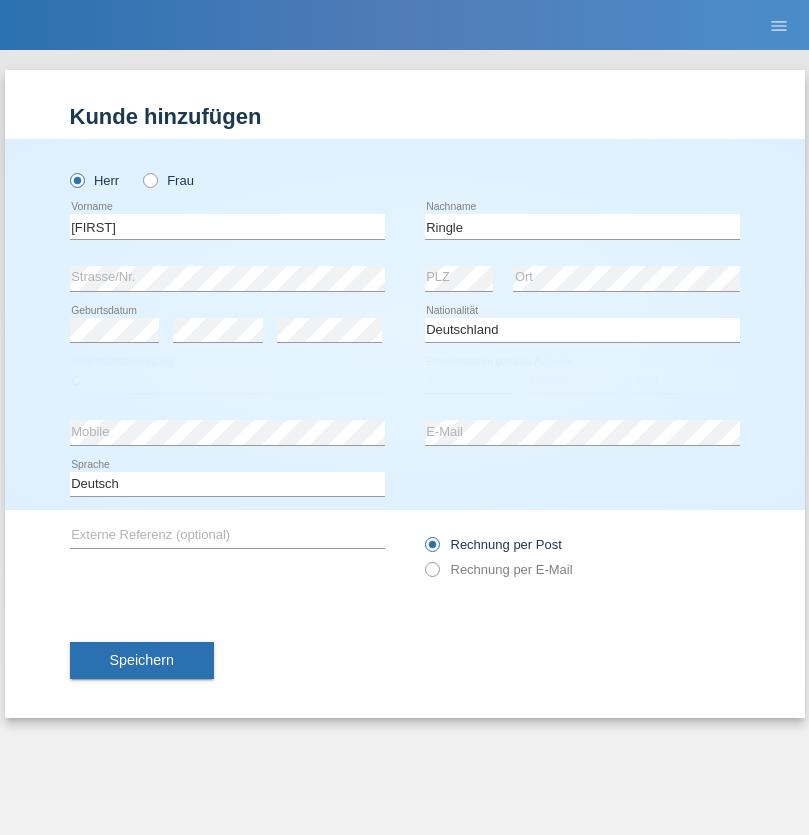 select on "06" 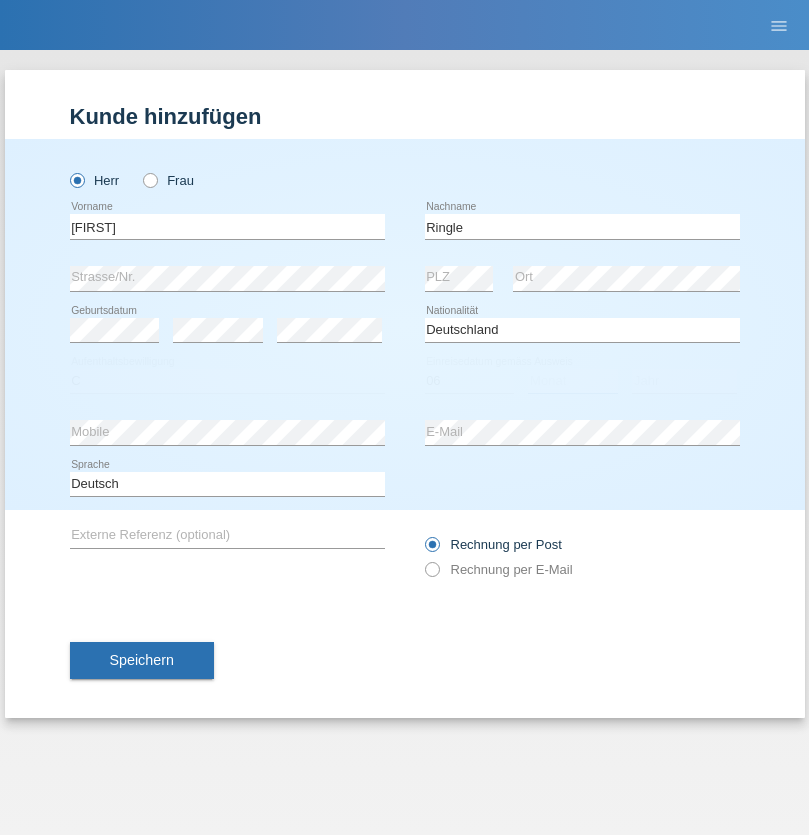 select on "01" 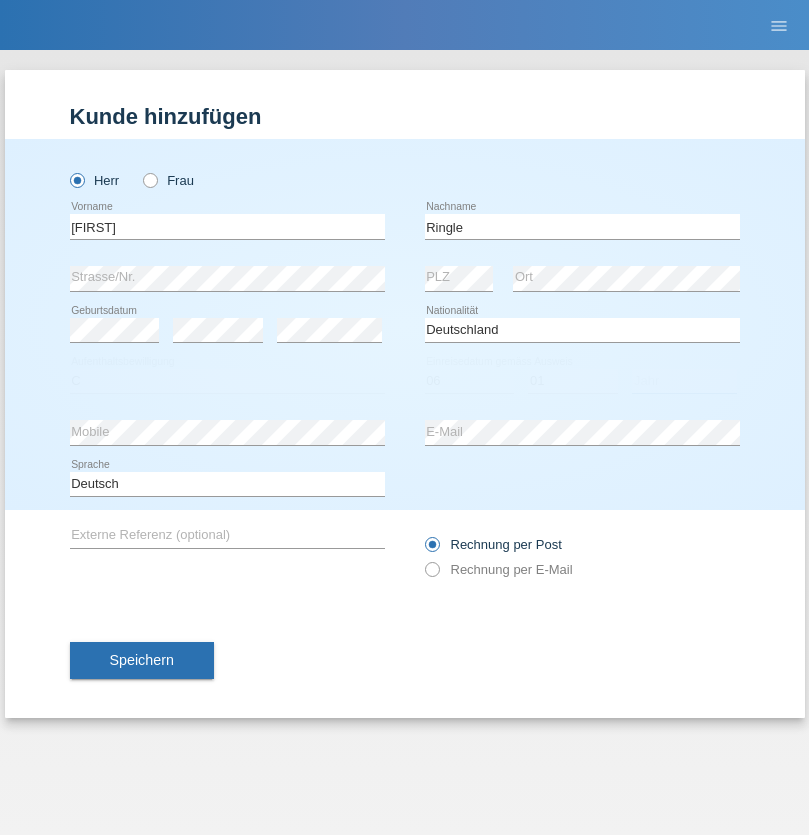 select on "2021" 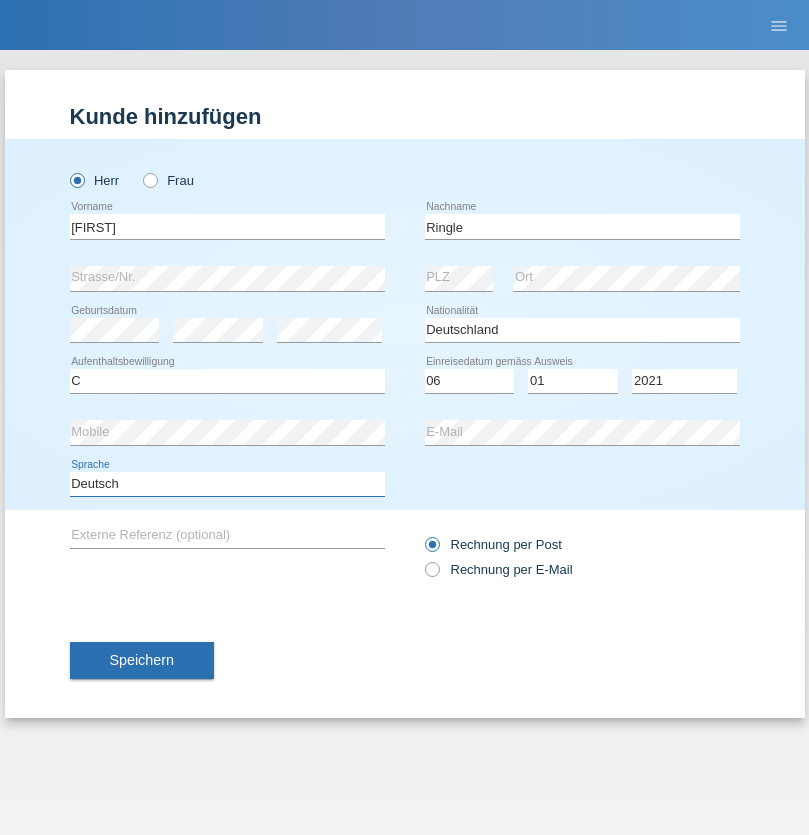 select on "en" 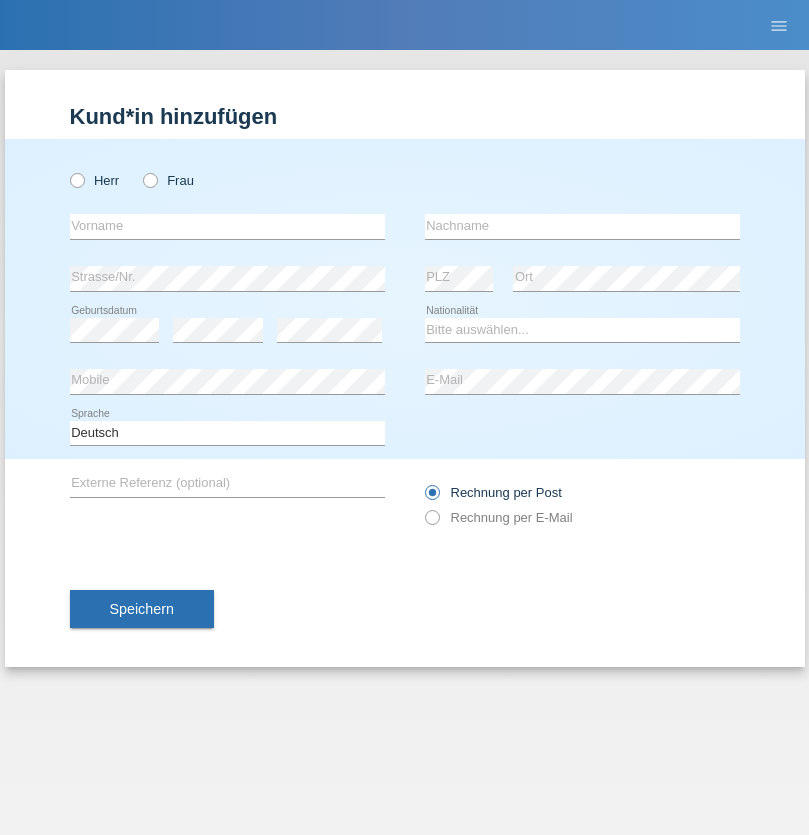 scroll, scrollTop: 0, scrollLeft: 0, axis: both 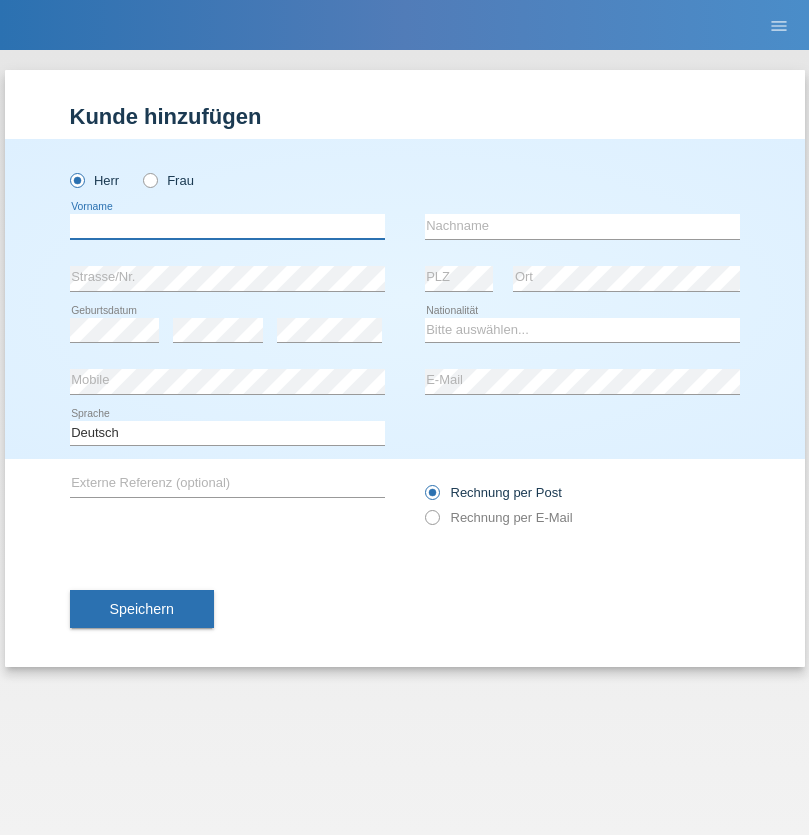 click at bounding box center (227, 226) 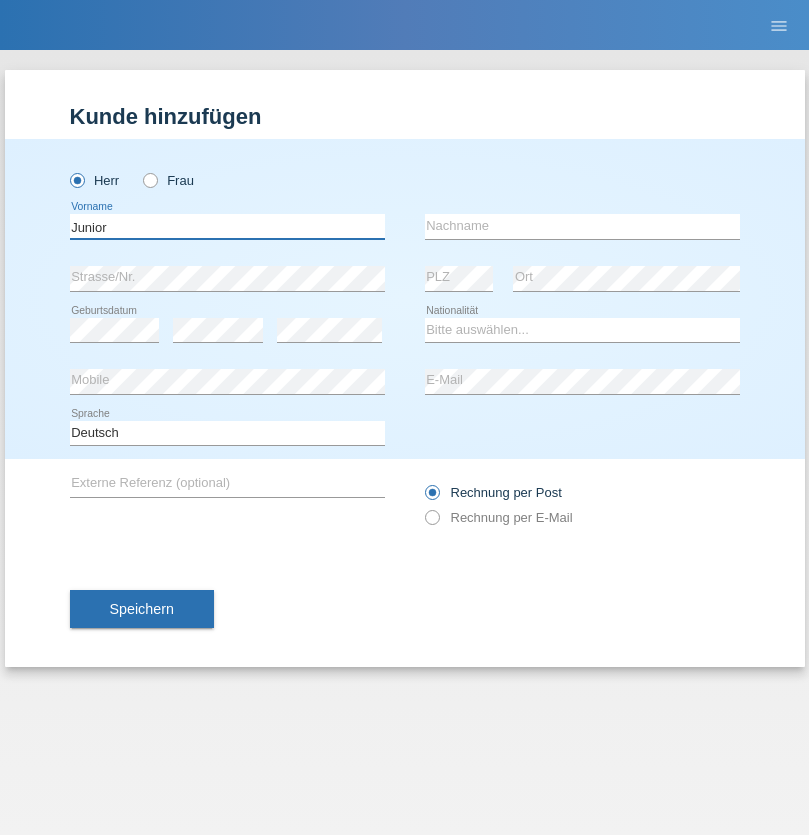 type on "Junior" 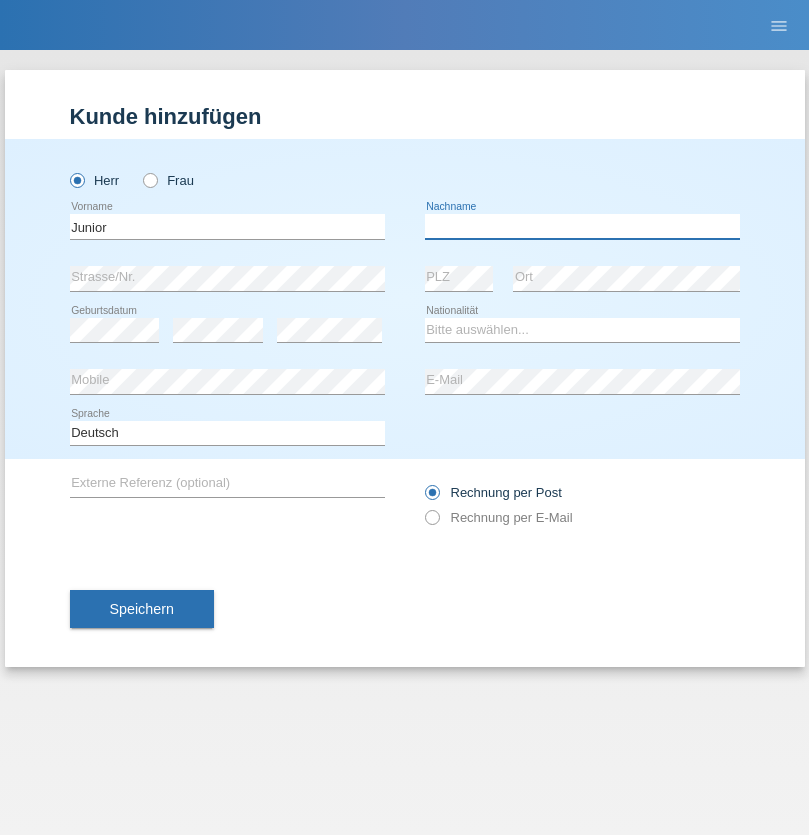click at bounding box center (582, 226) 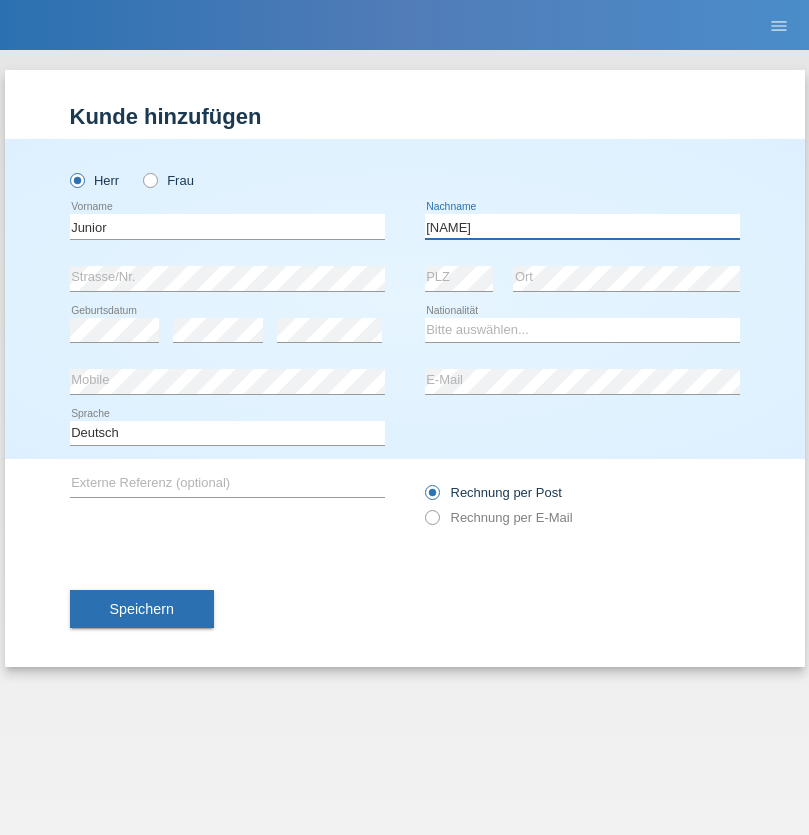 type on "[NAME]" 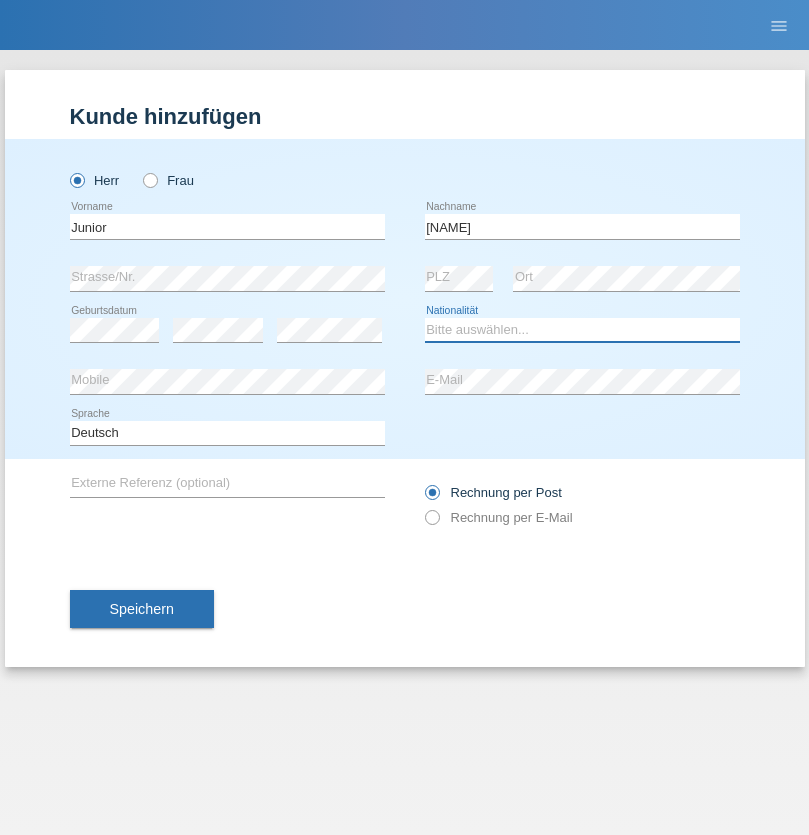 select on "CH" 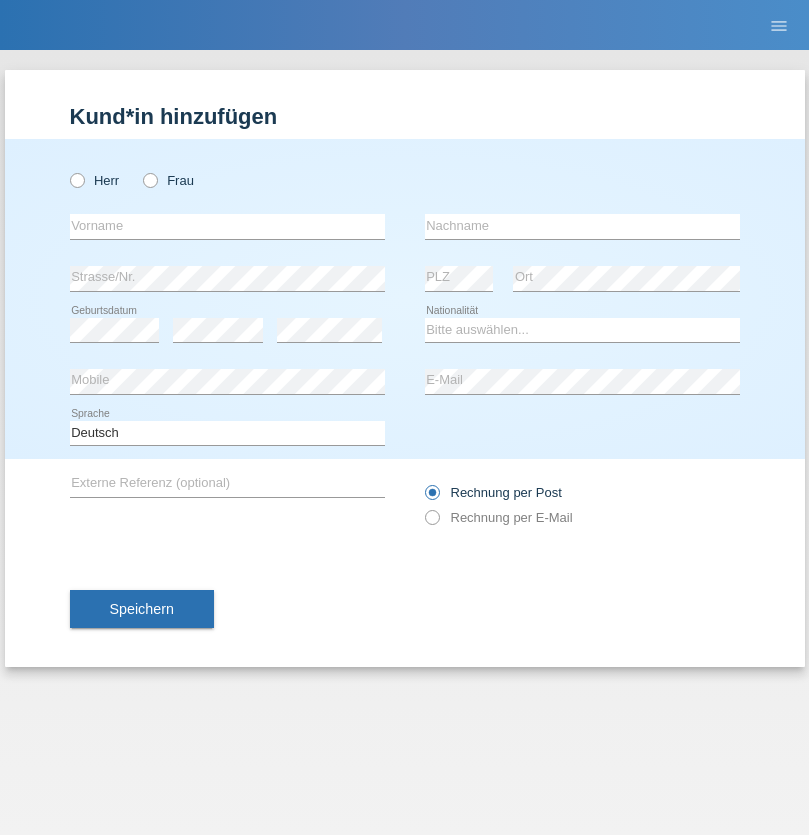 scroll, scrollTop: 0, scrollLeft: 0, axis: both 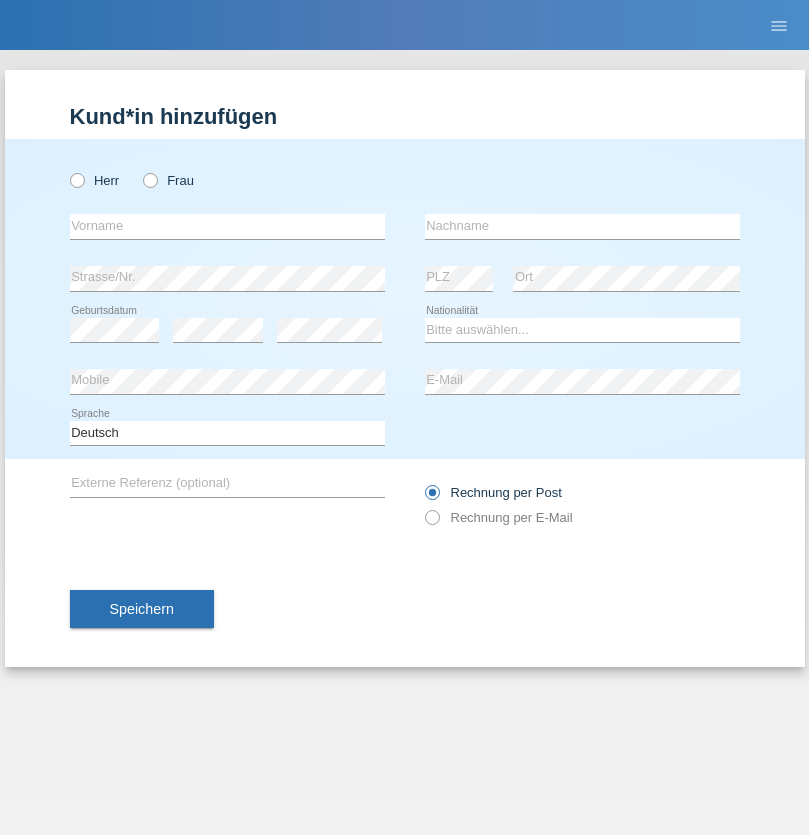 radio on "true" 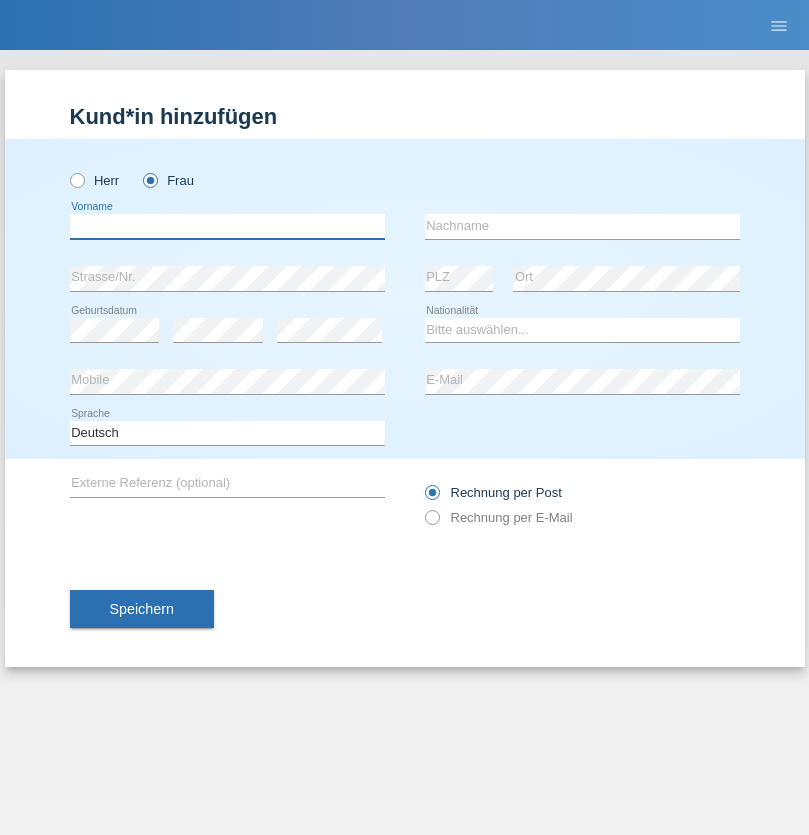 click at bounding box center [227, 226] 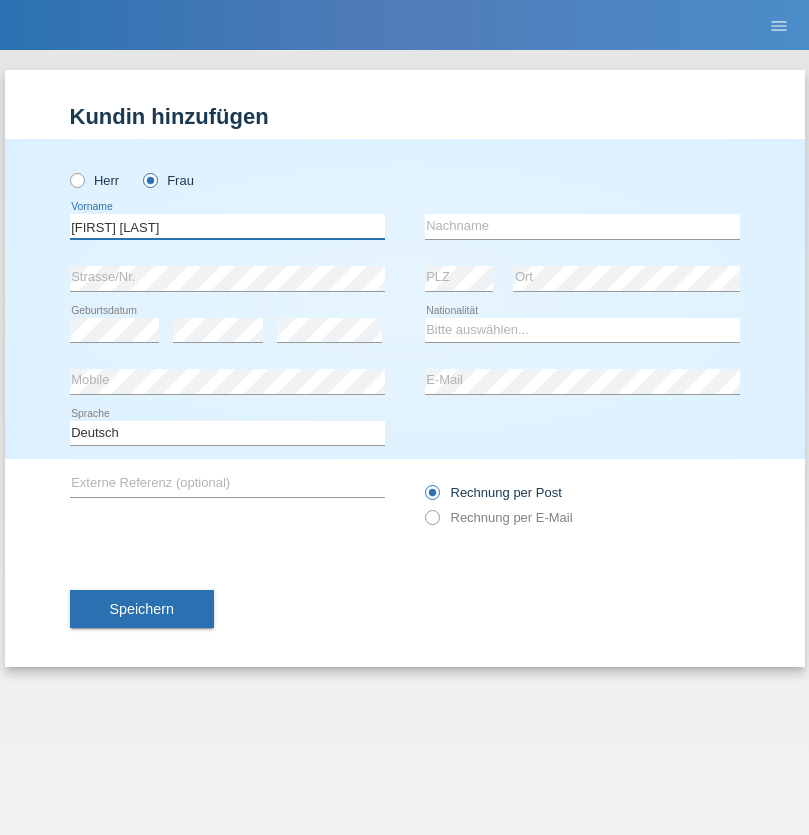 type on "Maria Fernanda" 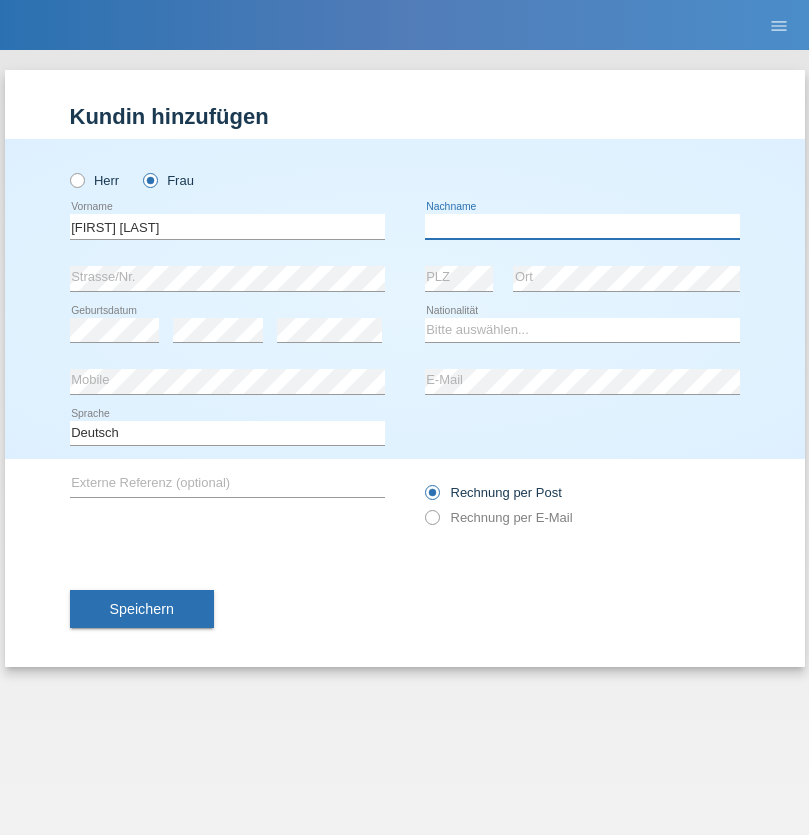 click at bounding box center [582, 226] 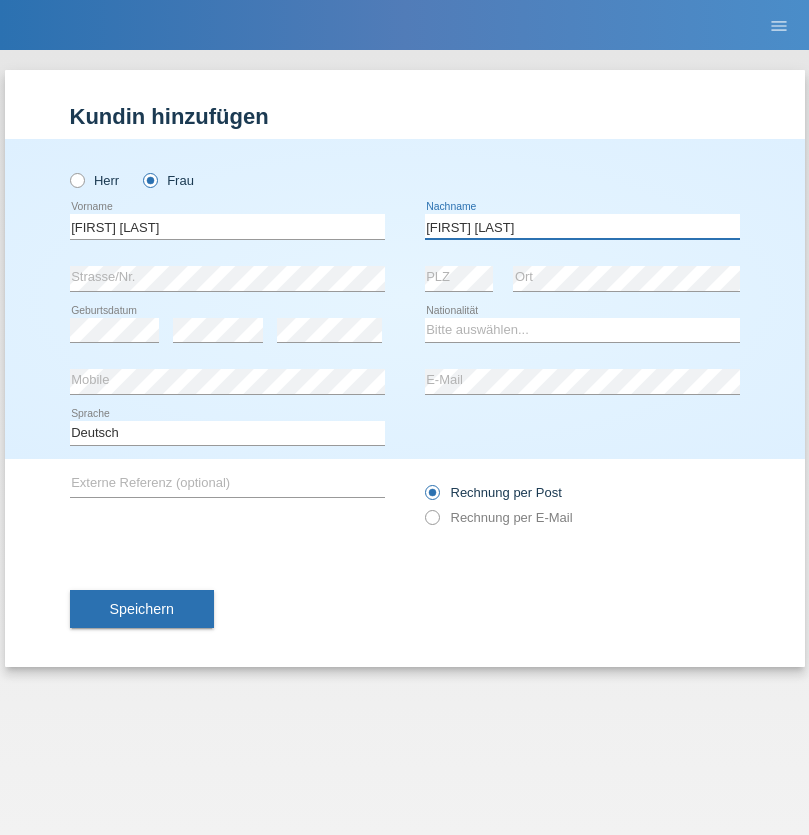 type on "Knusel Campillo" 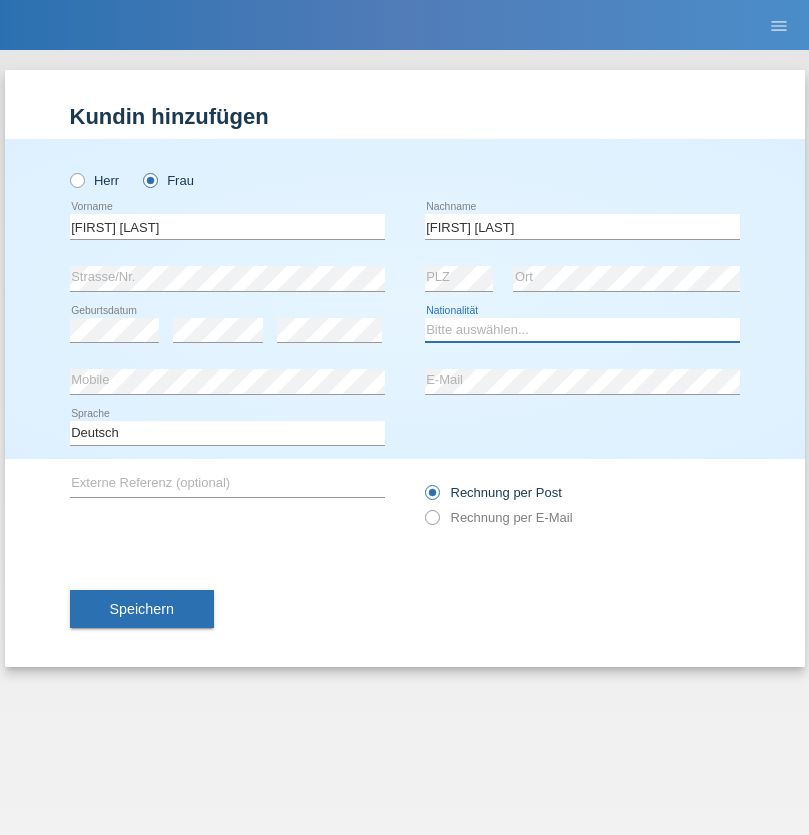select on "CH" 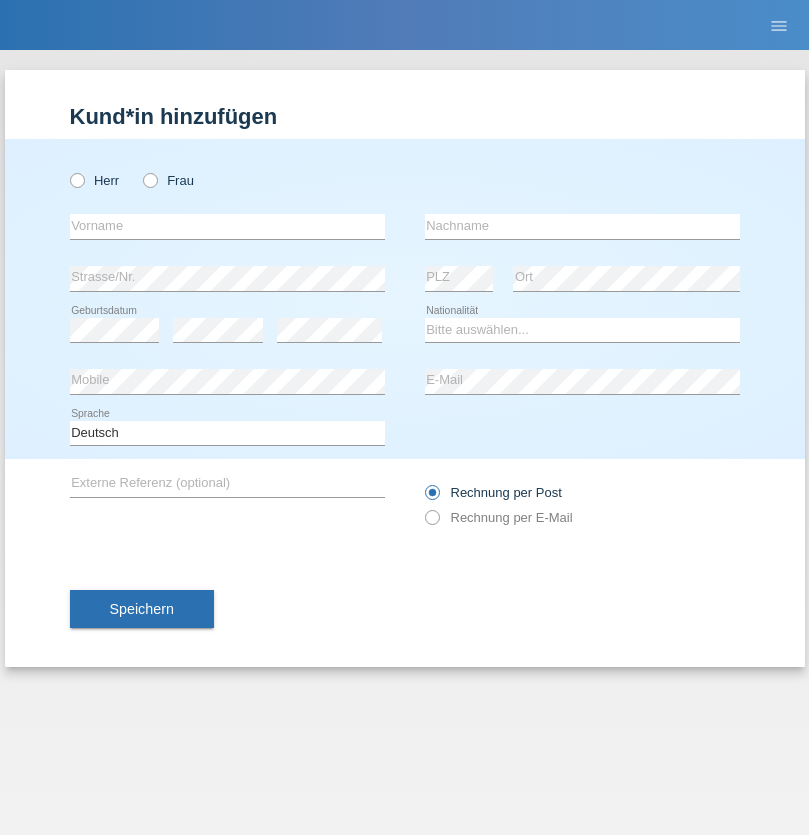 scroll, scrollTop: 0, scrollLeft: 0, axis: both 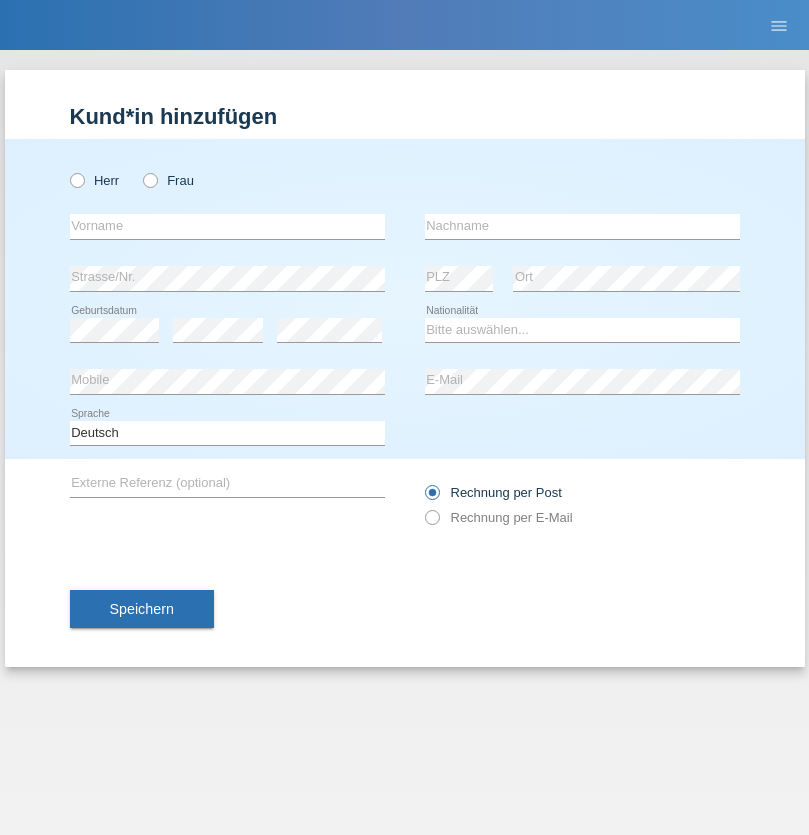 radio on "true" 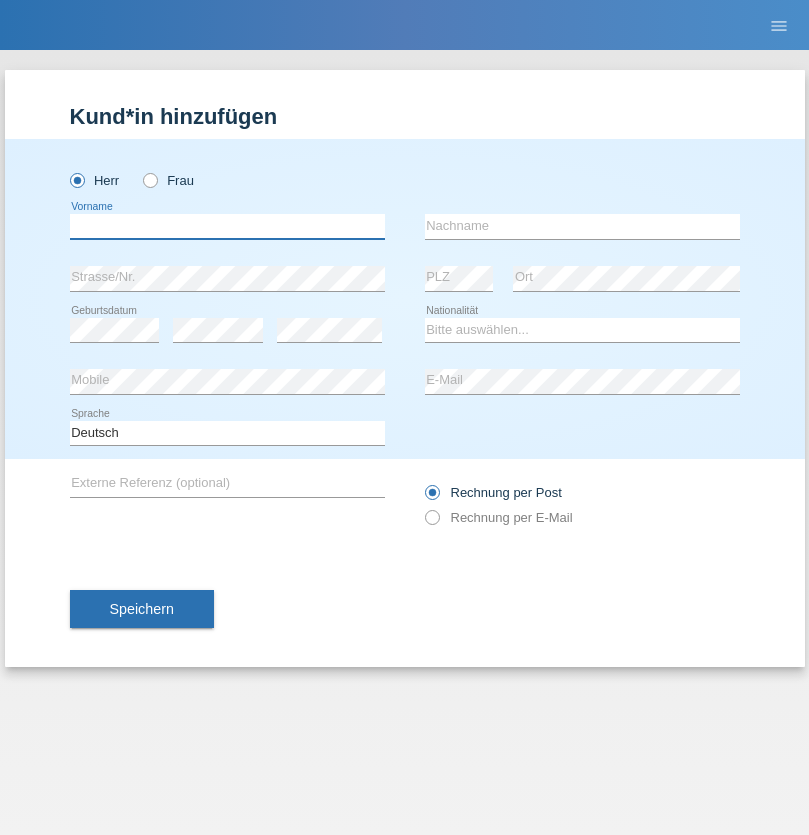 click at bounding box center [227, 226] 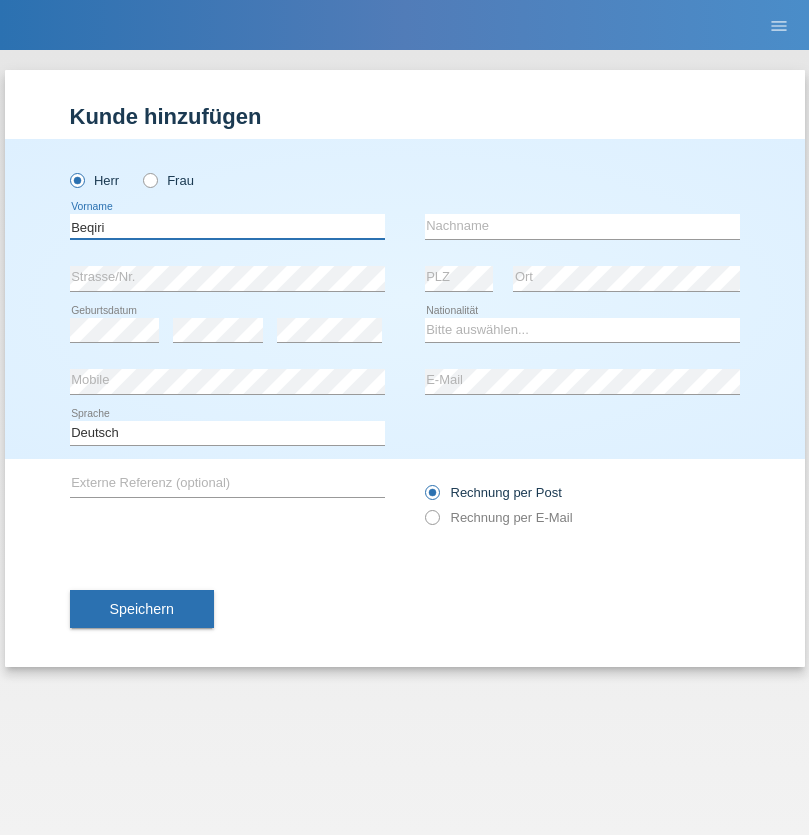 type on "Beqiri" 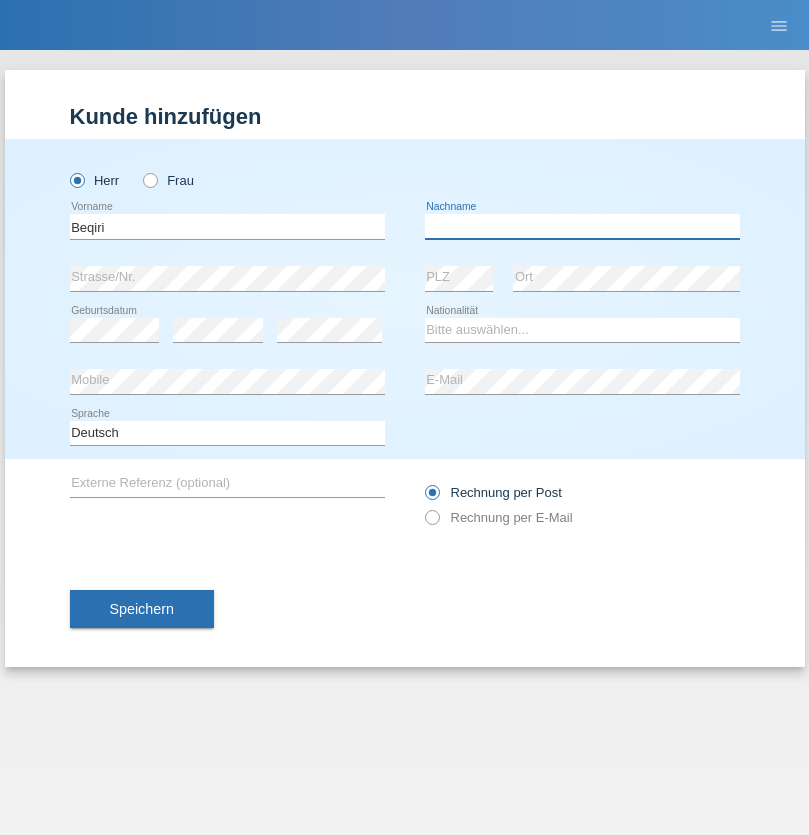 click at bounding box center [582, 226] 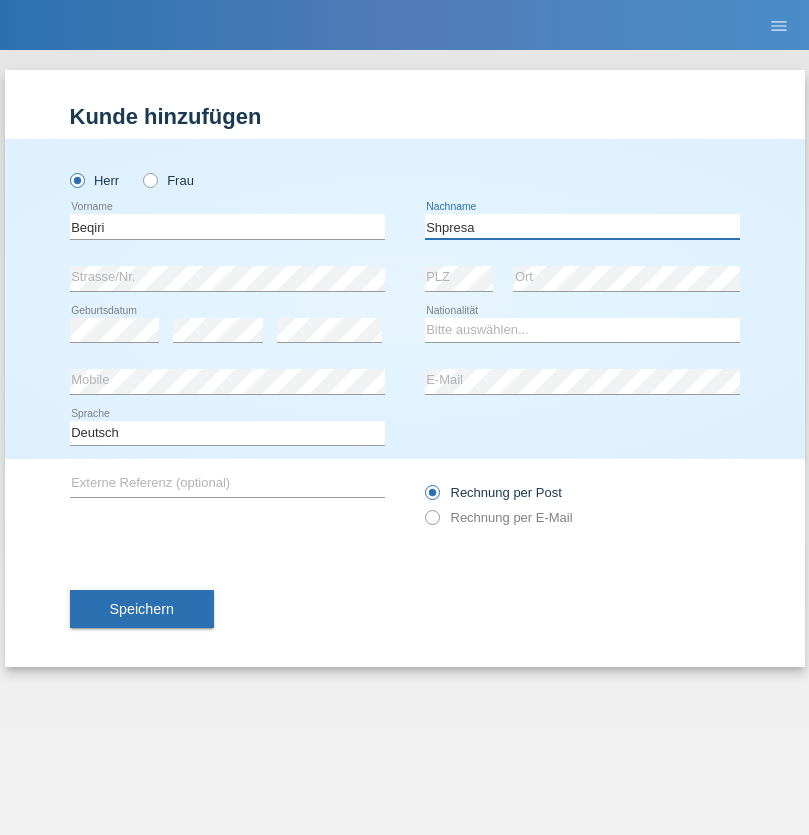 type on "Shpresa" 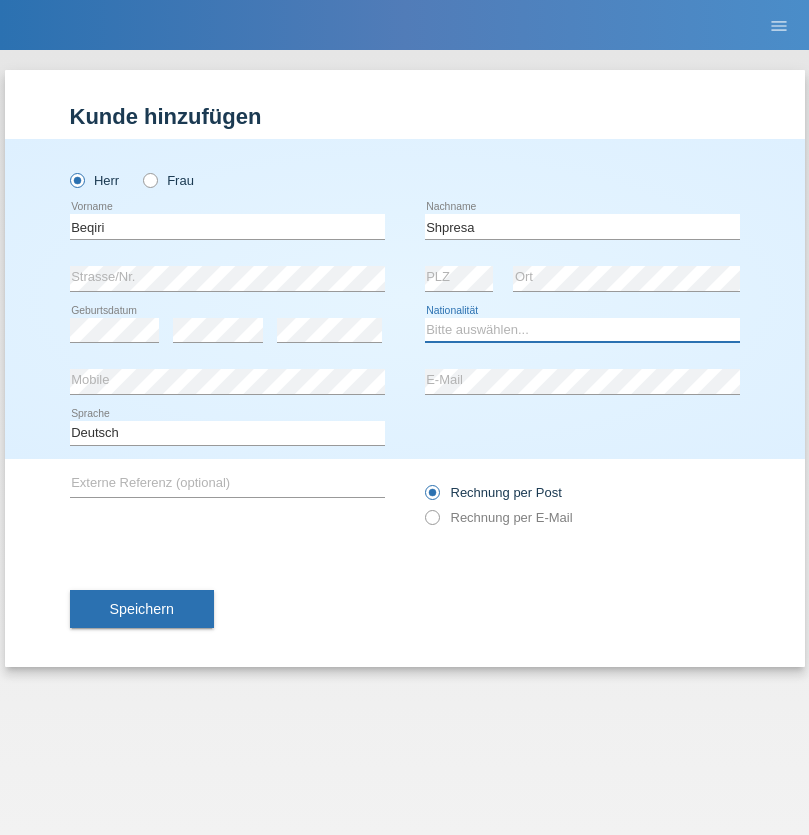 select on "XK" 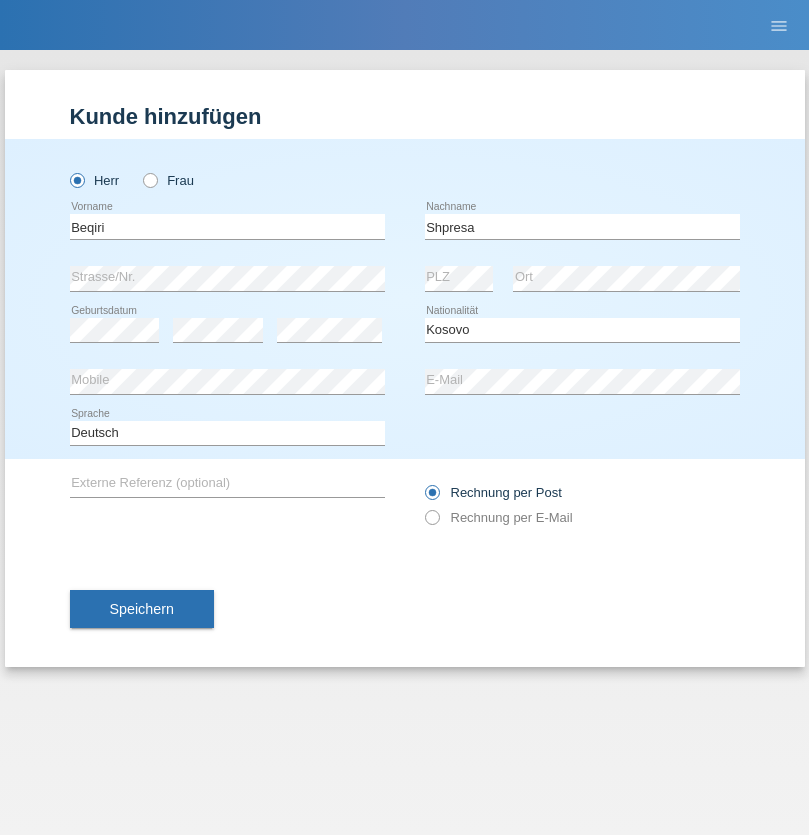 select on "C" 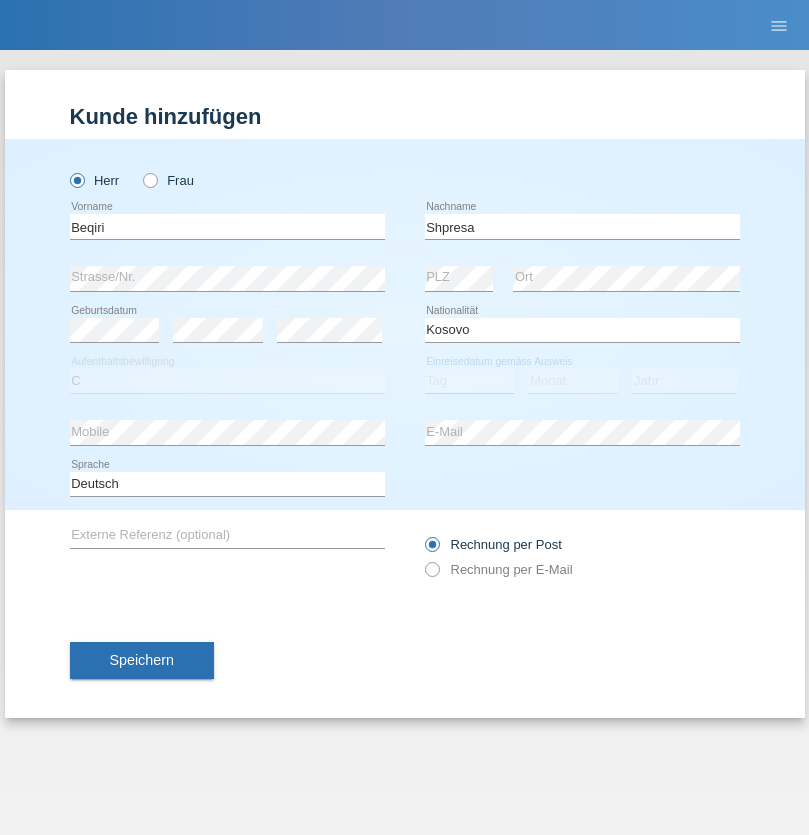 select on "08" 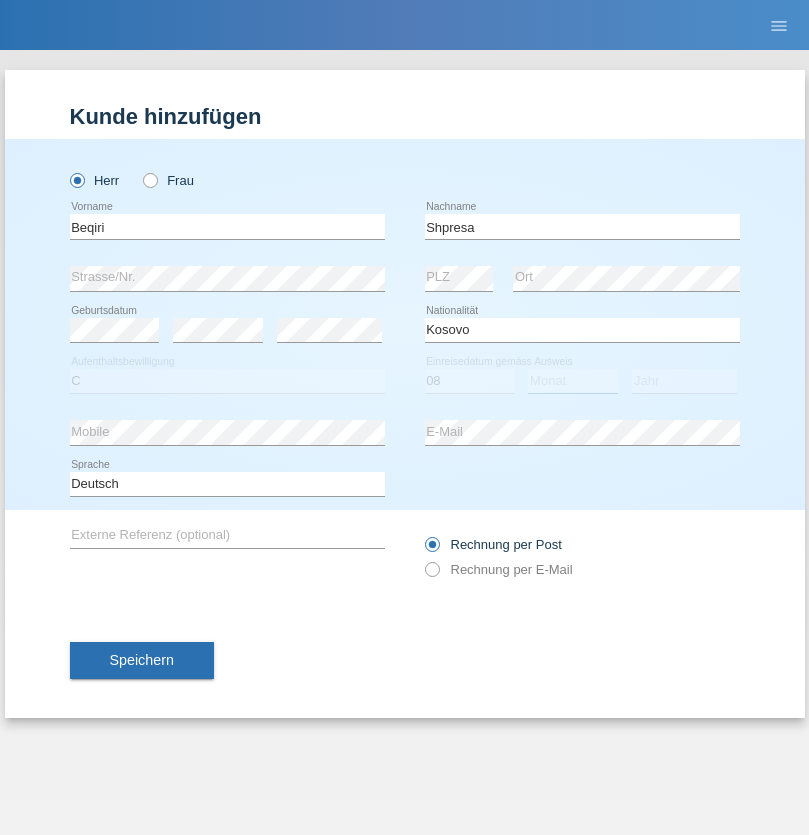select on "02" 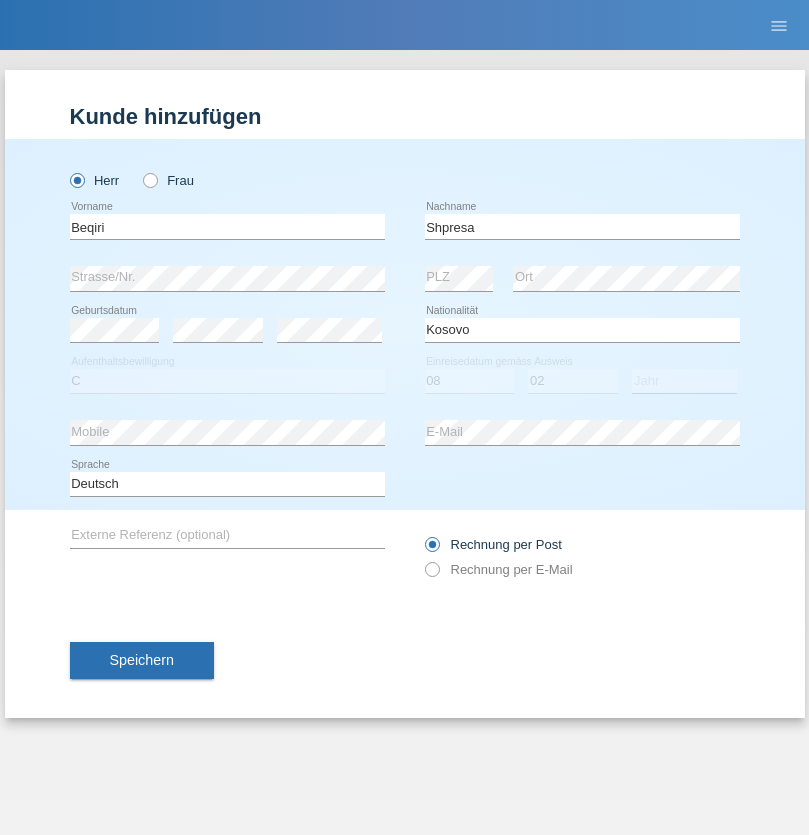 select on "1979" 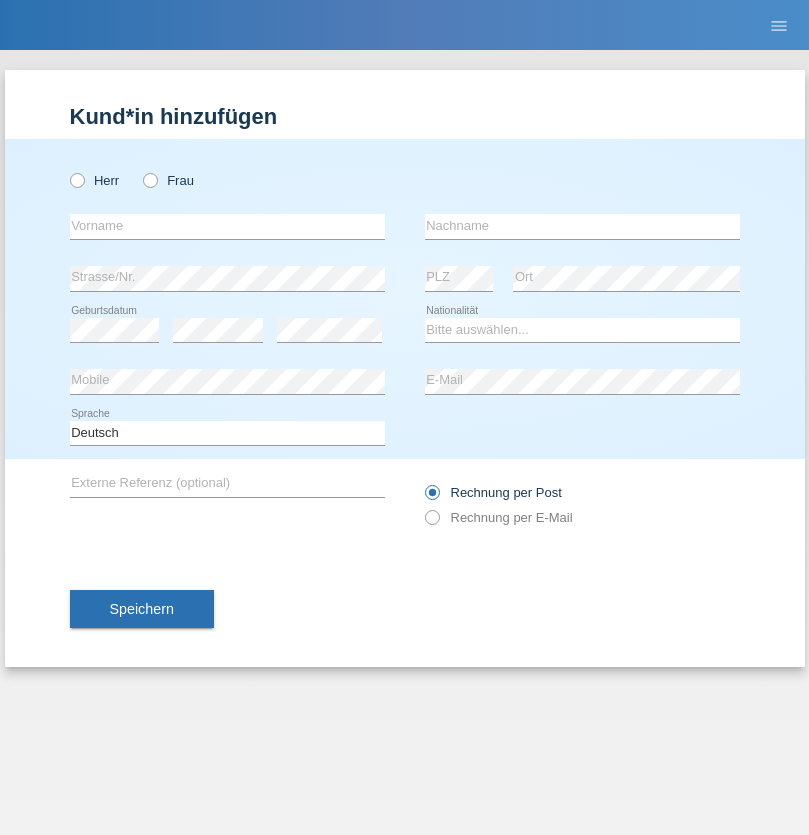 scroll, scrollTop: 0, scrollLeft: 0, axis: both 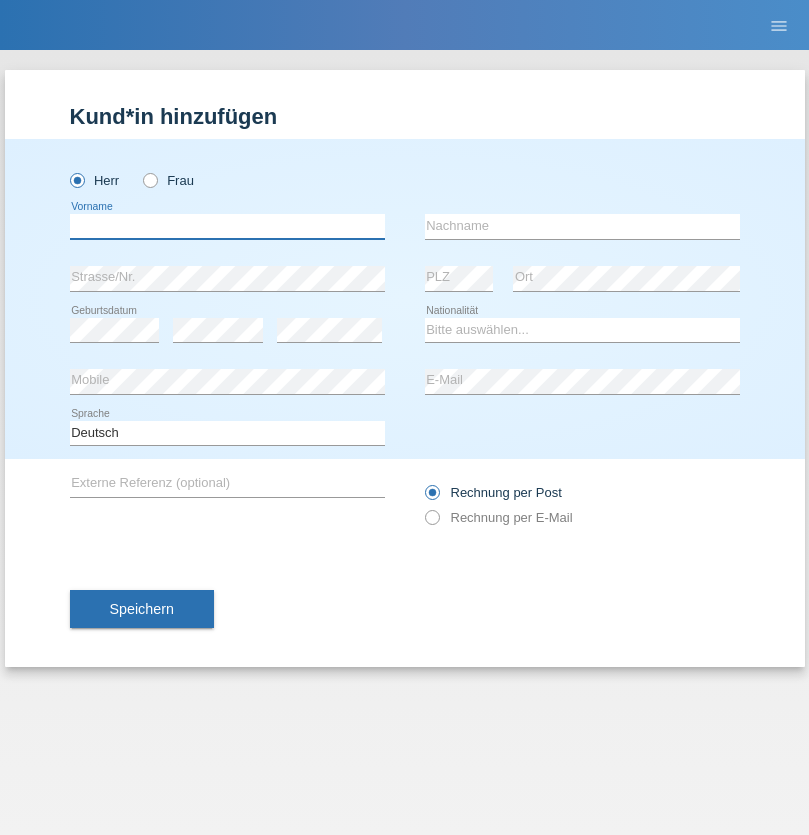 click at bounding box center [227, 226] 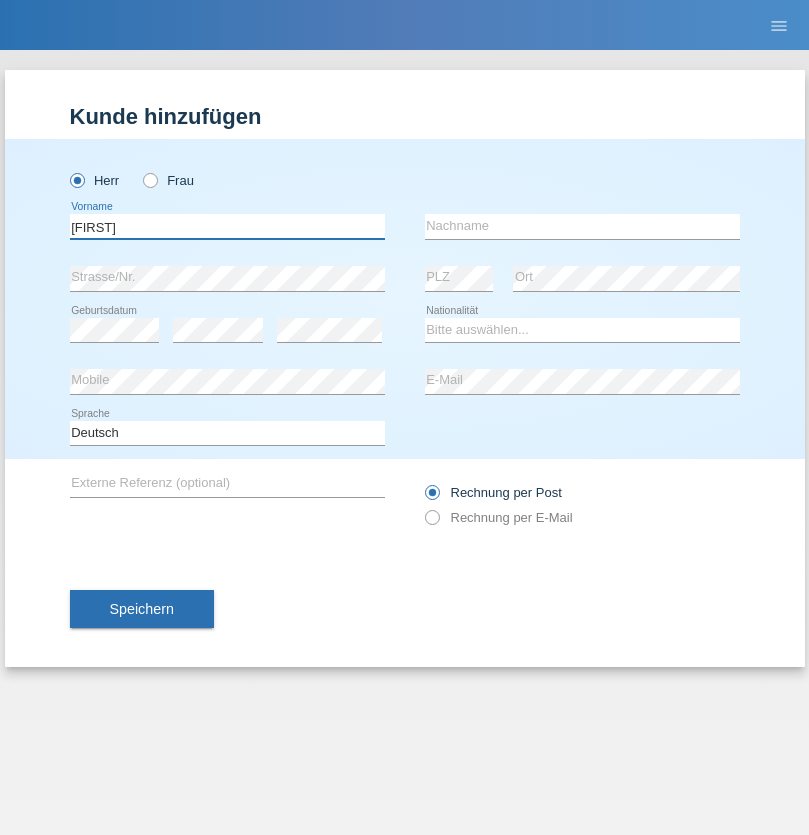 type on "[FIRST]" 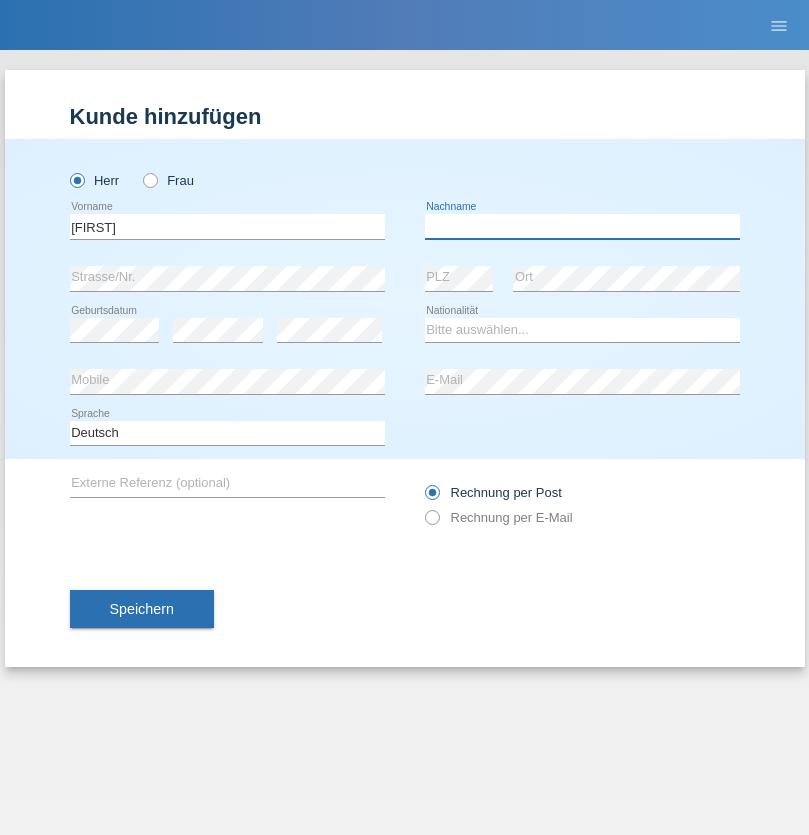 click at bounding box center (582, 226) 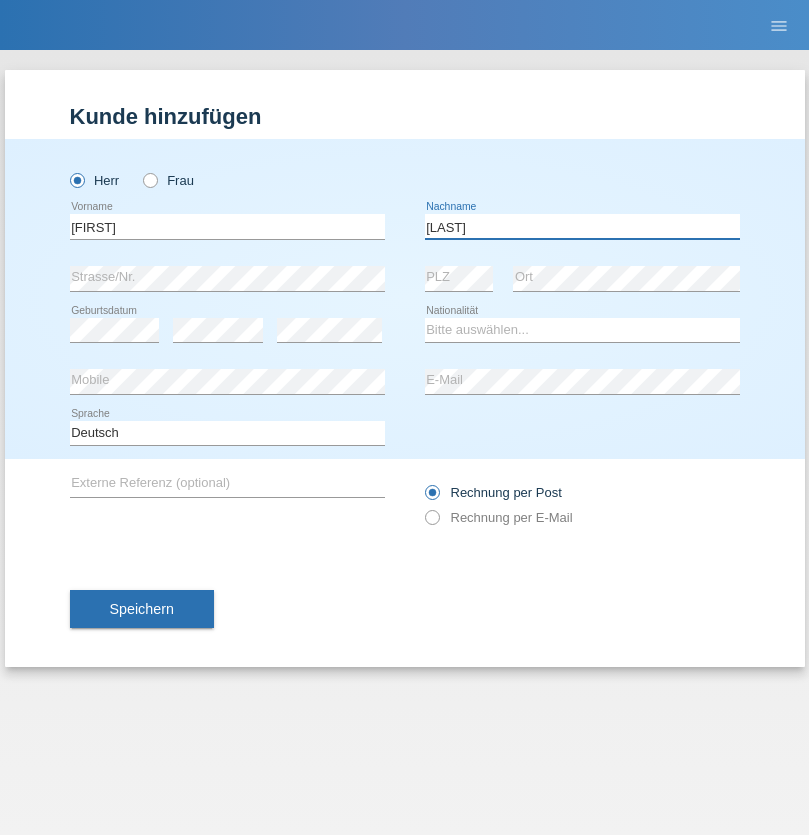 type on "[LAST]" 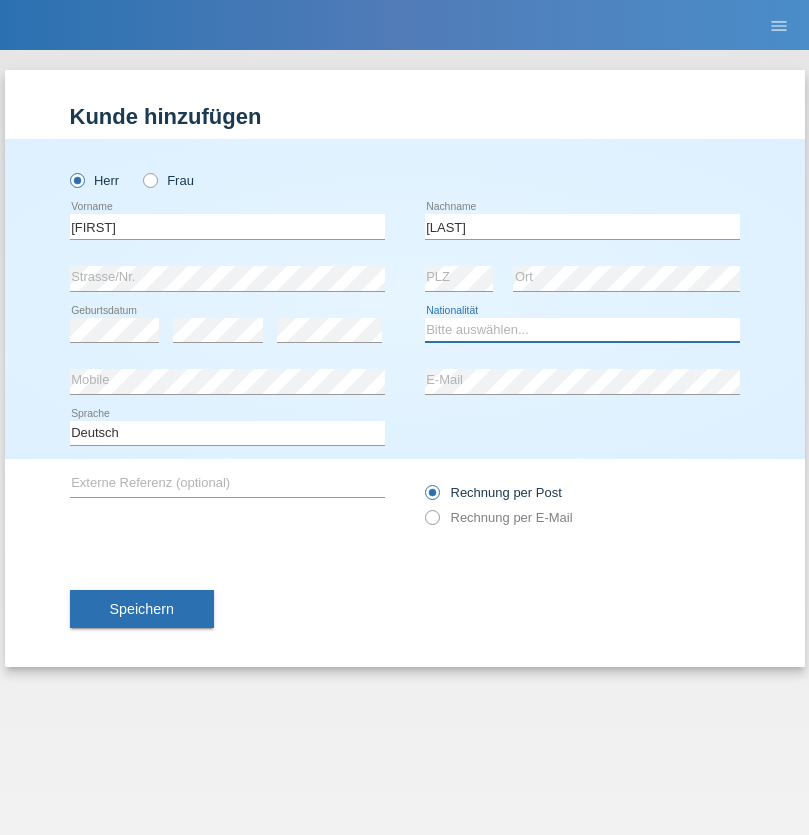 select on "CH" 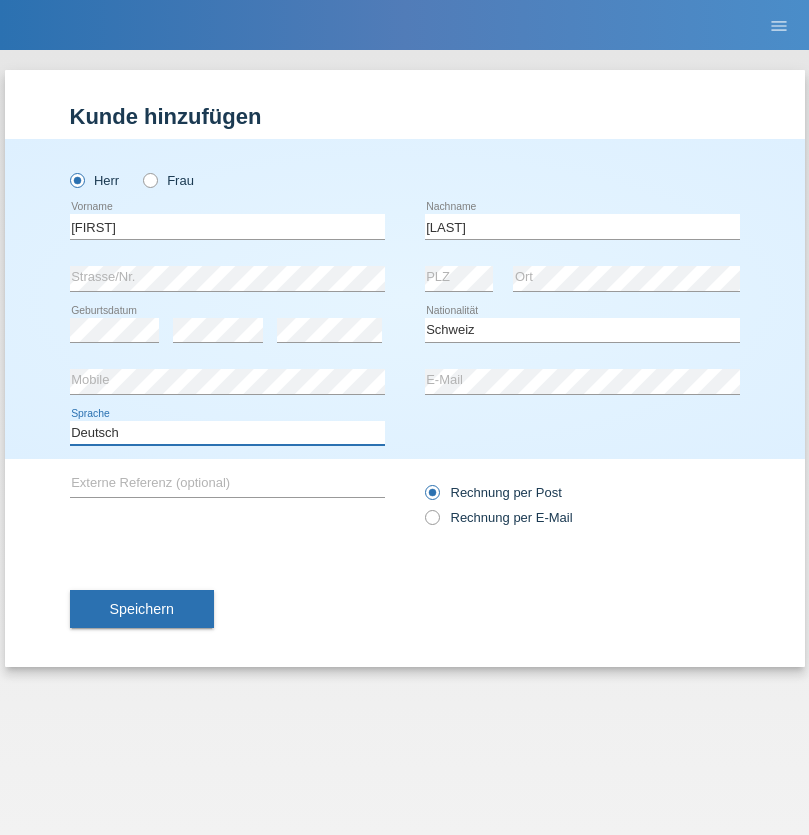 select on "en" 